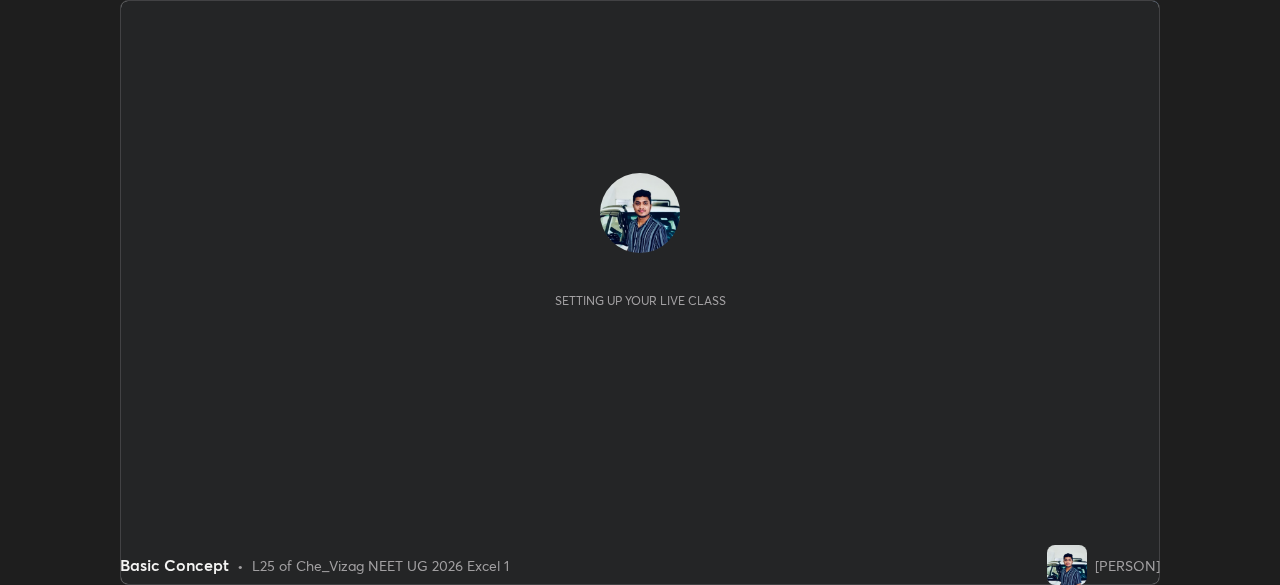 scroll, scrollTop: 0, scrollLeft: 0, axis: both 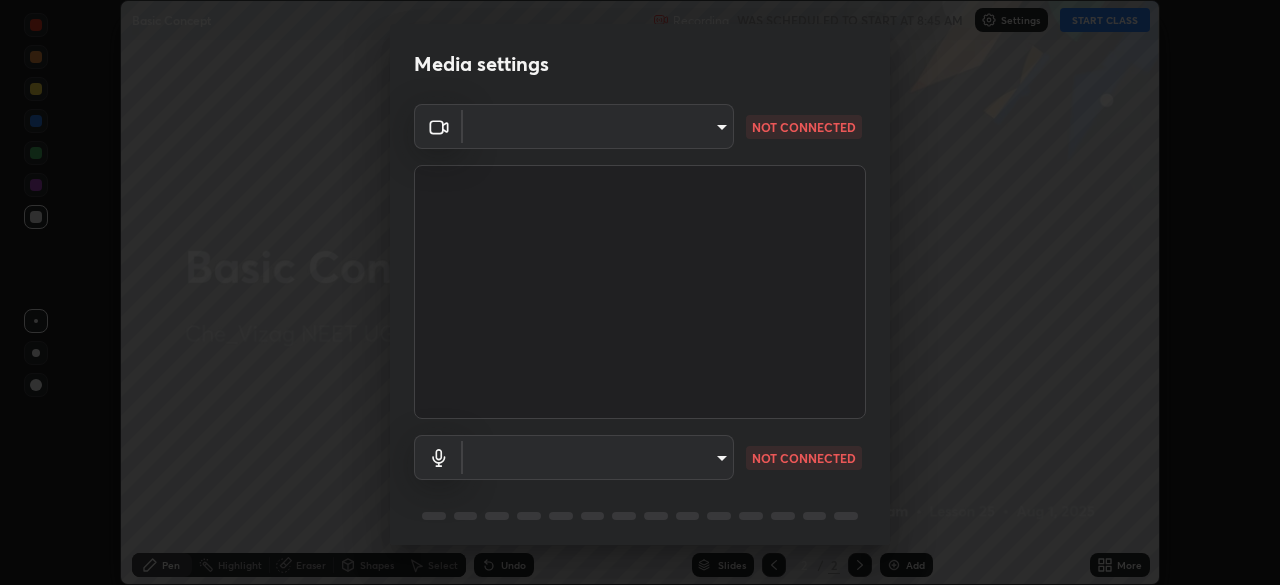 type on "acbb6098d6471371aa14d93c8858c27fd70b427109662103d823130ddc3b5b06" 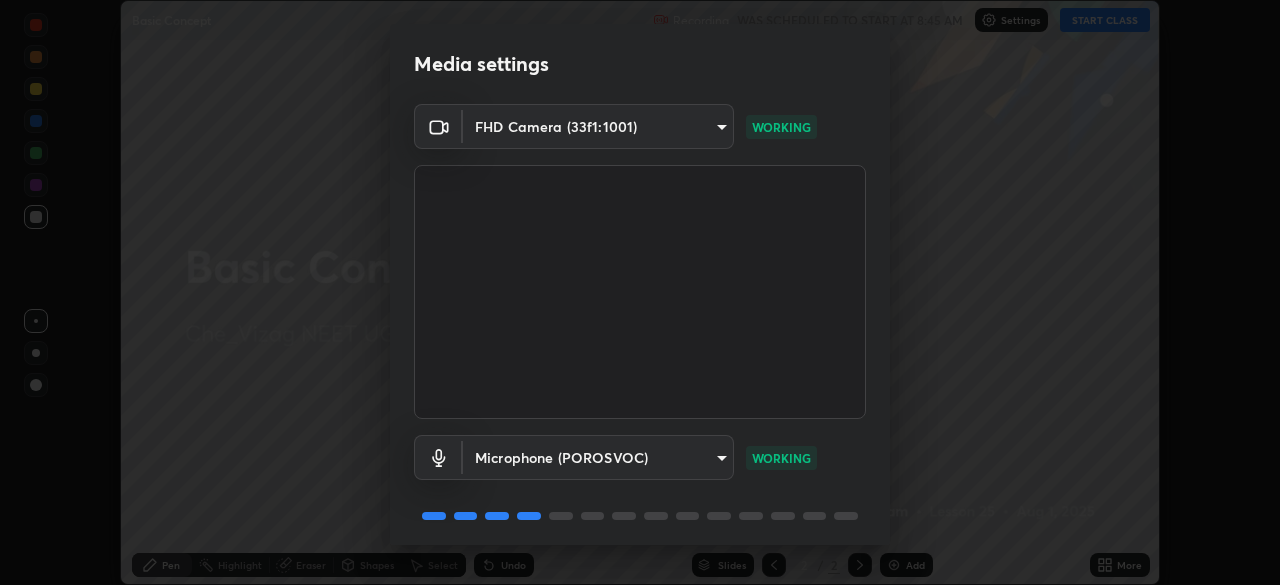 scroll, scrollTop: 71, scrollLeft: 0, axis: vertical 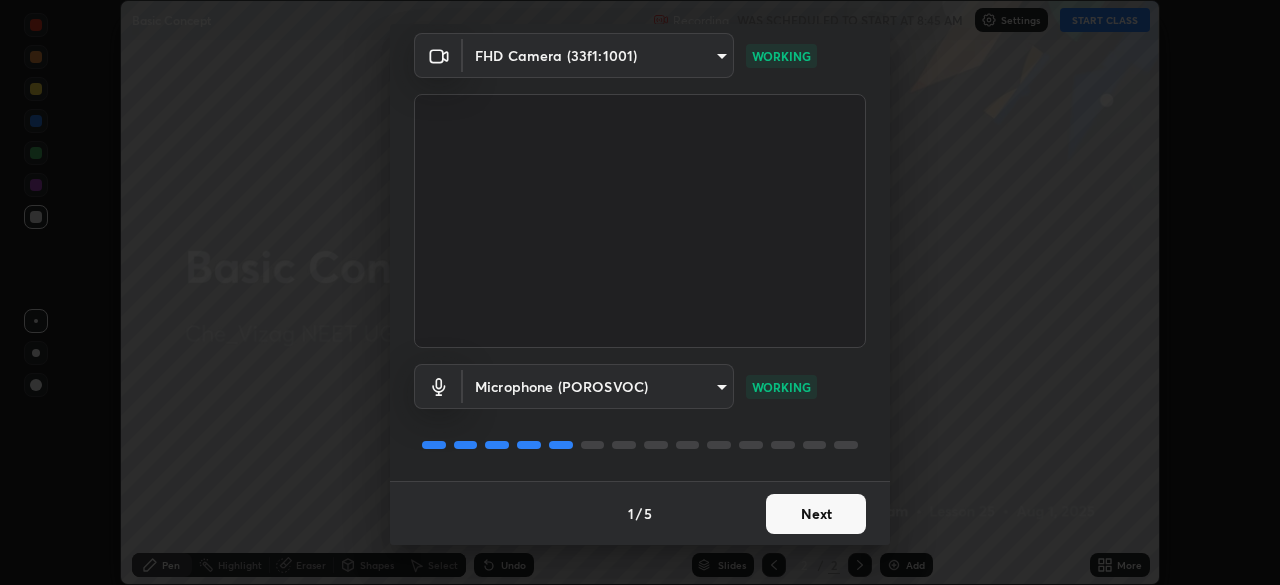 click on "Next" at bounding box center [816, 514] 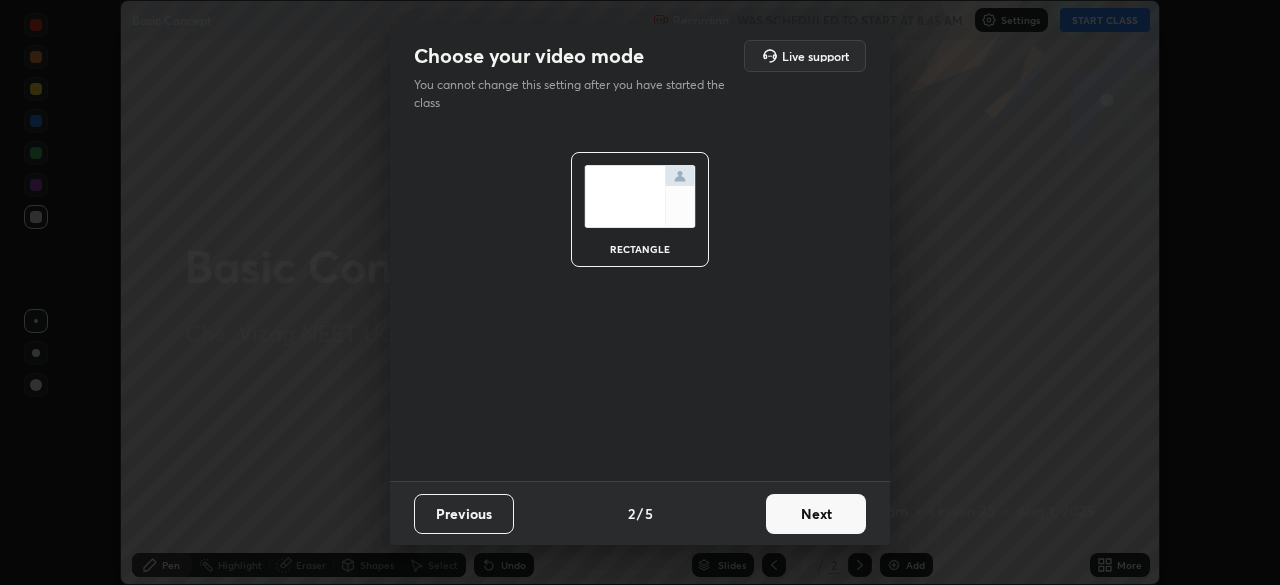 scroll, scrollTop: 0, scrollLeft: 0, axis: both 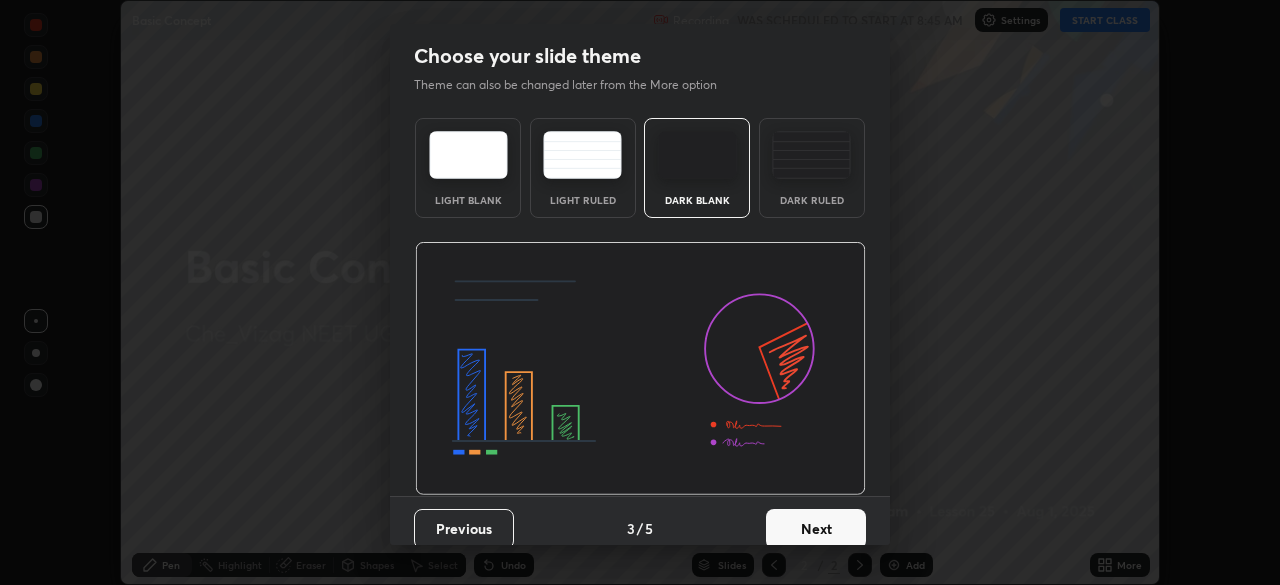click on "Next" at bounding box center [816, 529] 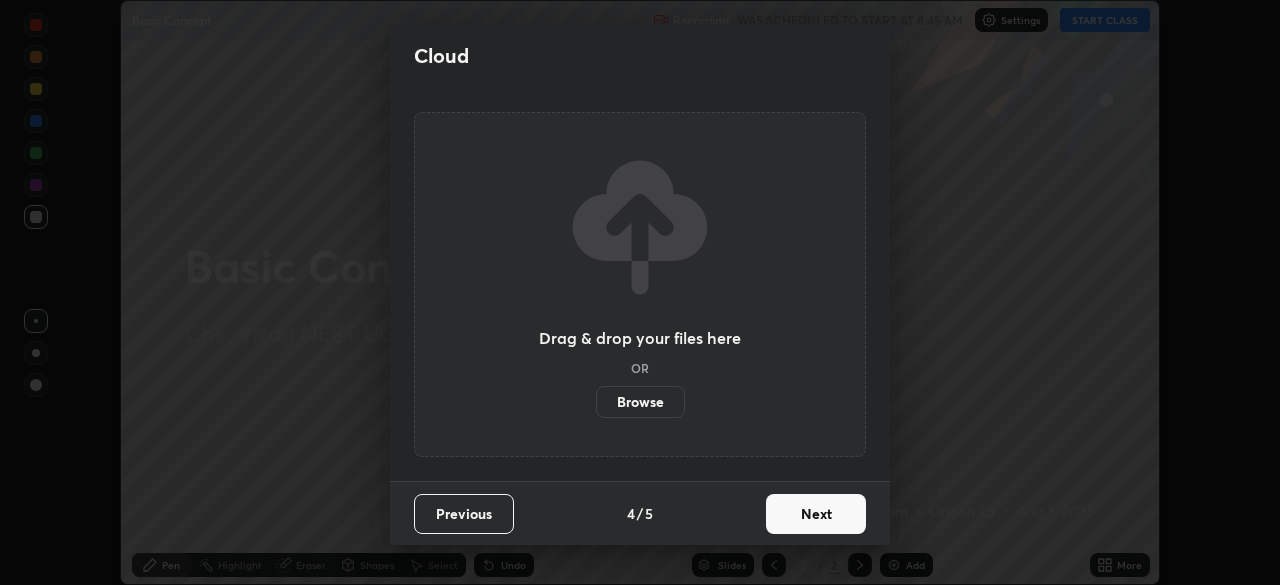 click on "Next" at bounding box center (816, 514) 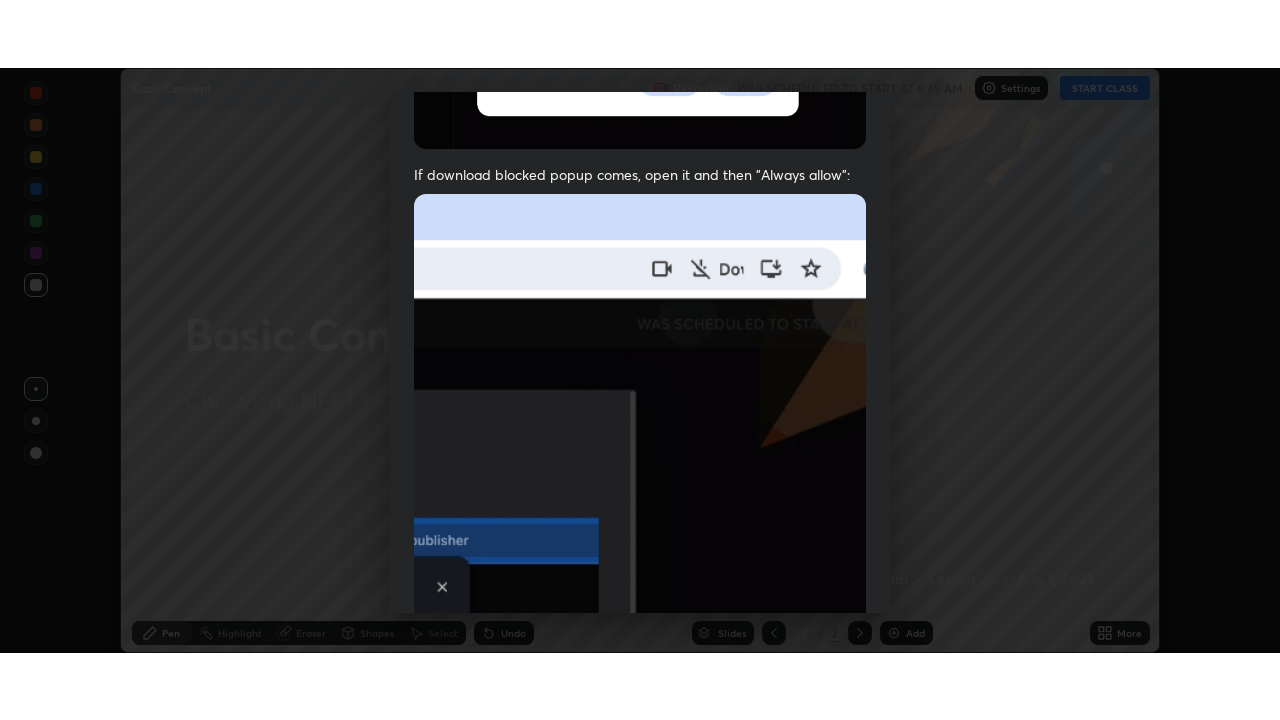 scroll, scrollTop: 479, scrollLeft: 0, axis: vertical 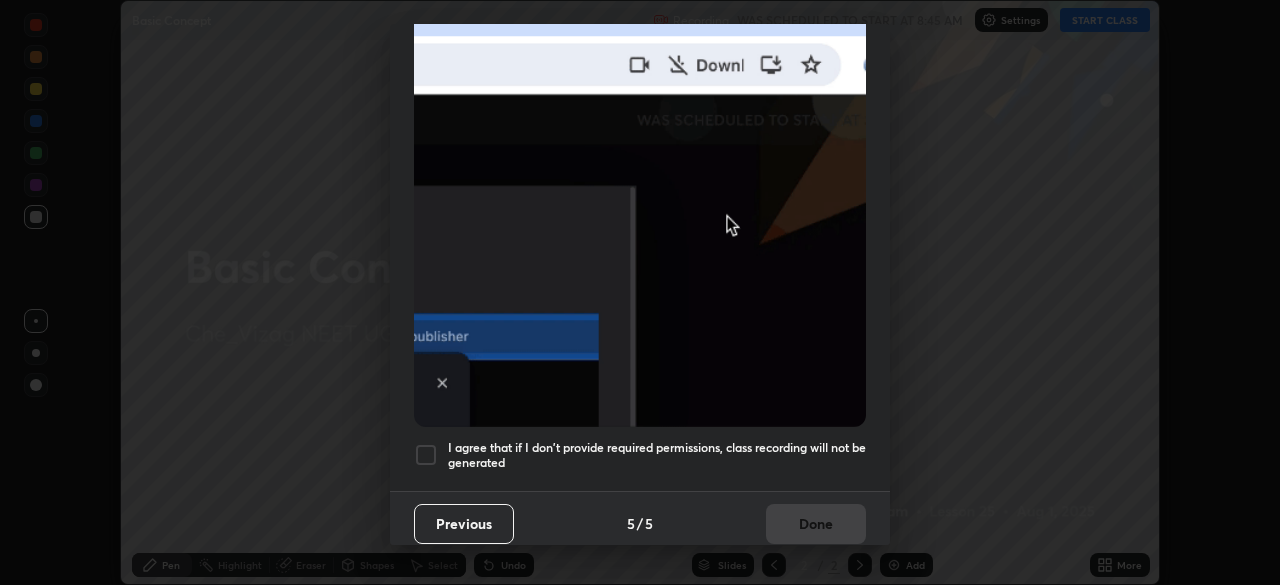 click at bounding box center (426, 455) 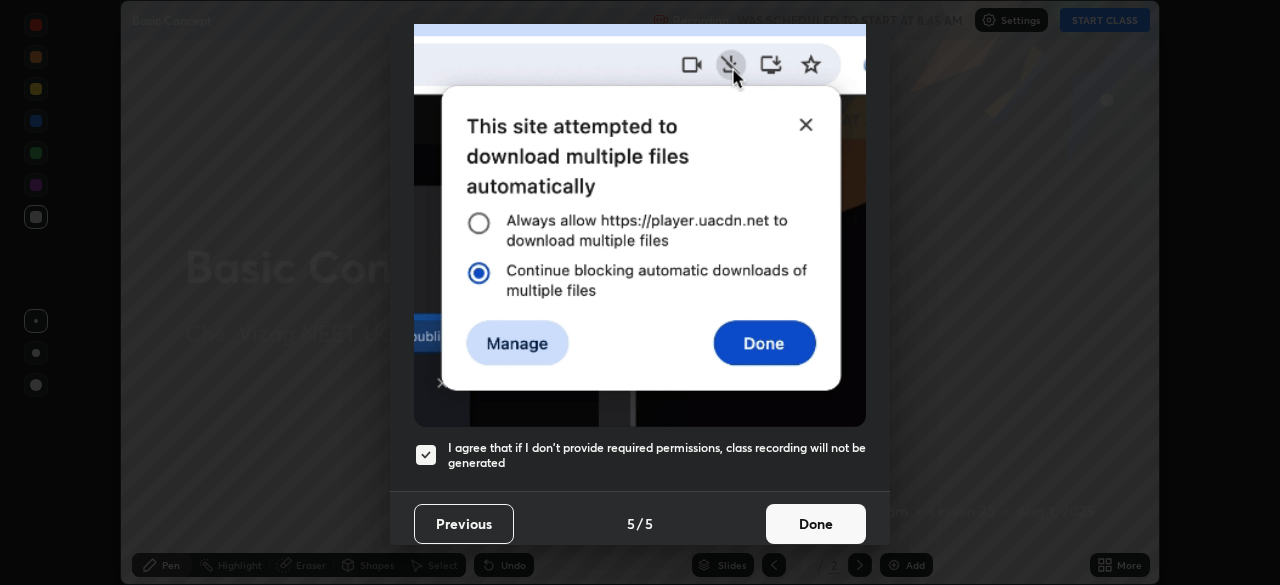 click on "Done" at bounding box center [816, 524] 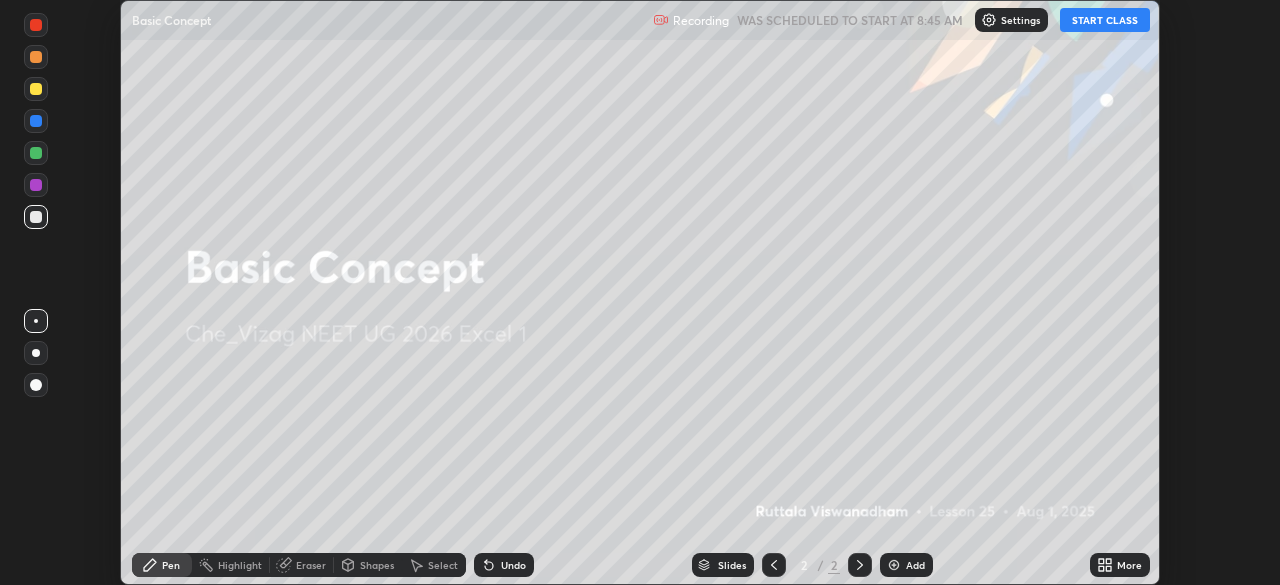 click on "START CLASS" at bounding box center [1105, 20] 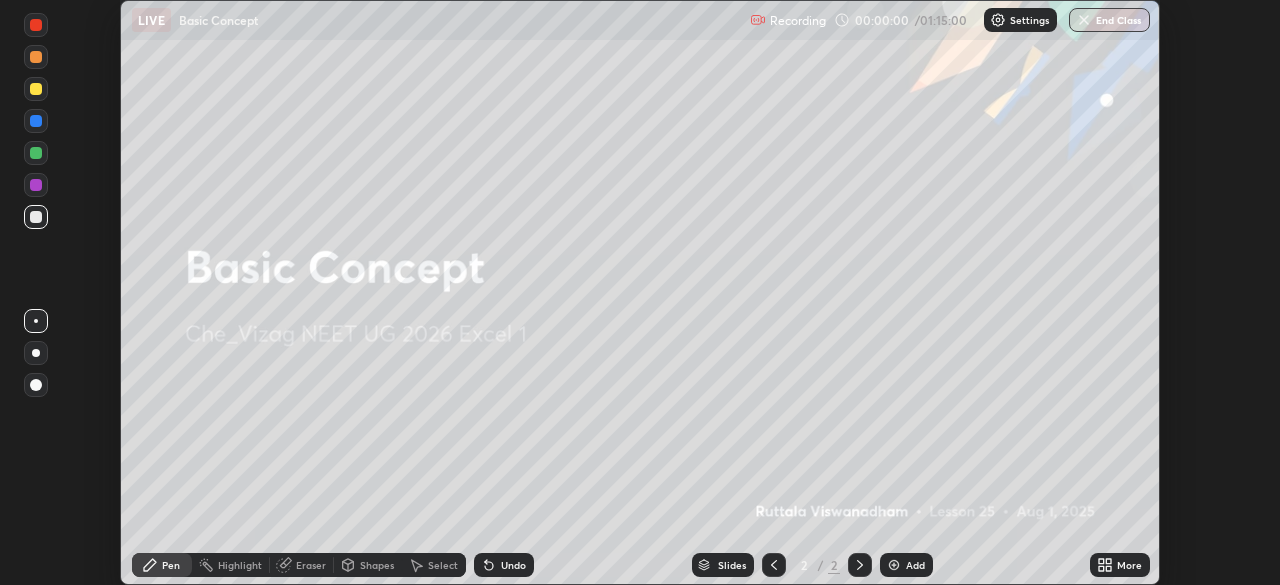click on "More" at bounding box center (1120, 565) 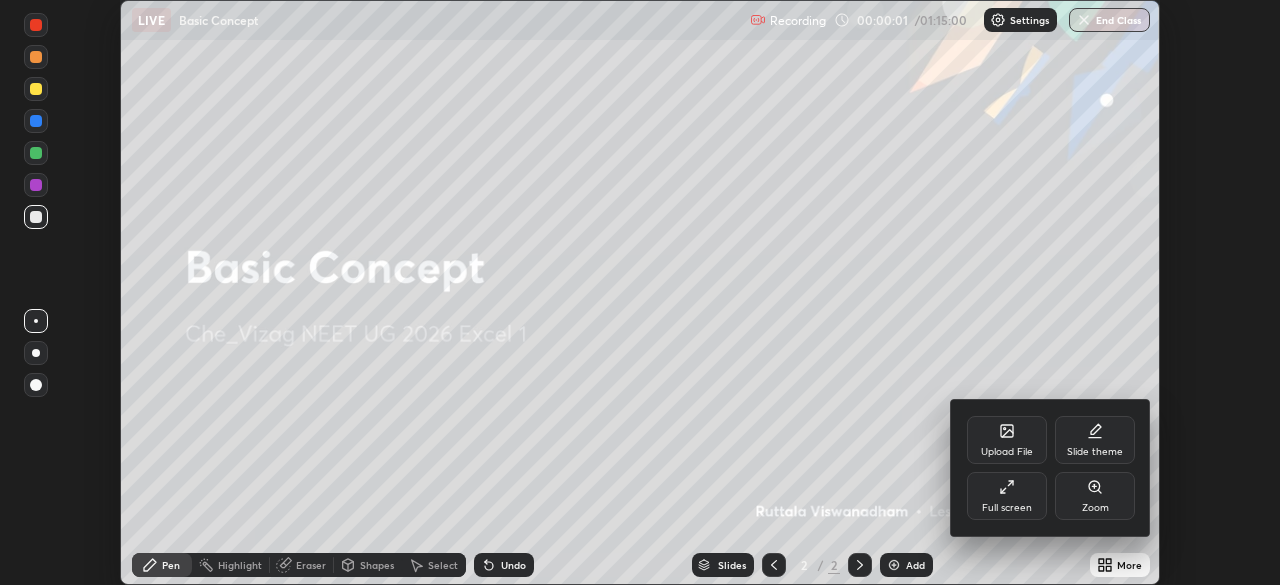 click on "Full screen" at bounding box center [1007, 508] 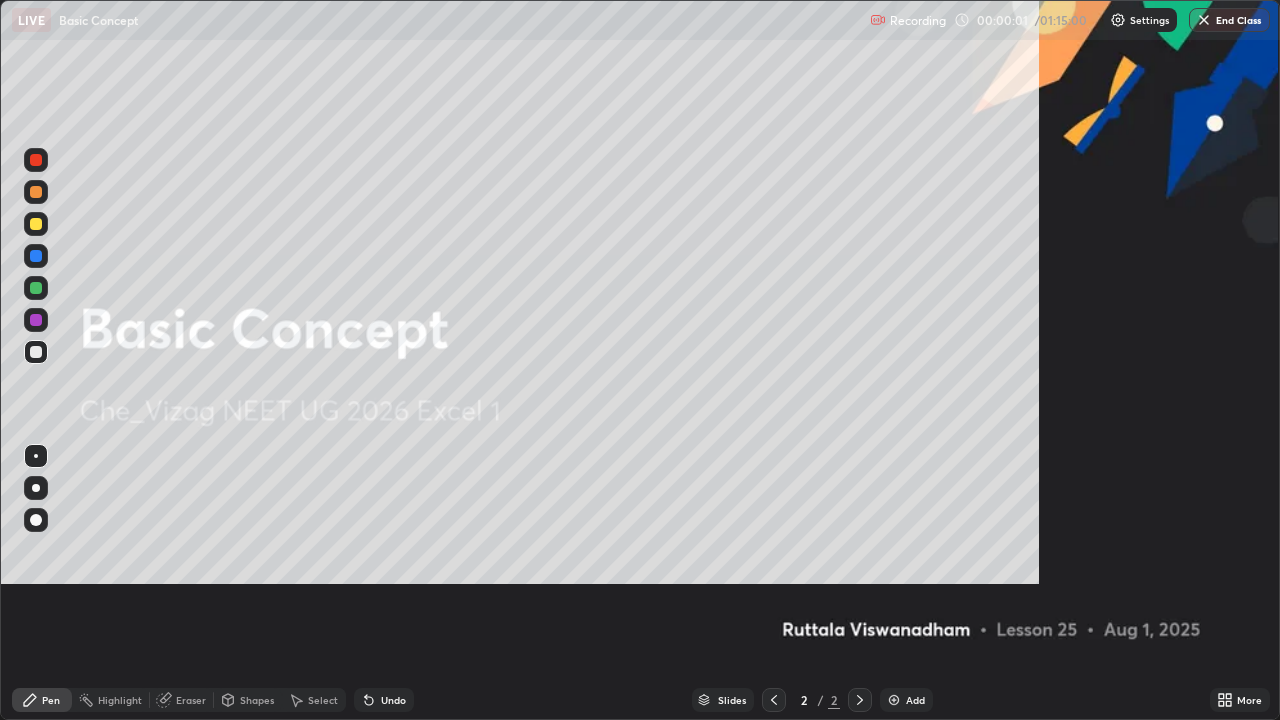 scroll, scrollTop: 99280, scrollLeft: 98720, axis: both 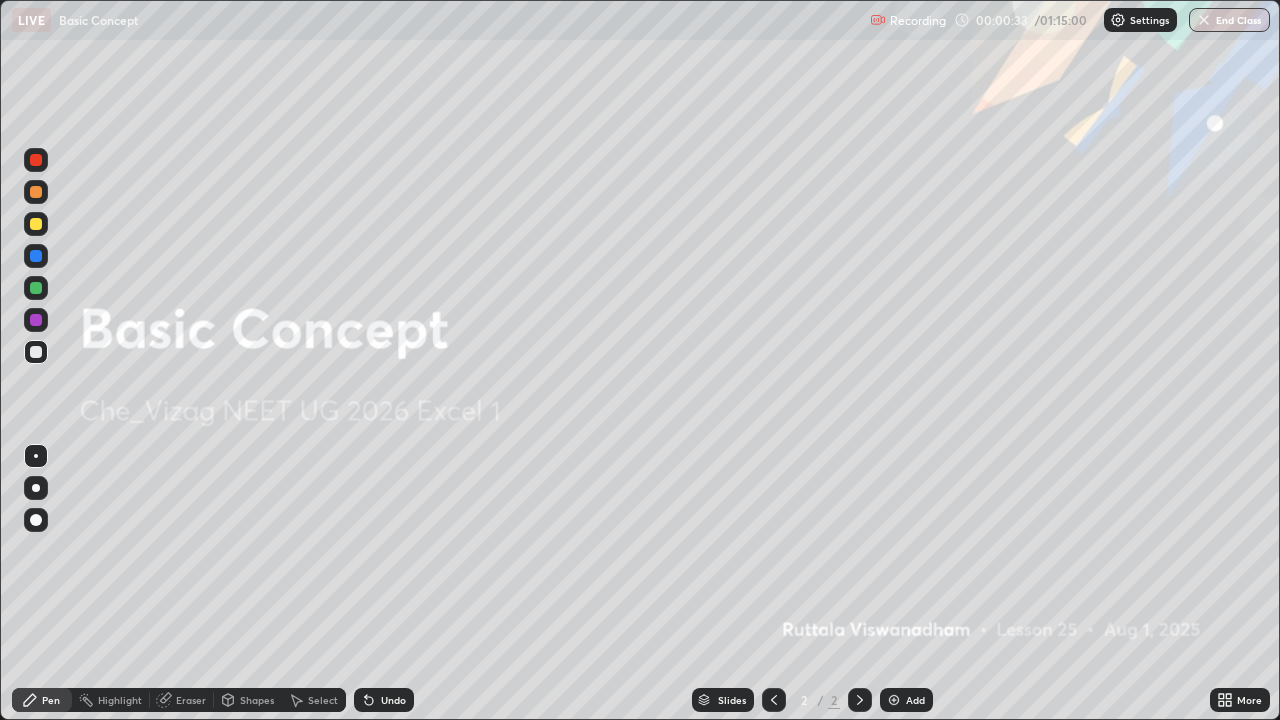 click at bounding box center (894, 700) 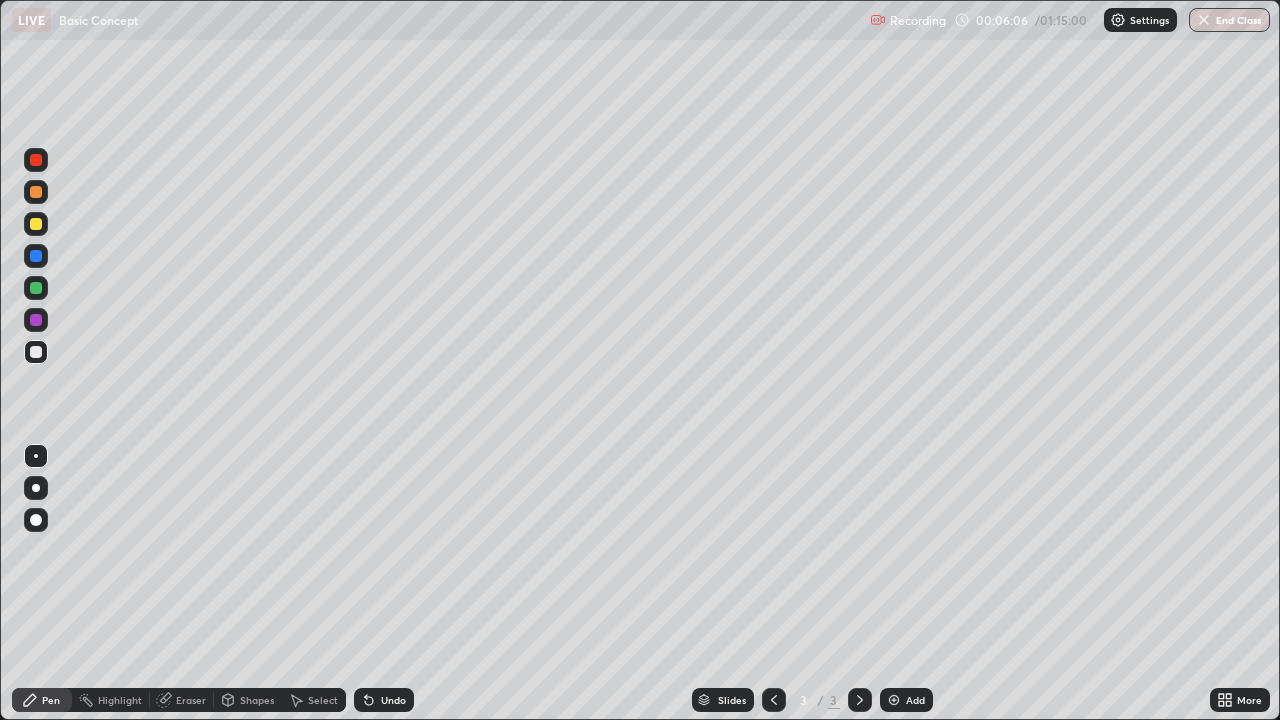 click on "Add" at bounding box center (906, 700) 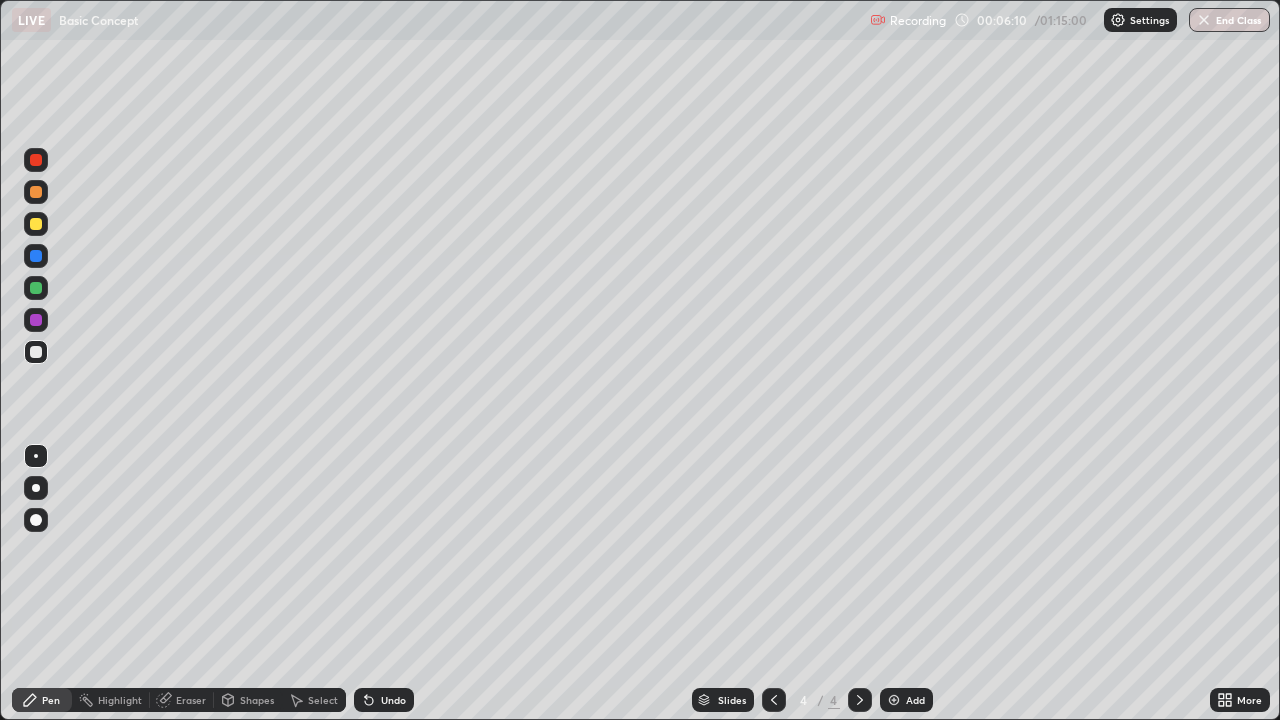 click at bounding box center [774, 700] 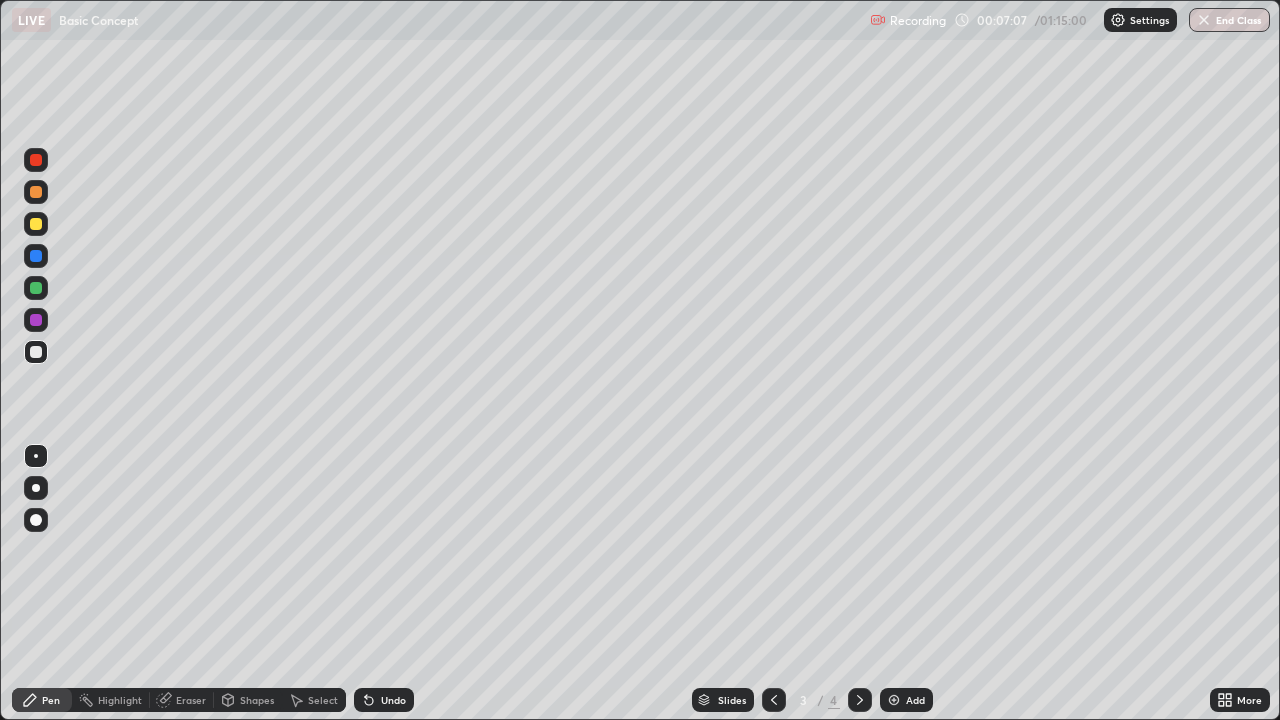 click at bounding box center (894, 700) 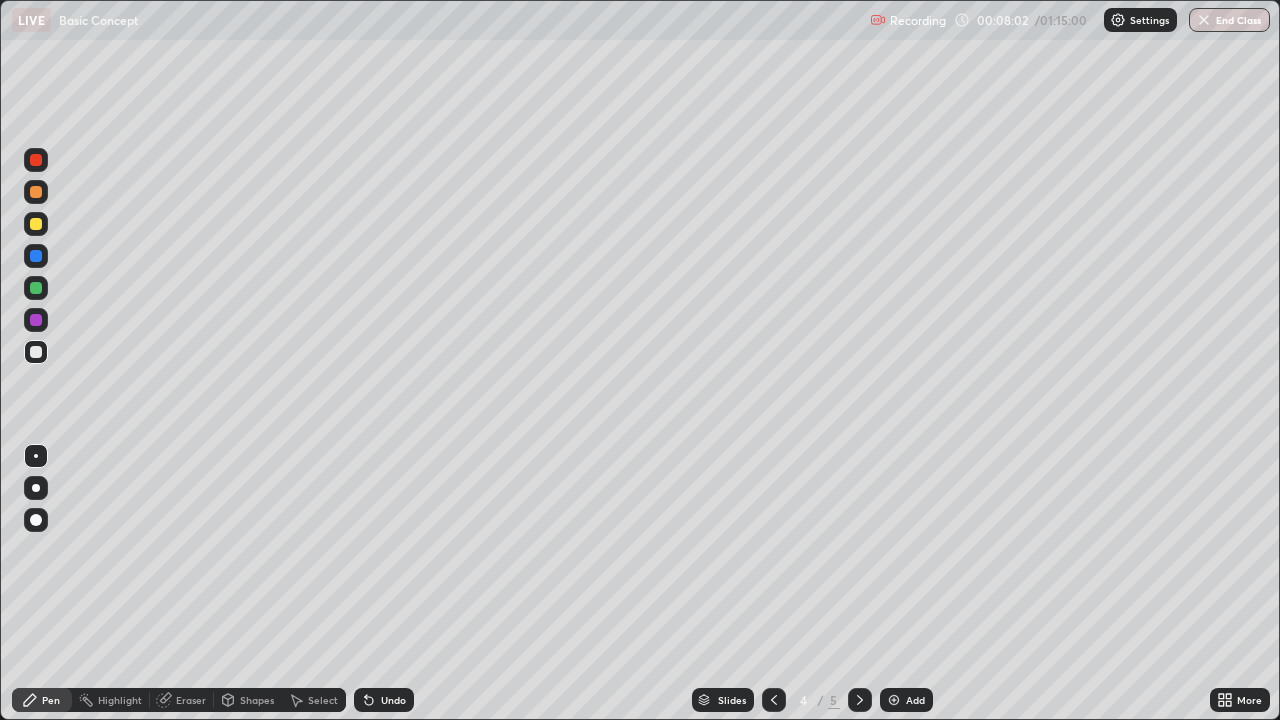 click at bounding box center (36, 224) 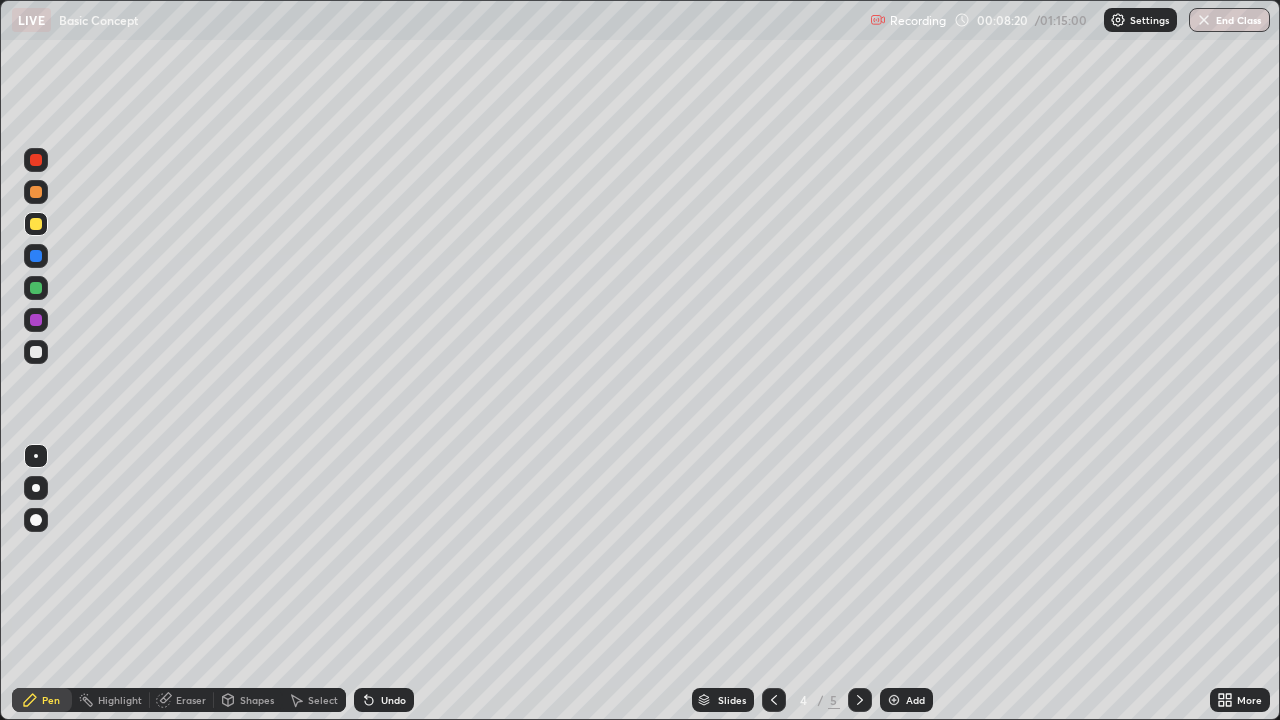 click on "Undo" at bounding box center [393, 700] 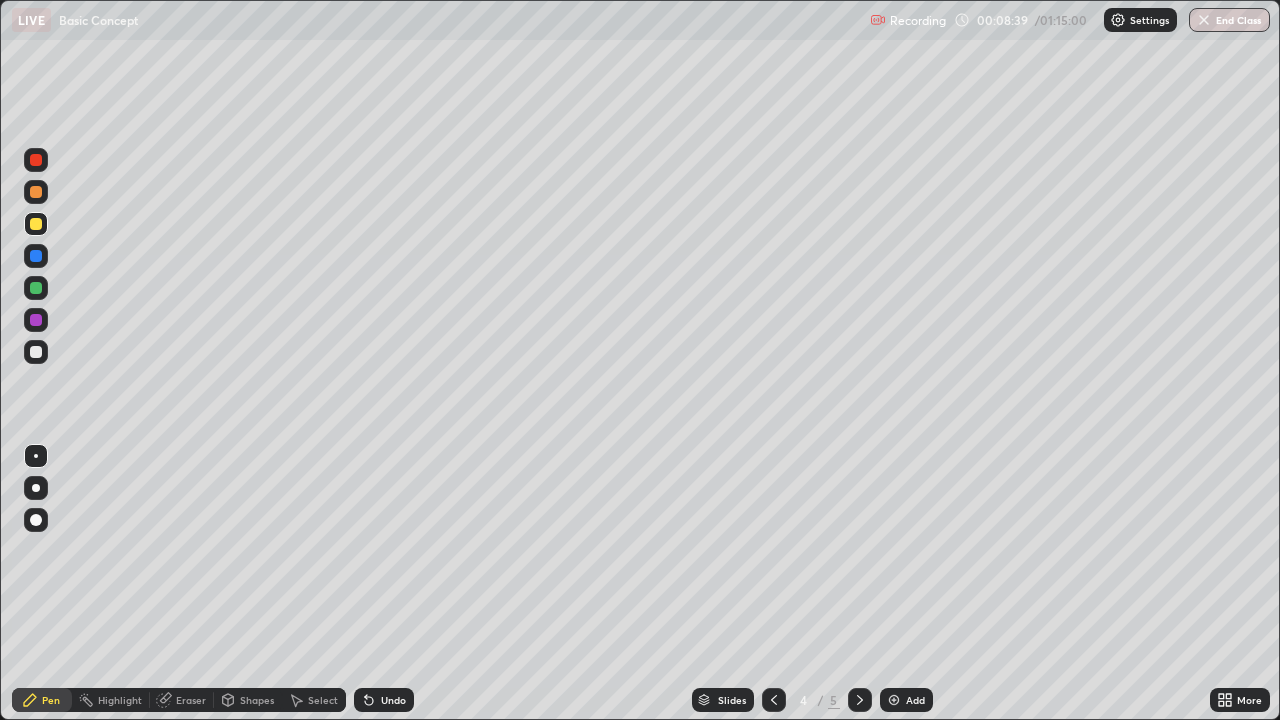 click on "Undo" at bounding box center (384, 700) 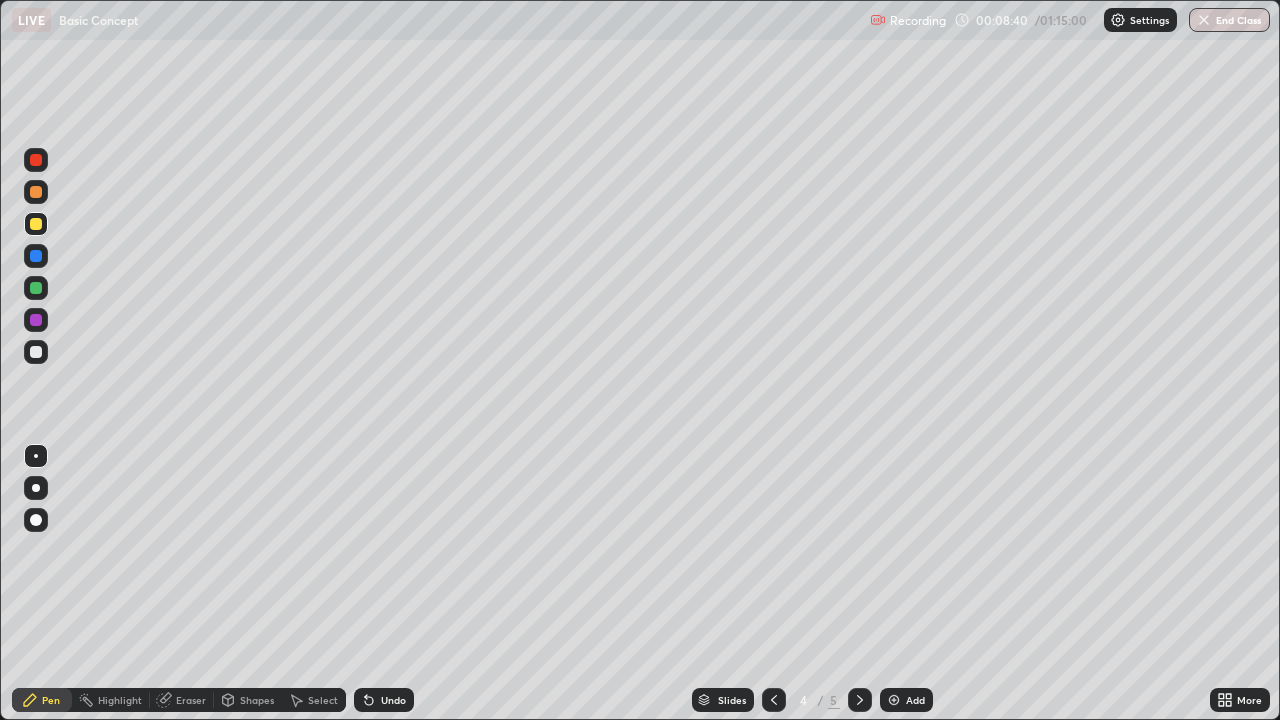 click 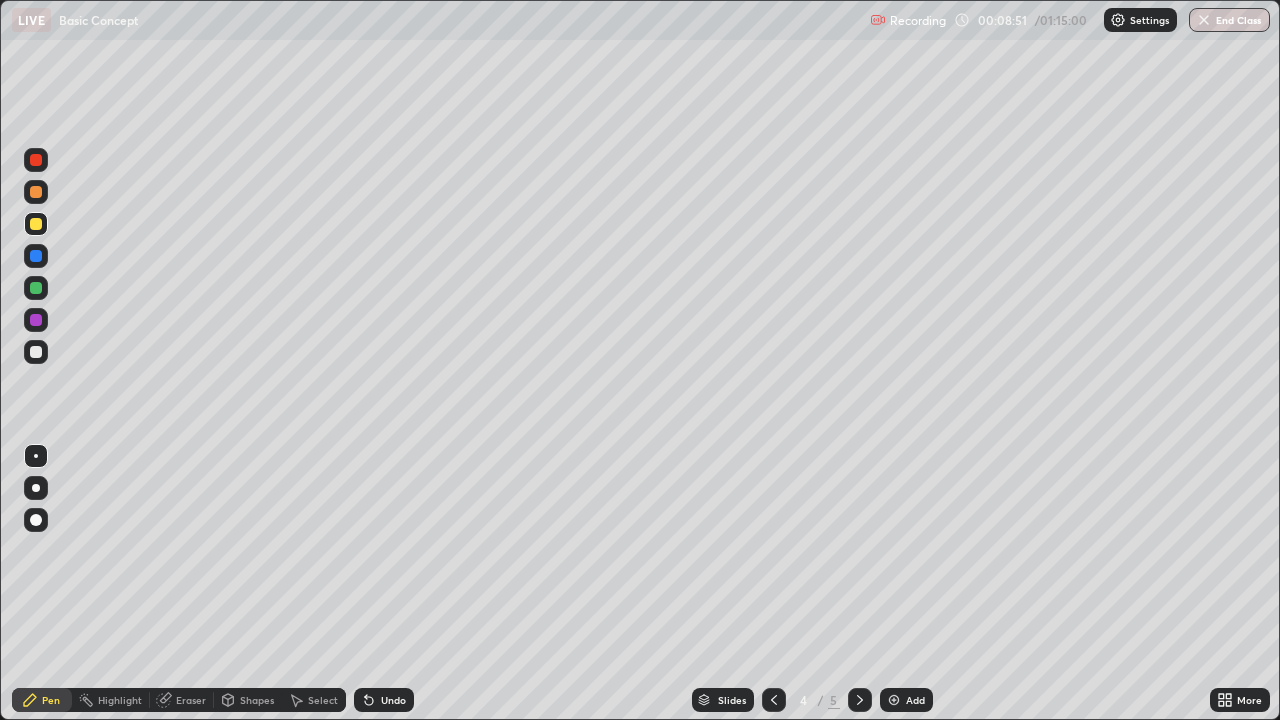 click at bounding box center (36, 352) 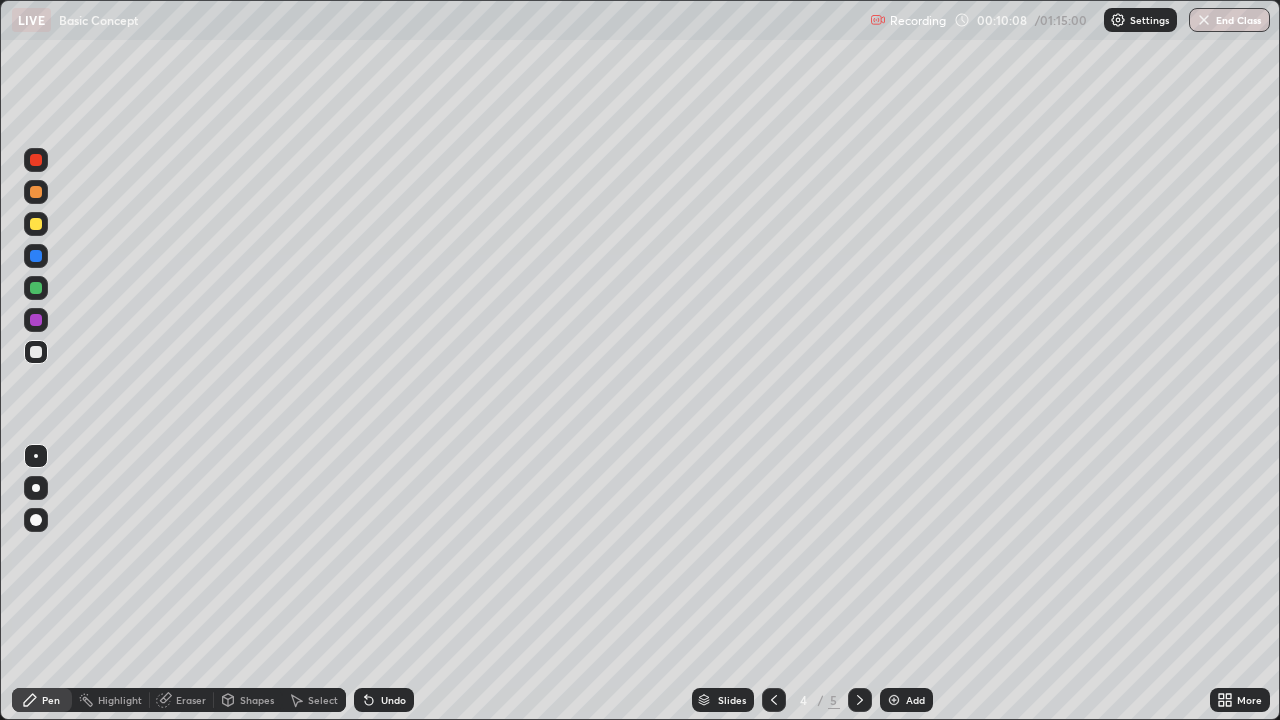 click on "Undo" at bounding box center (393, 700) 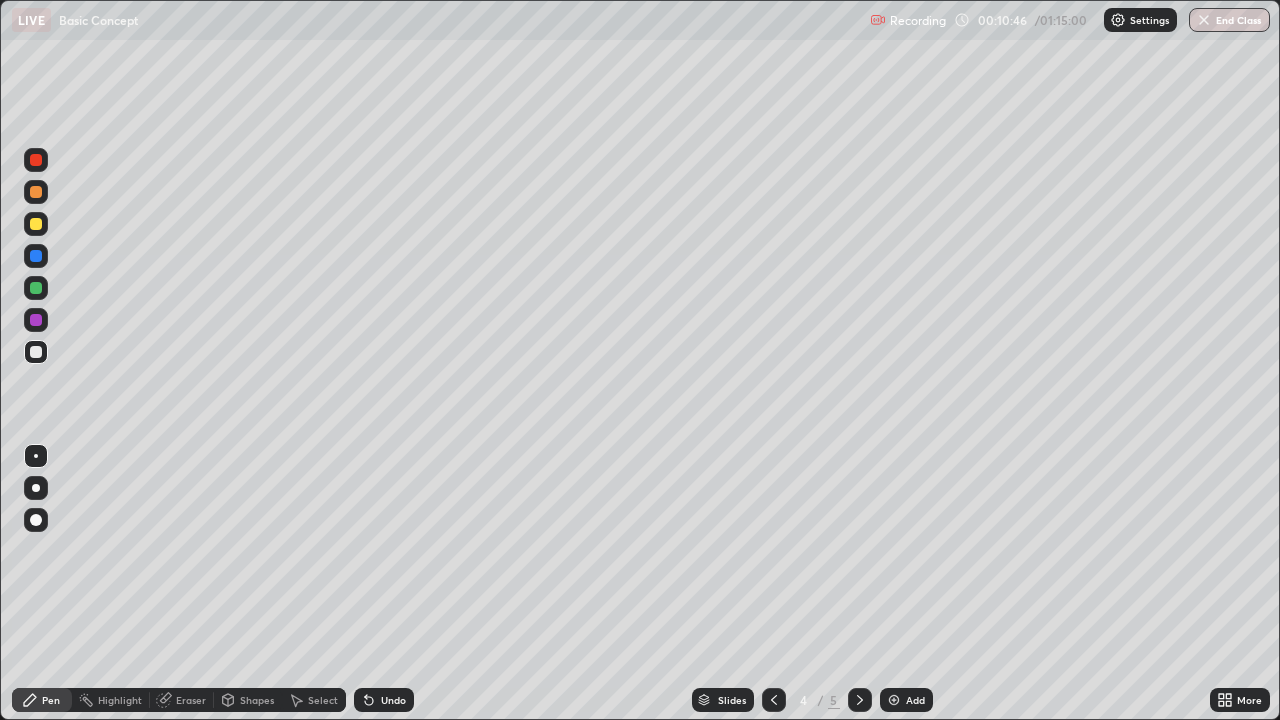 click on "Undo" at bounding box center (384, 700) 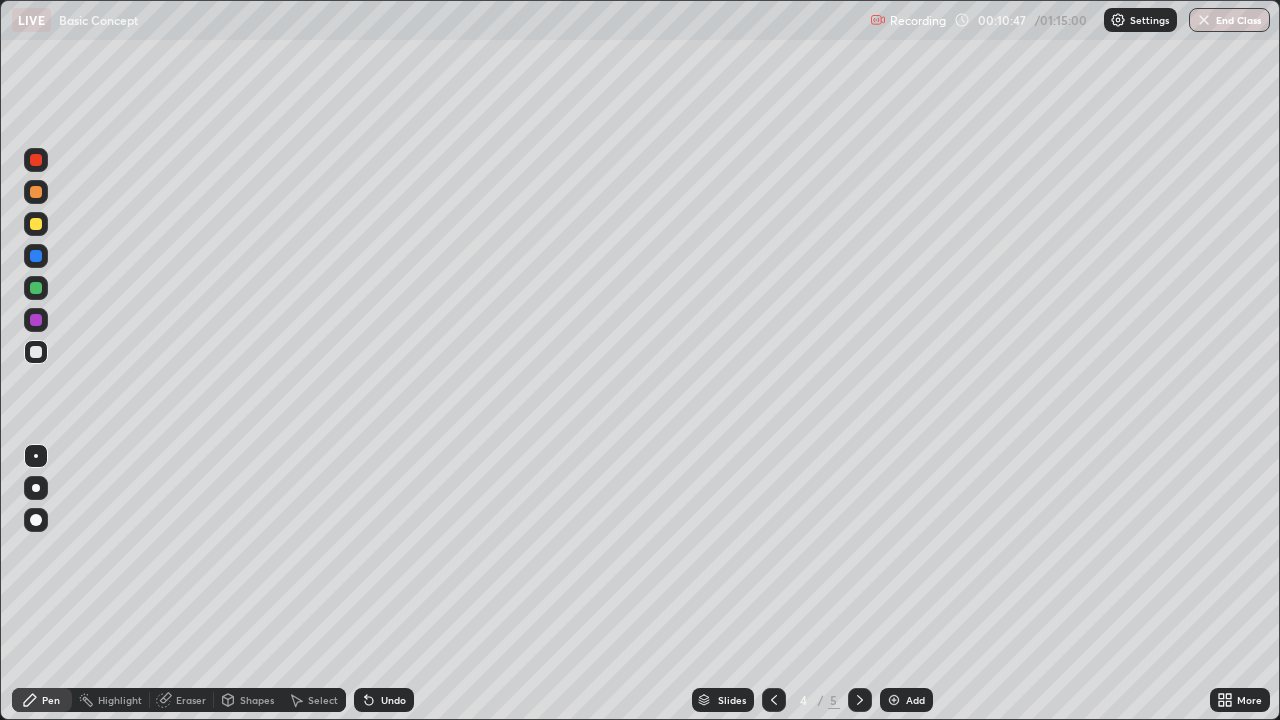 click at bounding box center (36, 320) 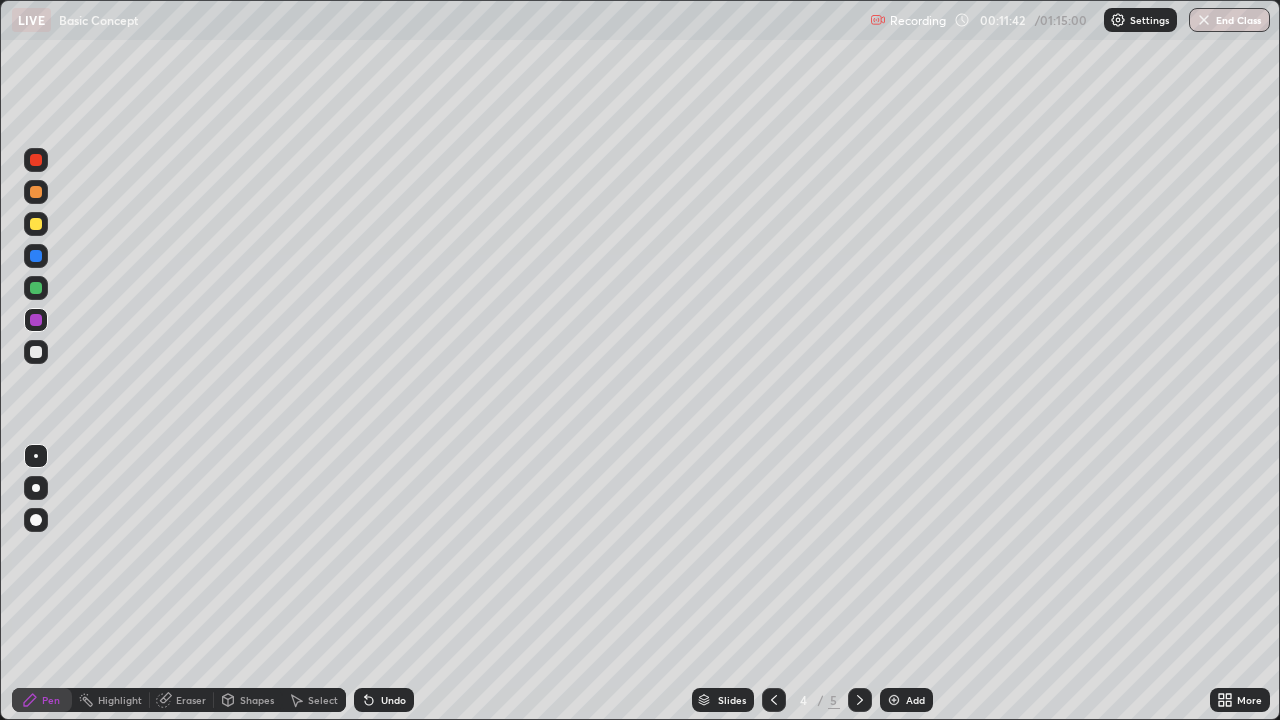 click on "Undo" at bounding box center (384, 700) 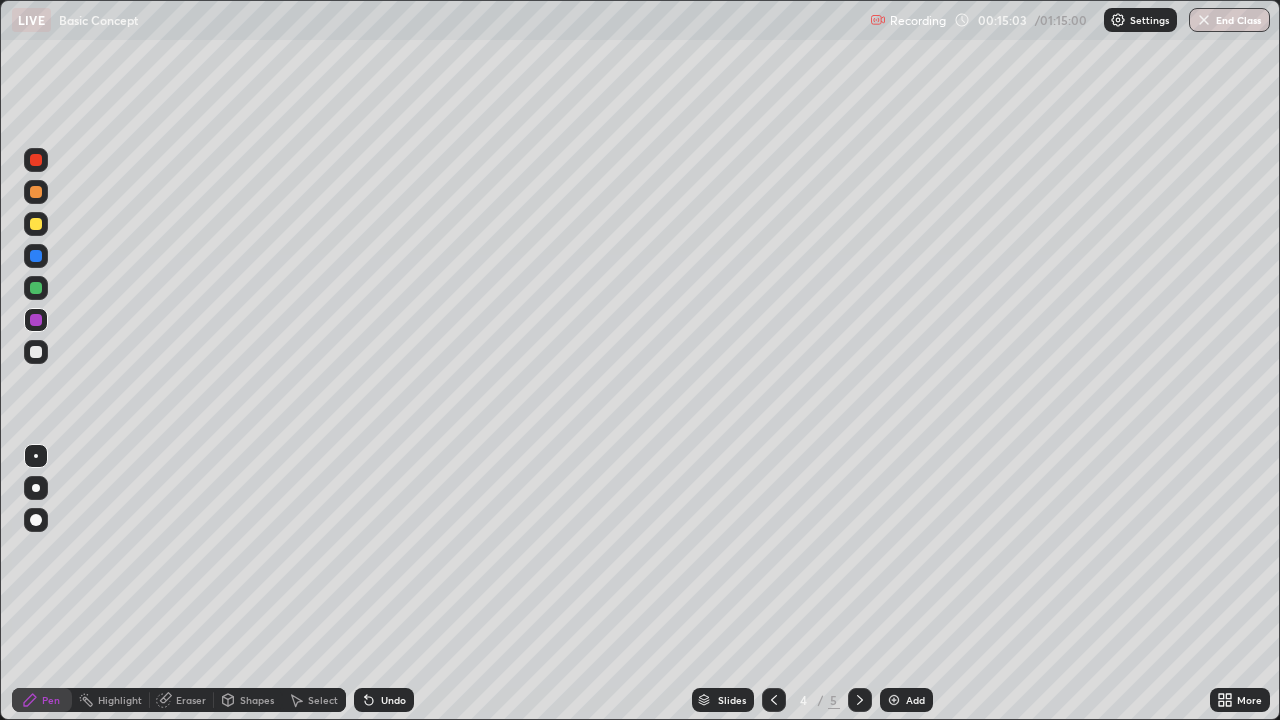 click at bounding box center [894, 700] 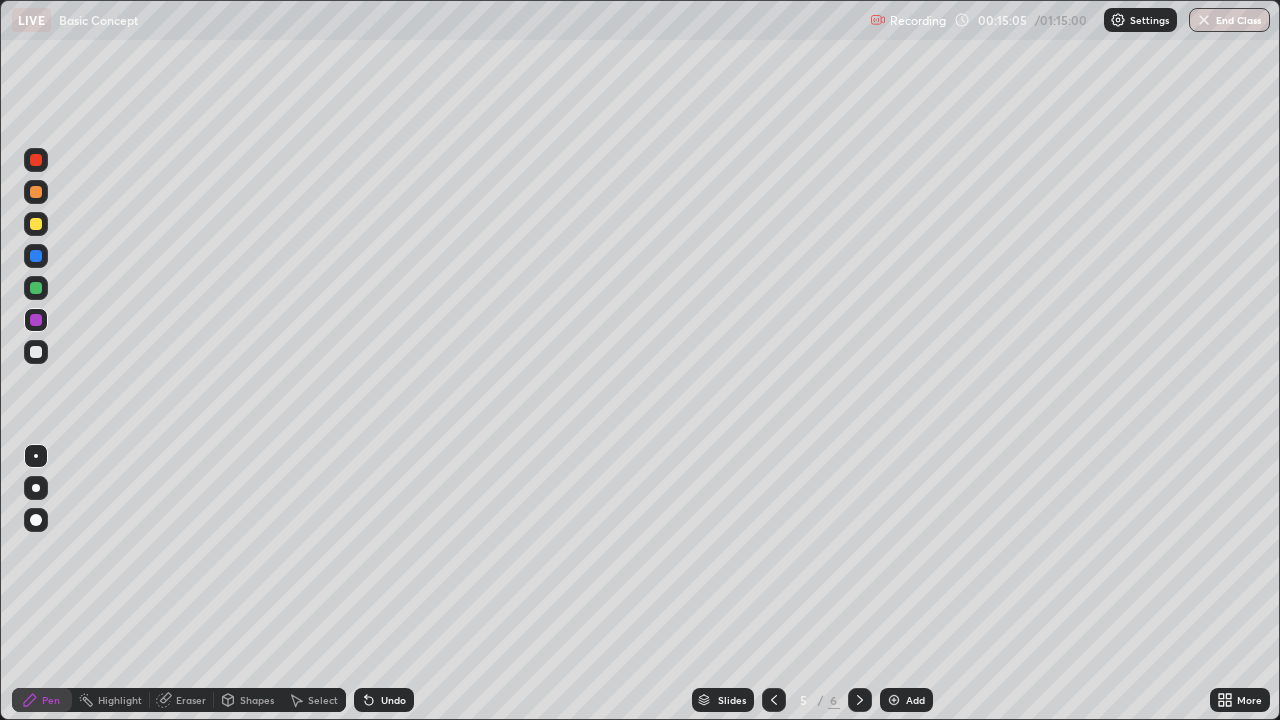 click at bounding box center [36, 352] 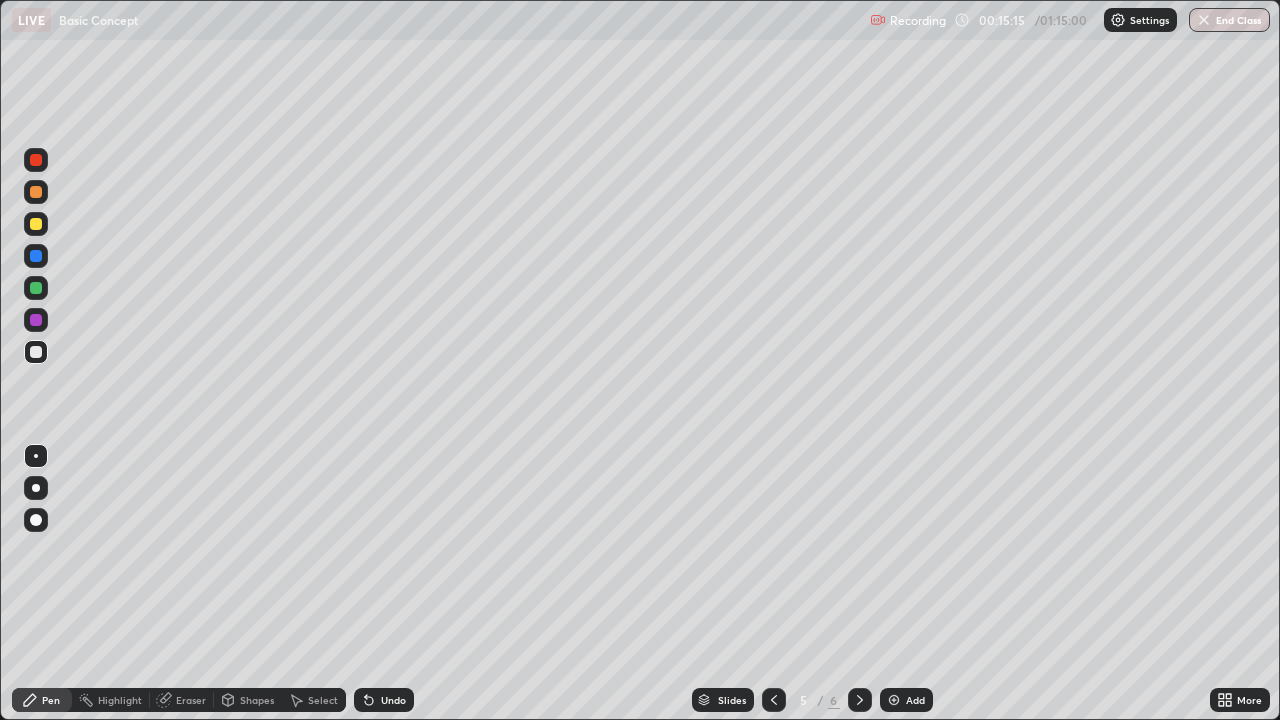 click on "Undo" at bounding box center [393, 700] 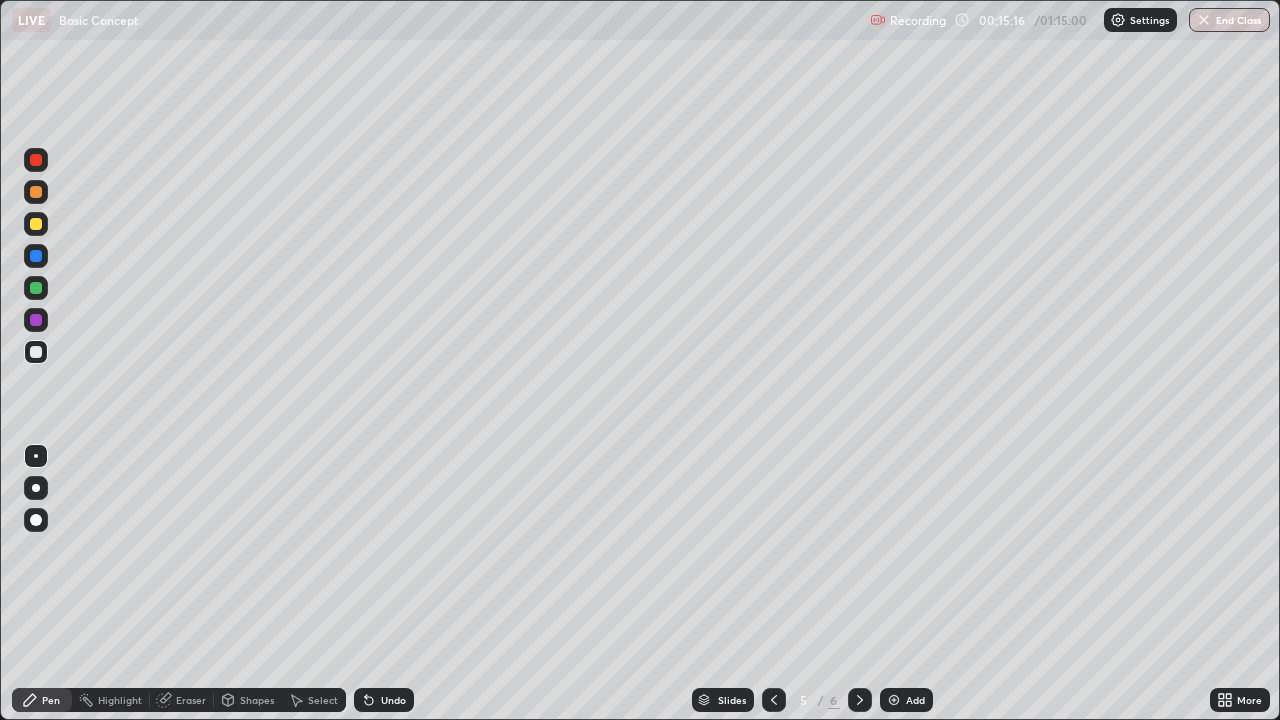 click on "Undo" at bounding box center [393, 700] 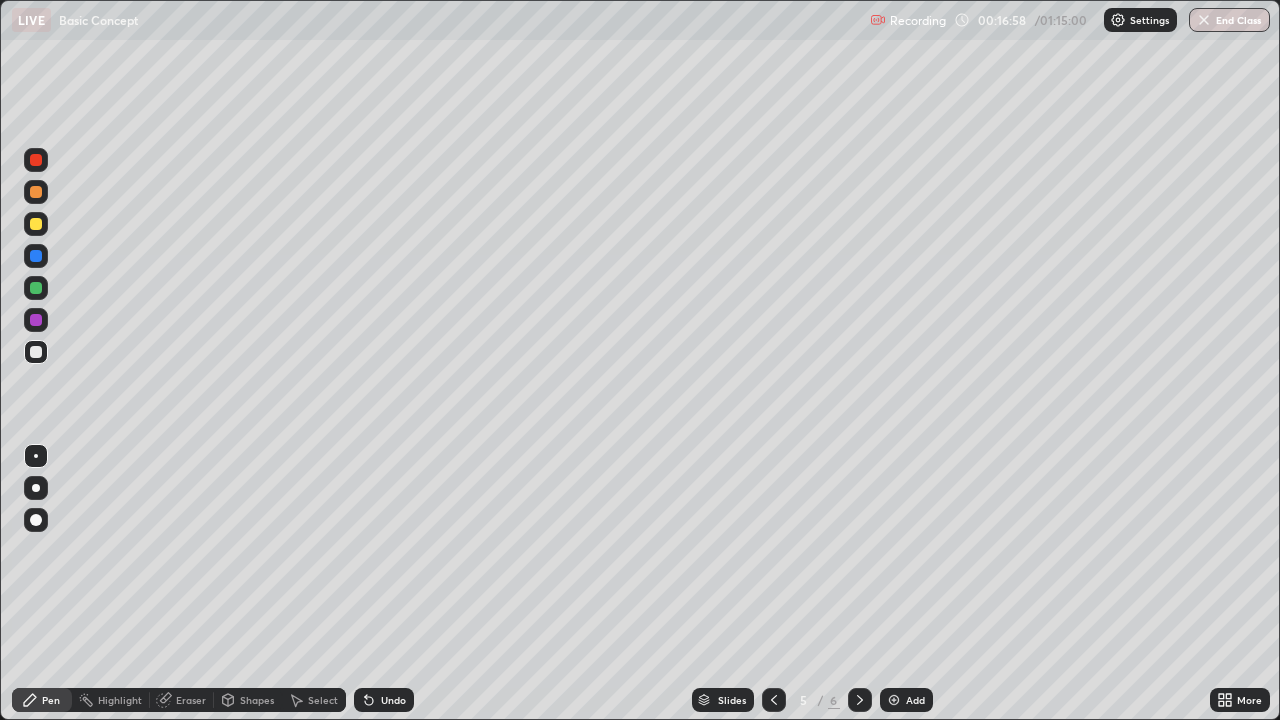 click on "Undo" at bounding box center [393, 700] 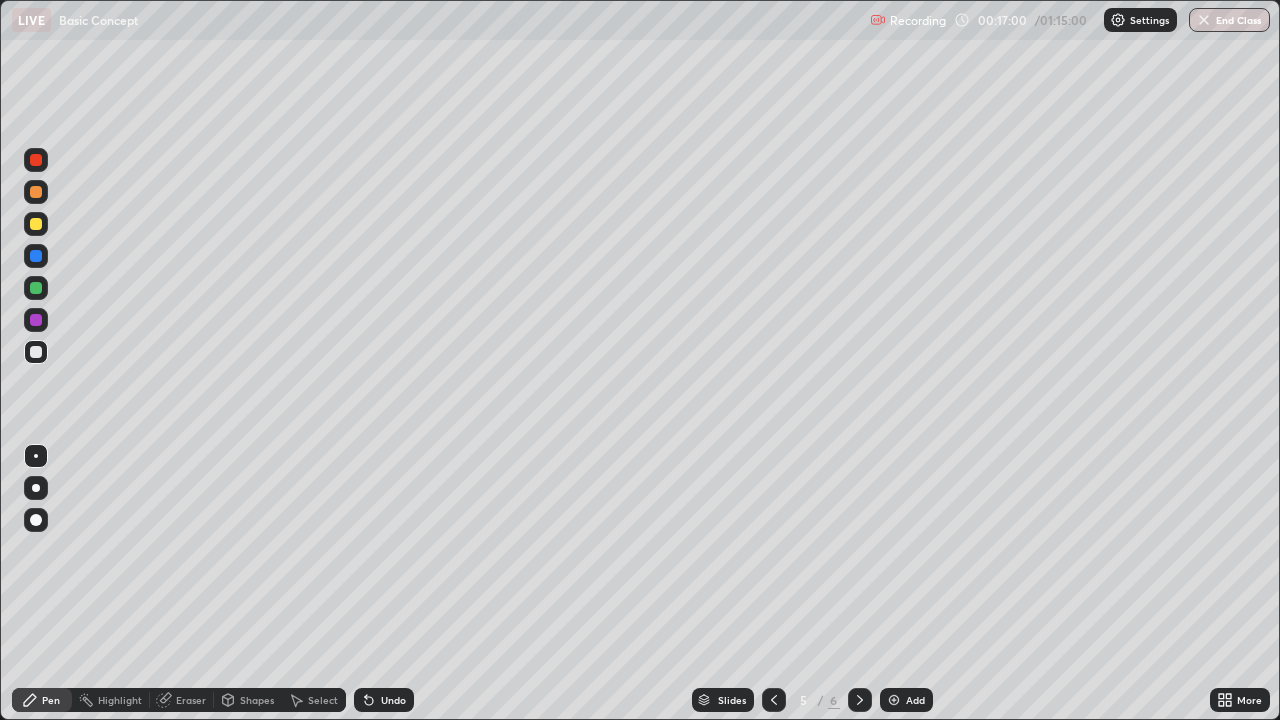 click on "Undo" at bounding box center [384, 700] 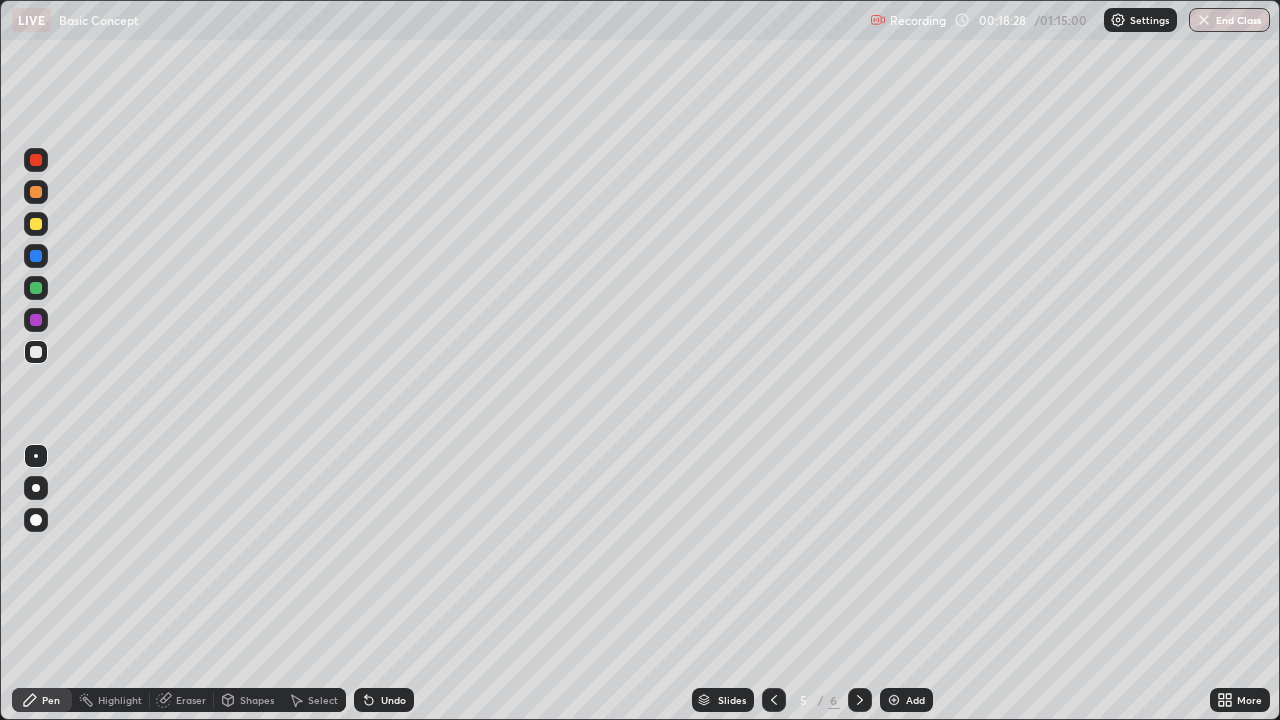 click at bounding box center (894, 700) 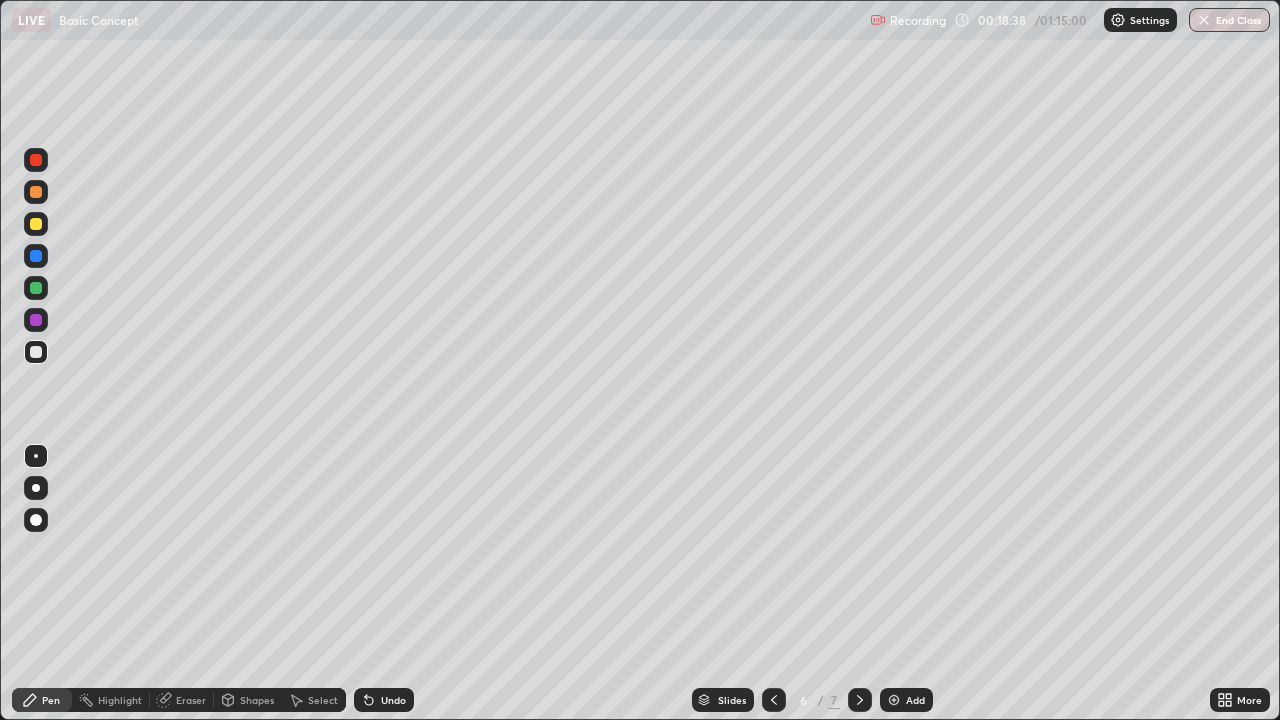 click 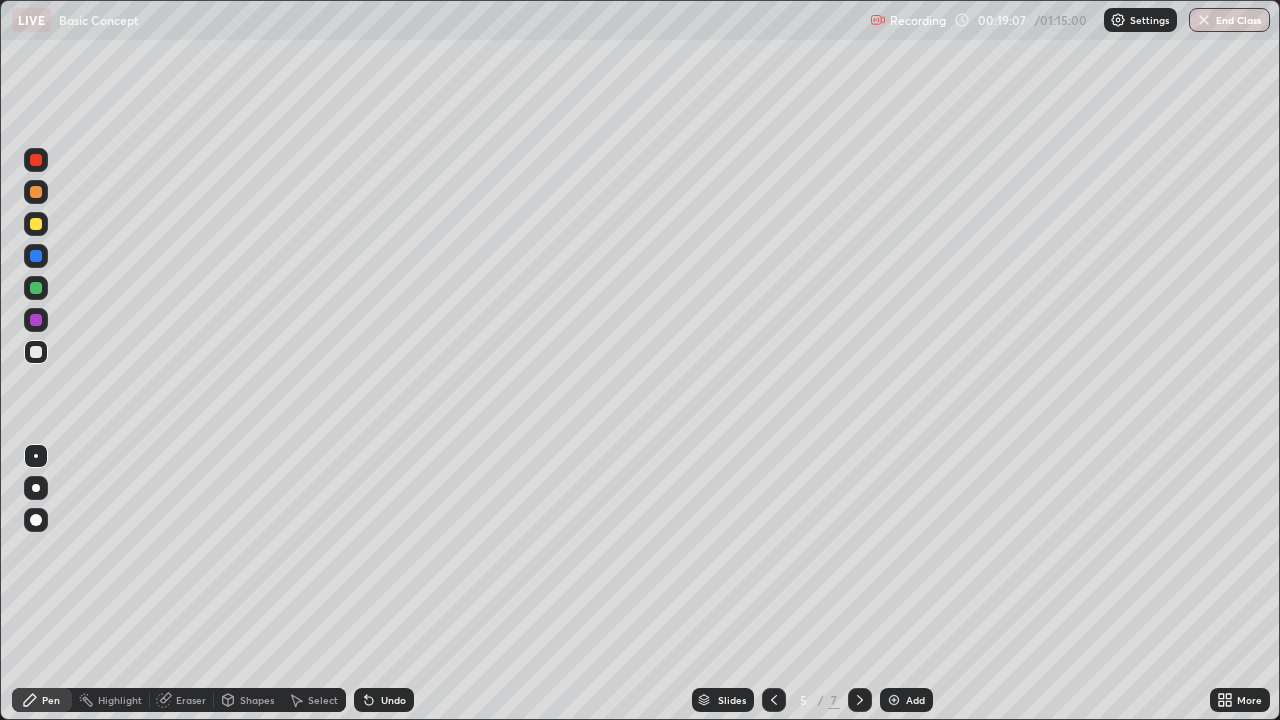 click 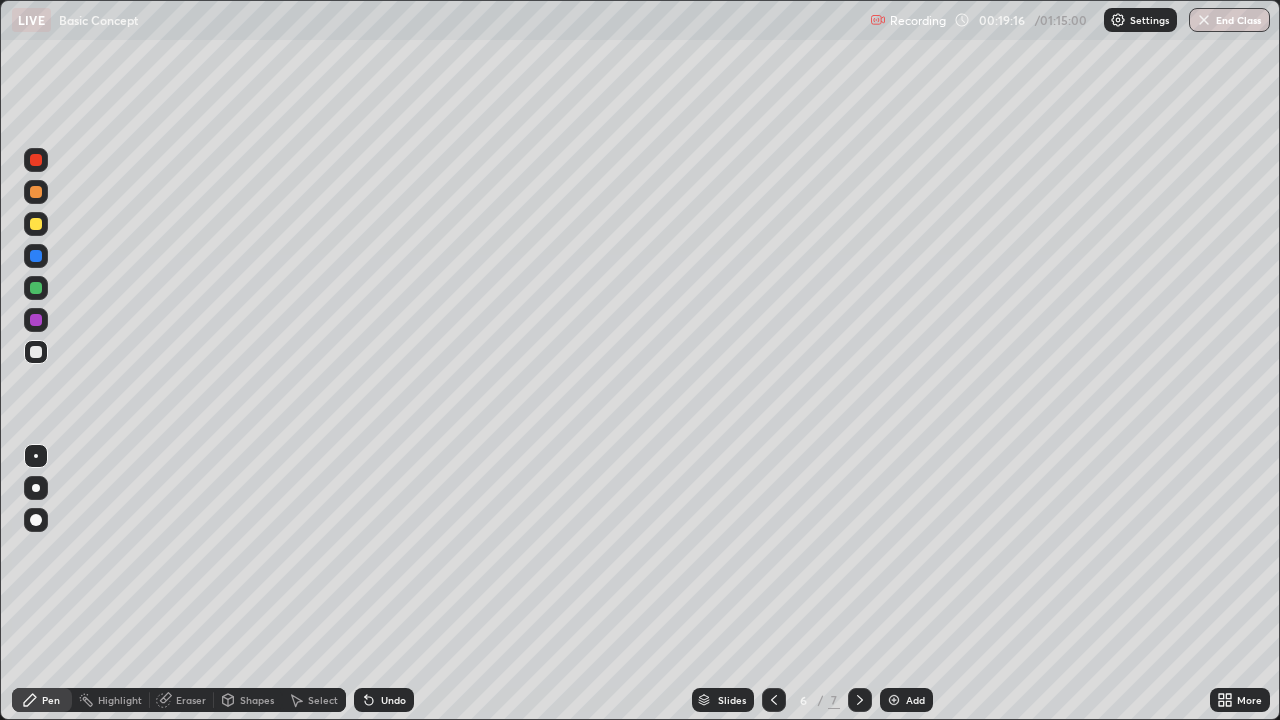 click at bounding box center (774, 700) 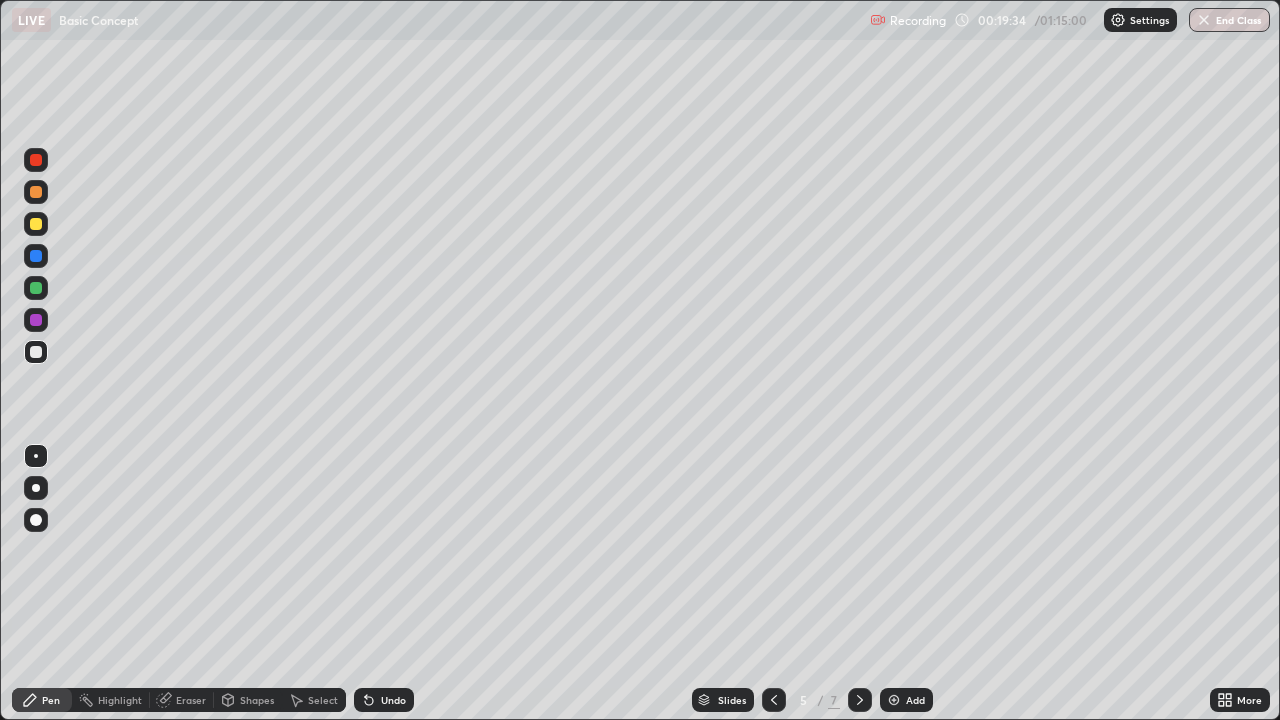 click 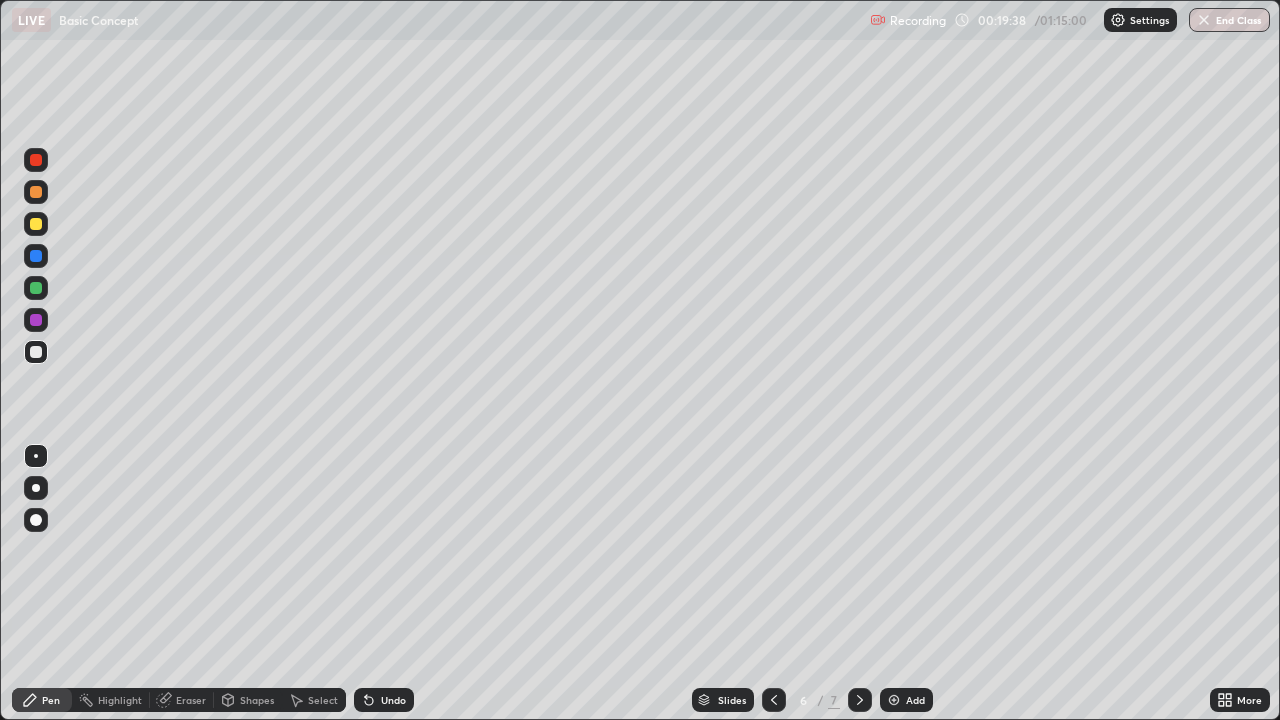 click on "Undo" at bounding box center (384, 700) 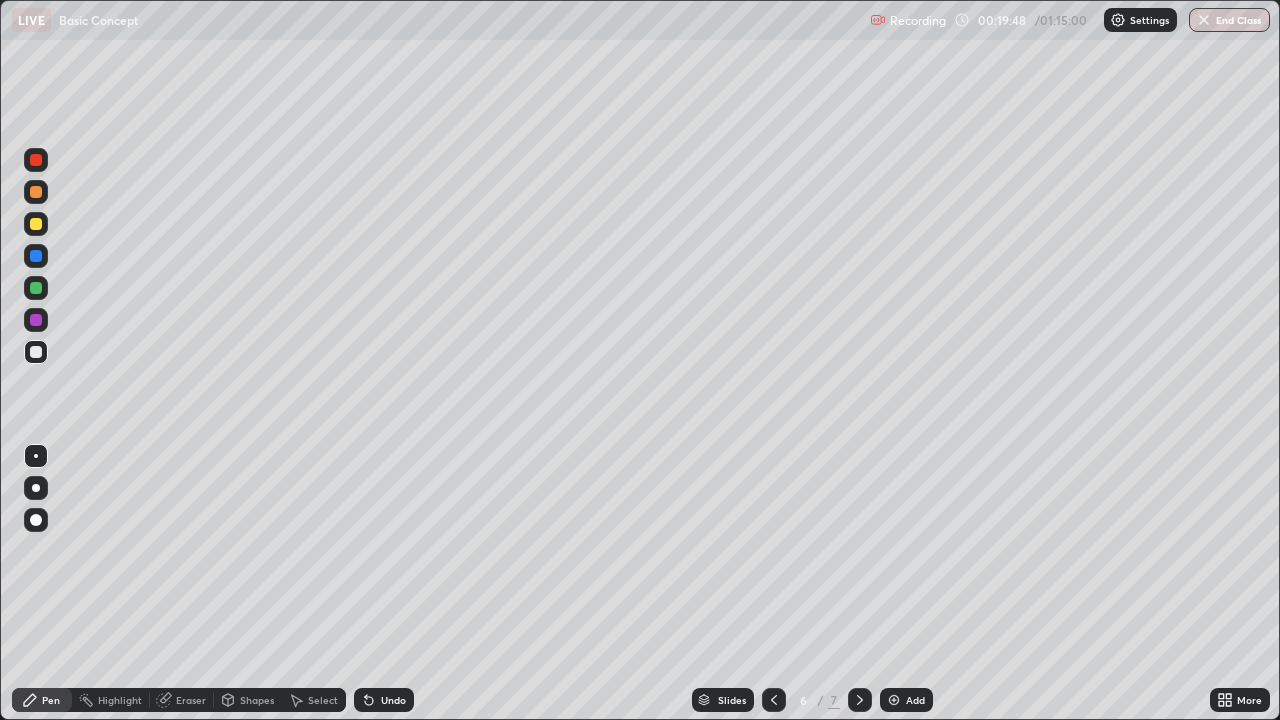 click at bounding box center (774, 700) 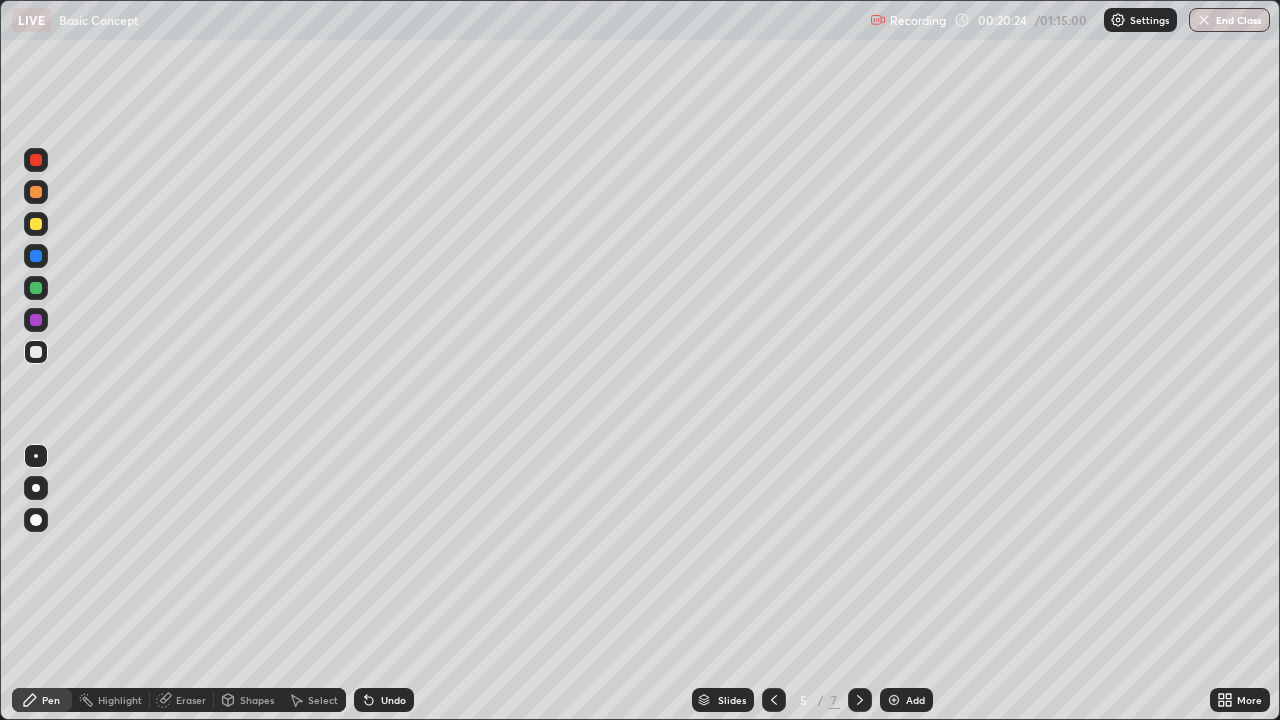 click 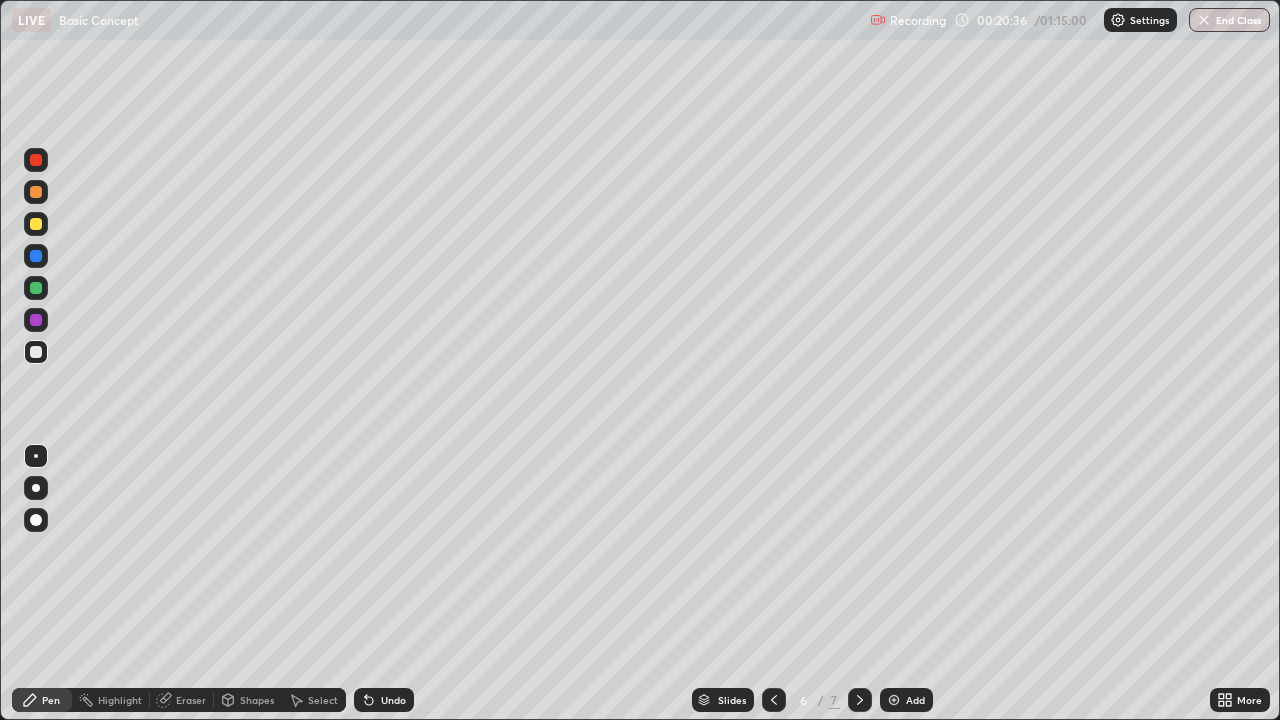 click 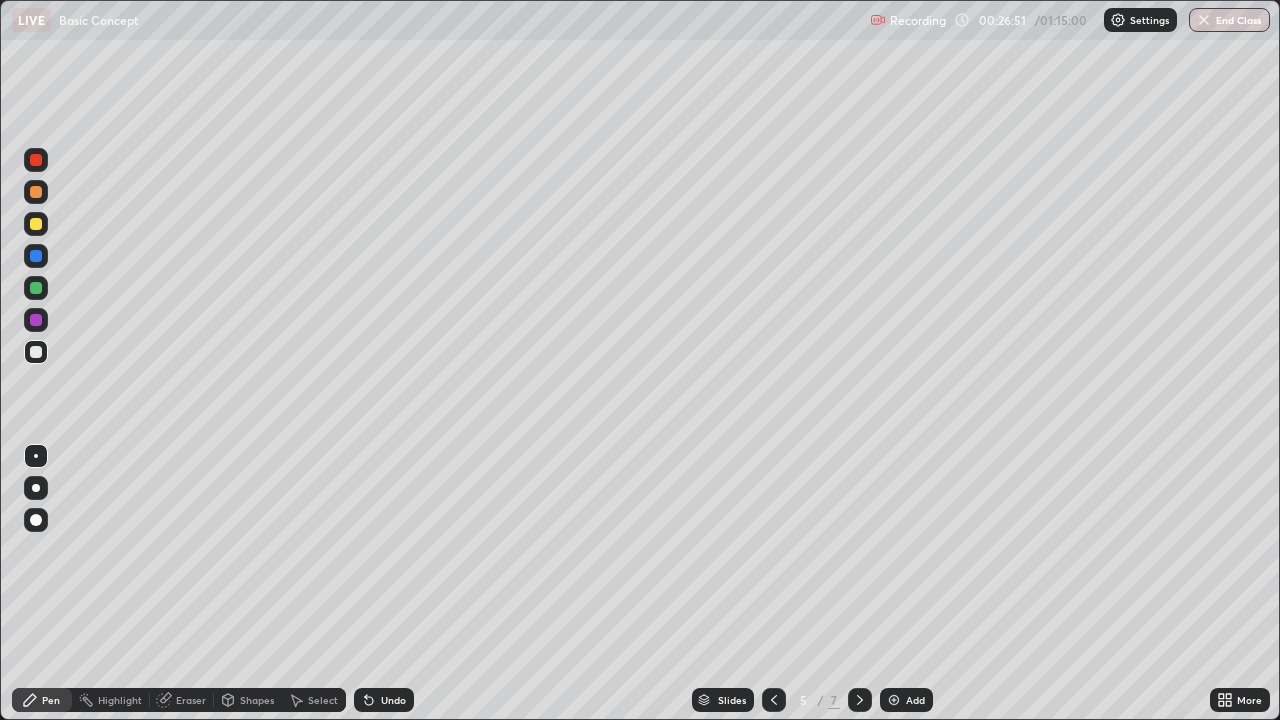 click on "Add" at bounding box center (906, 700) 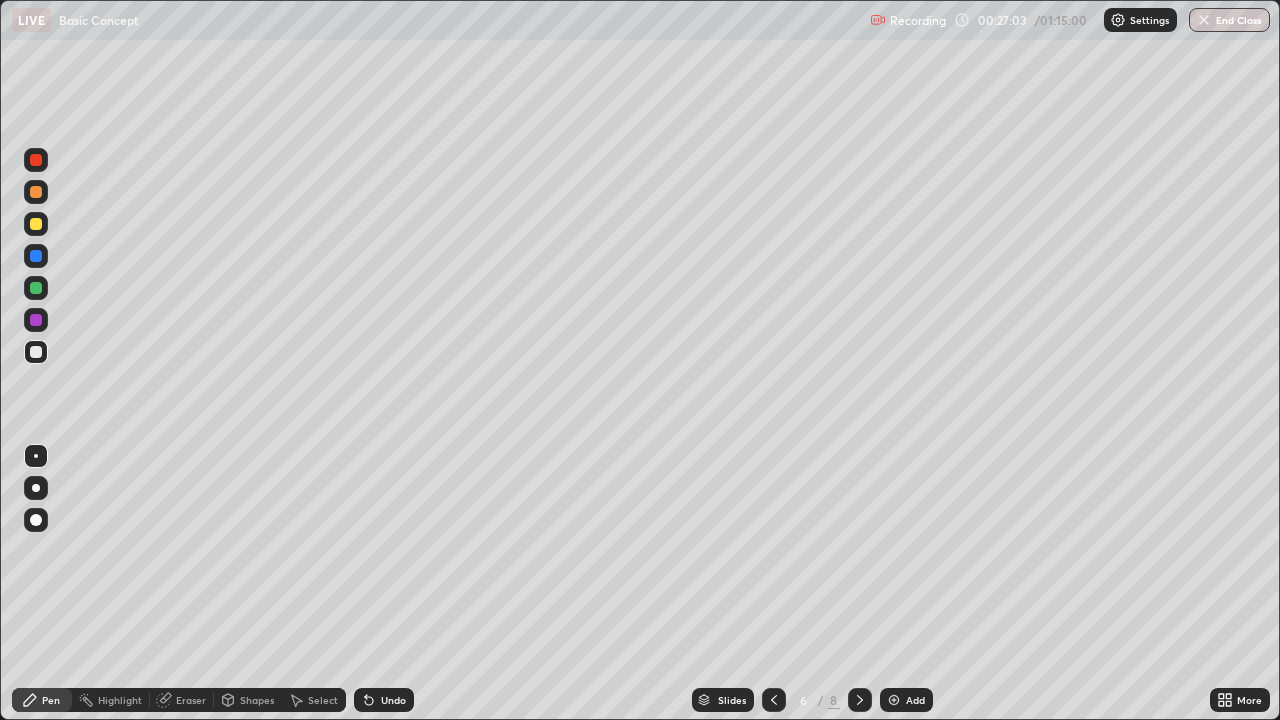 click 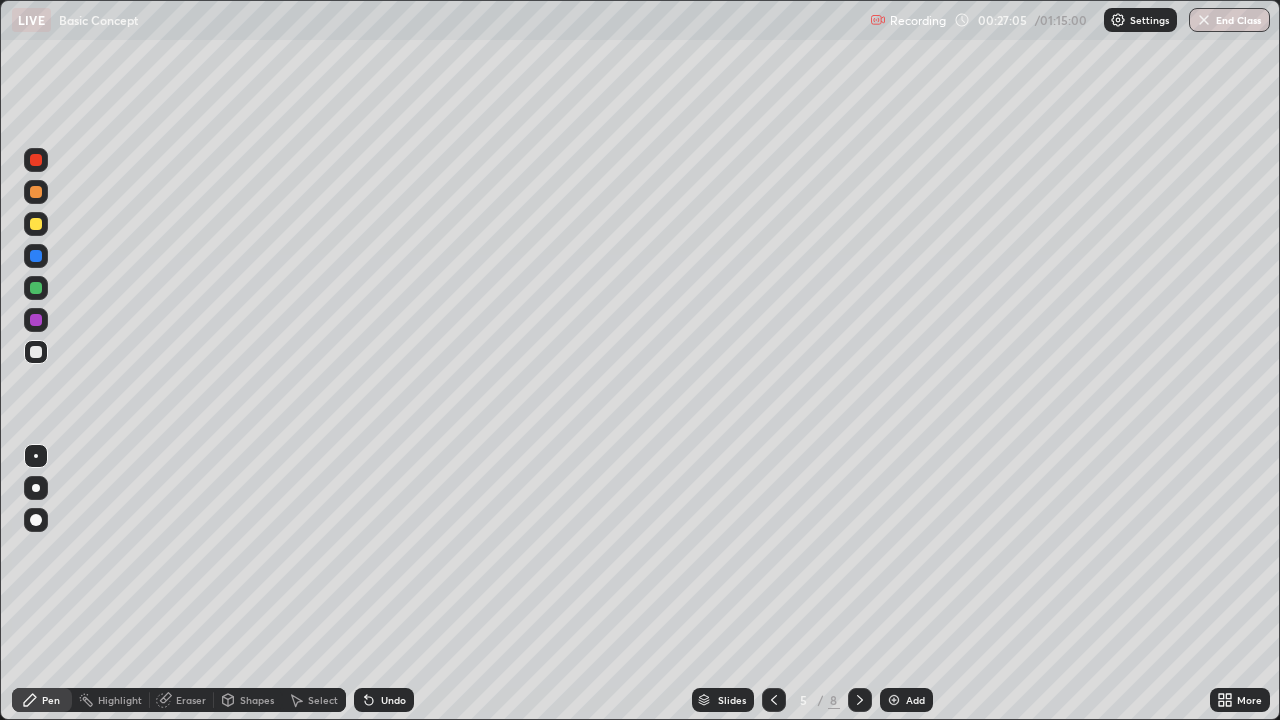 click at bounding box center [860, 700] 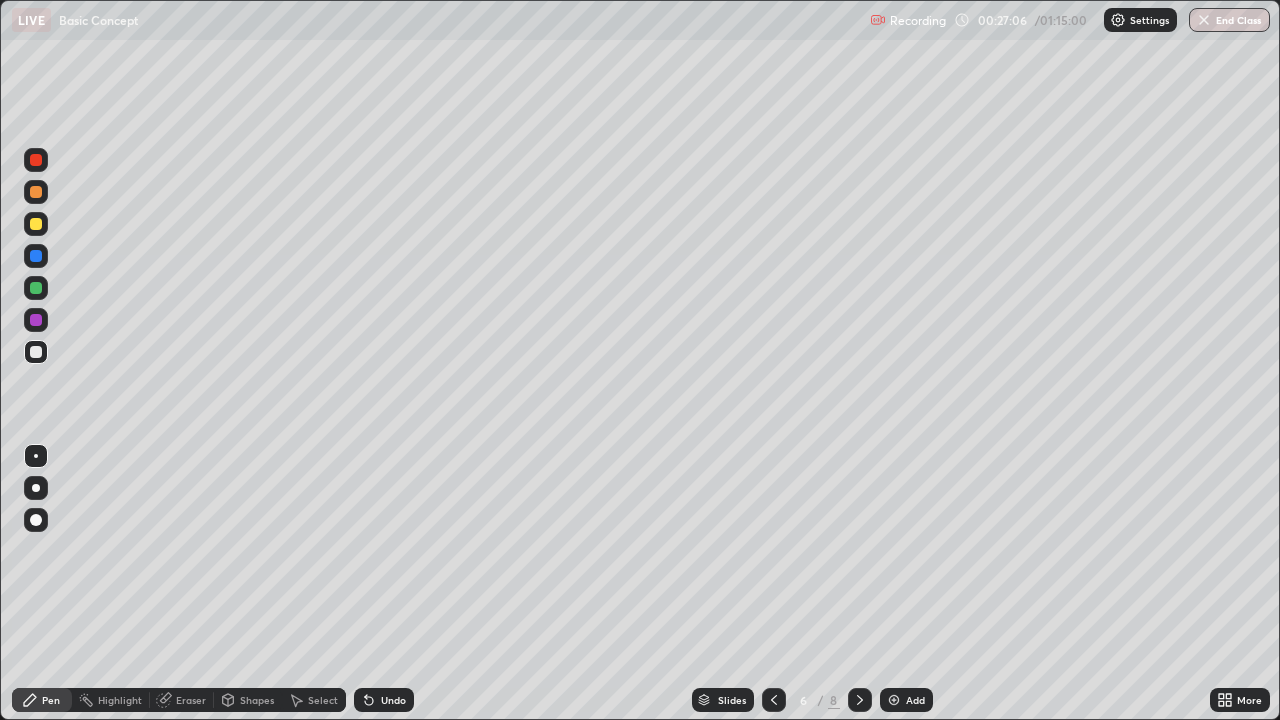 click 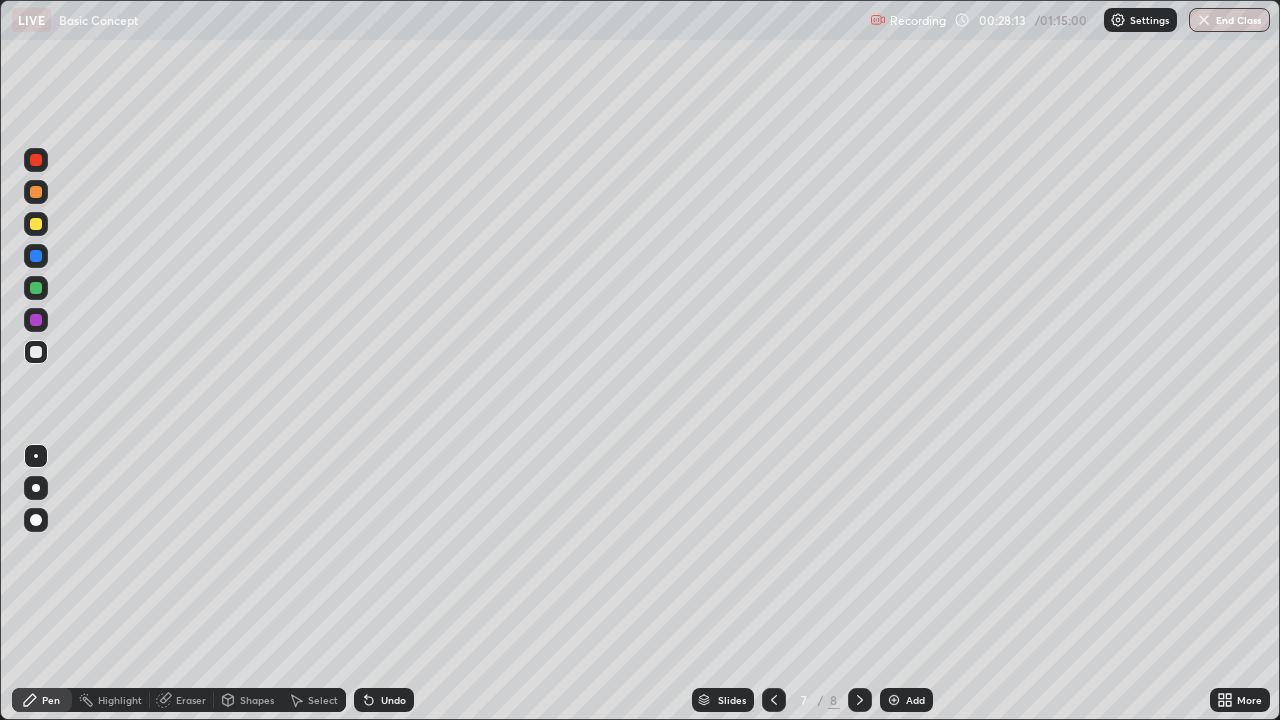 click at bounding box center (894, 700) 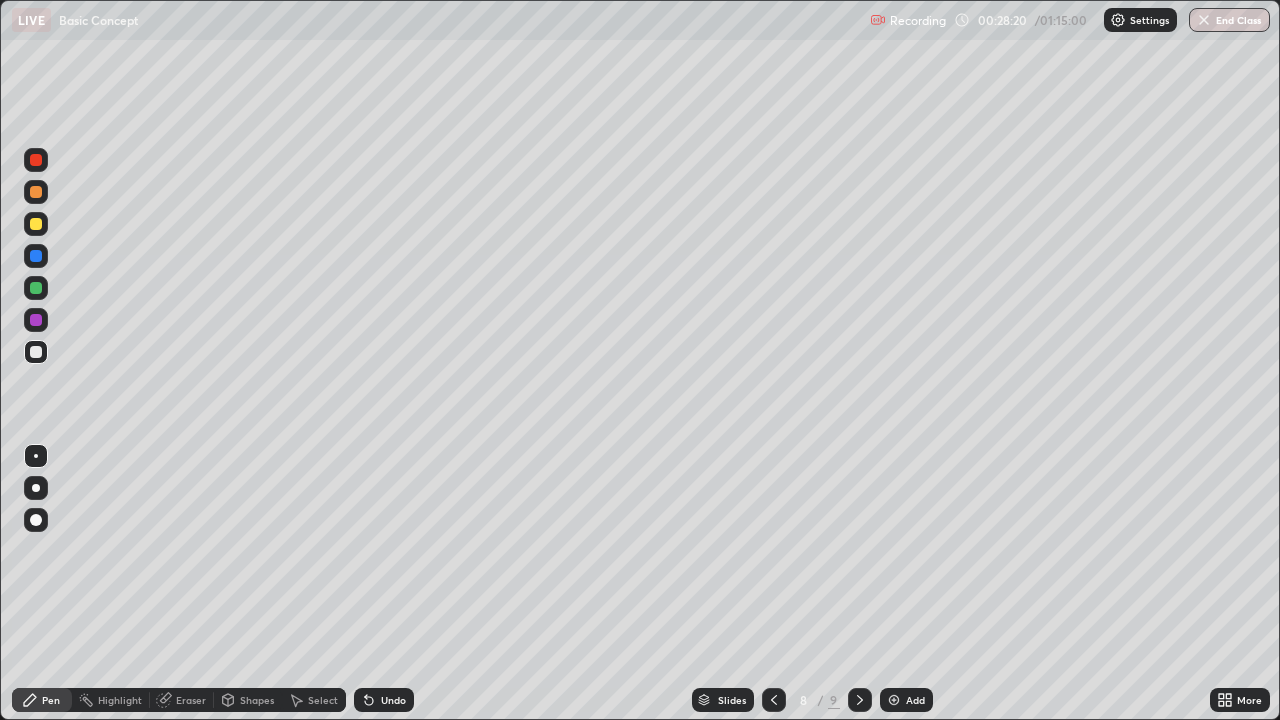 click 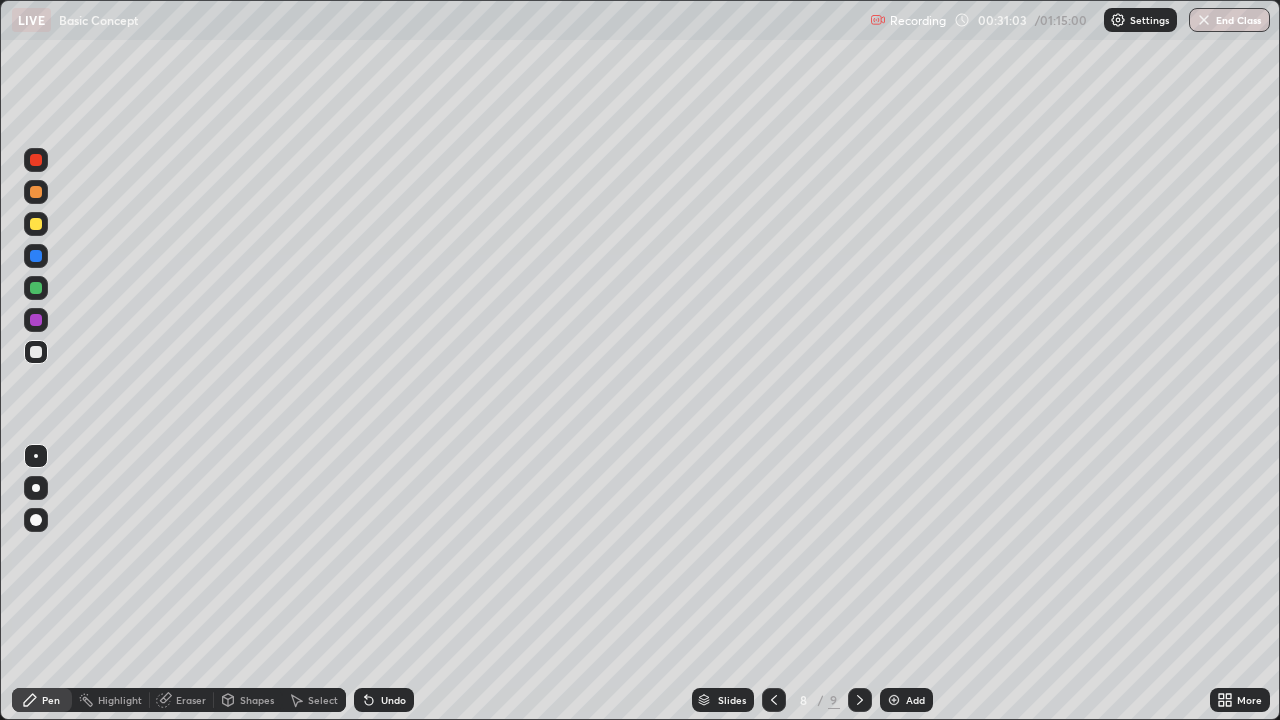 click at bounding box center [894, 700] 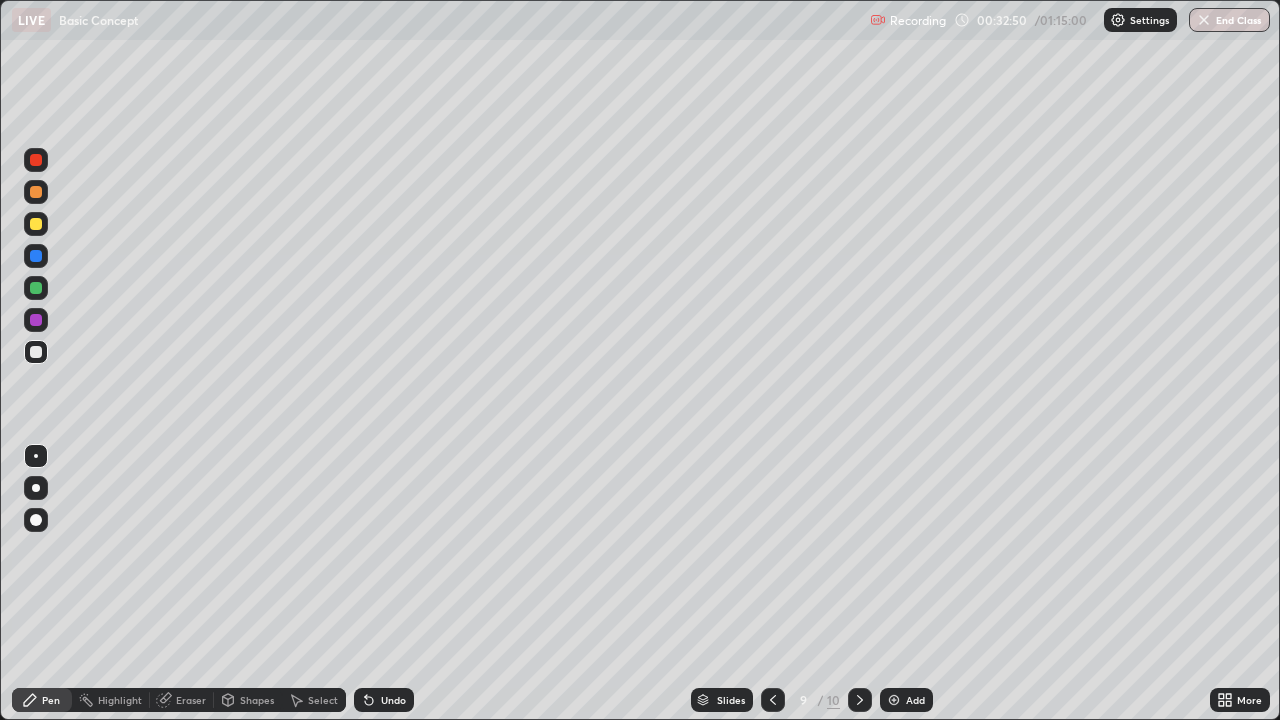 click on "Add" at bounding box center (906, 700) 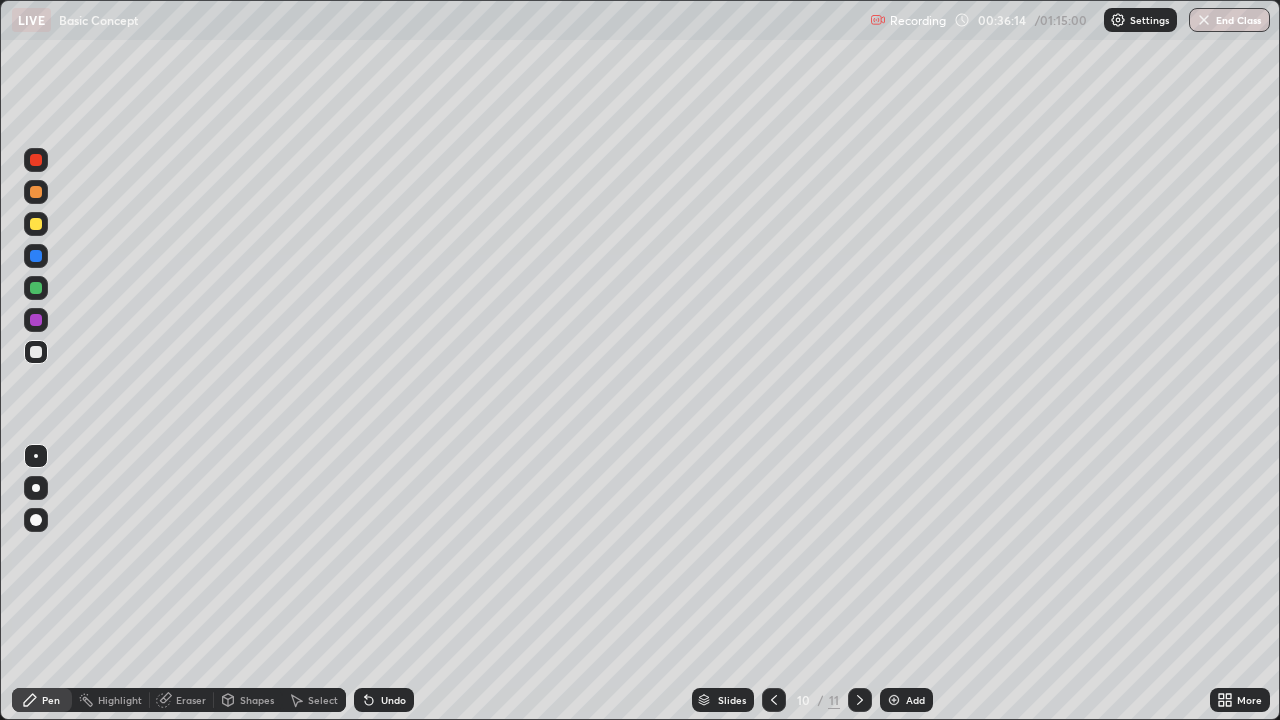 click on "Add" at bounding box center (915, 700) 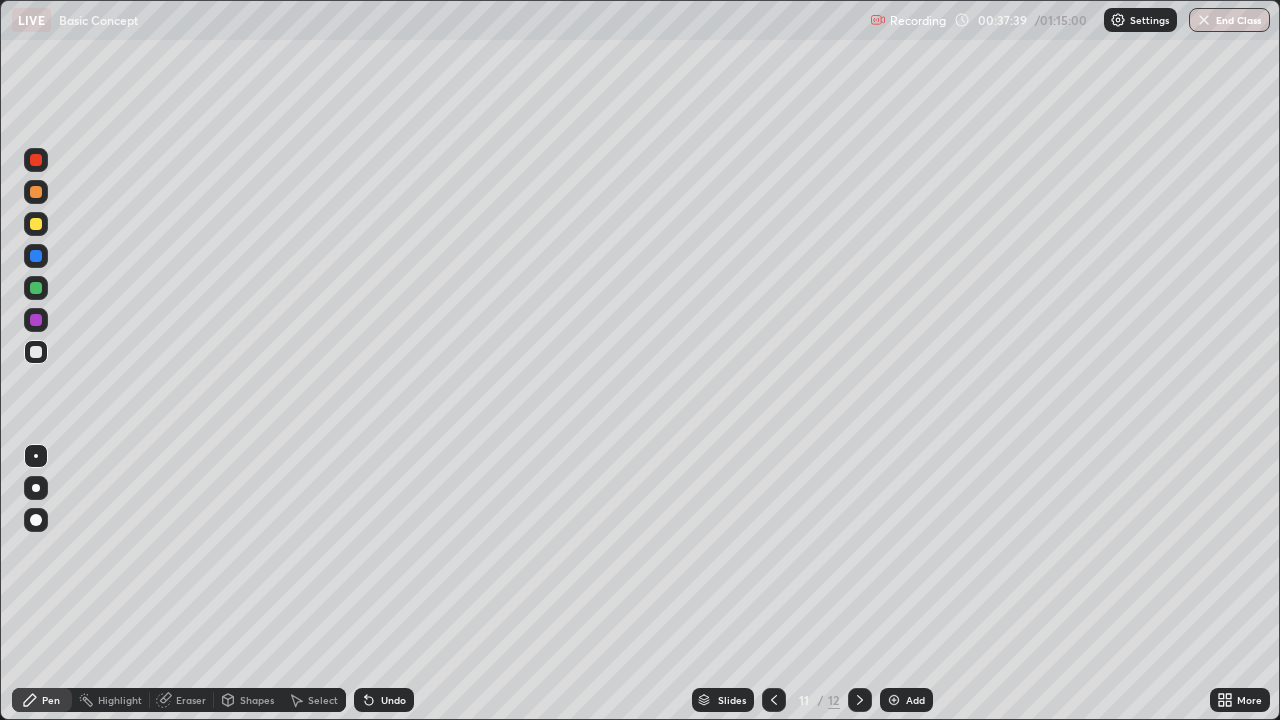 click at bounding box center (36, 224) 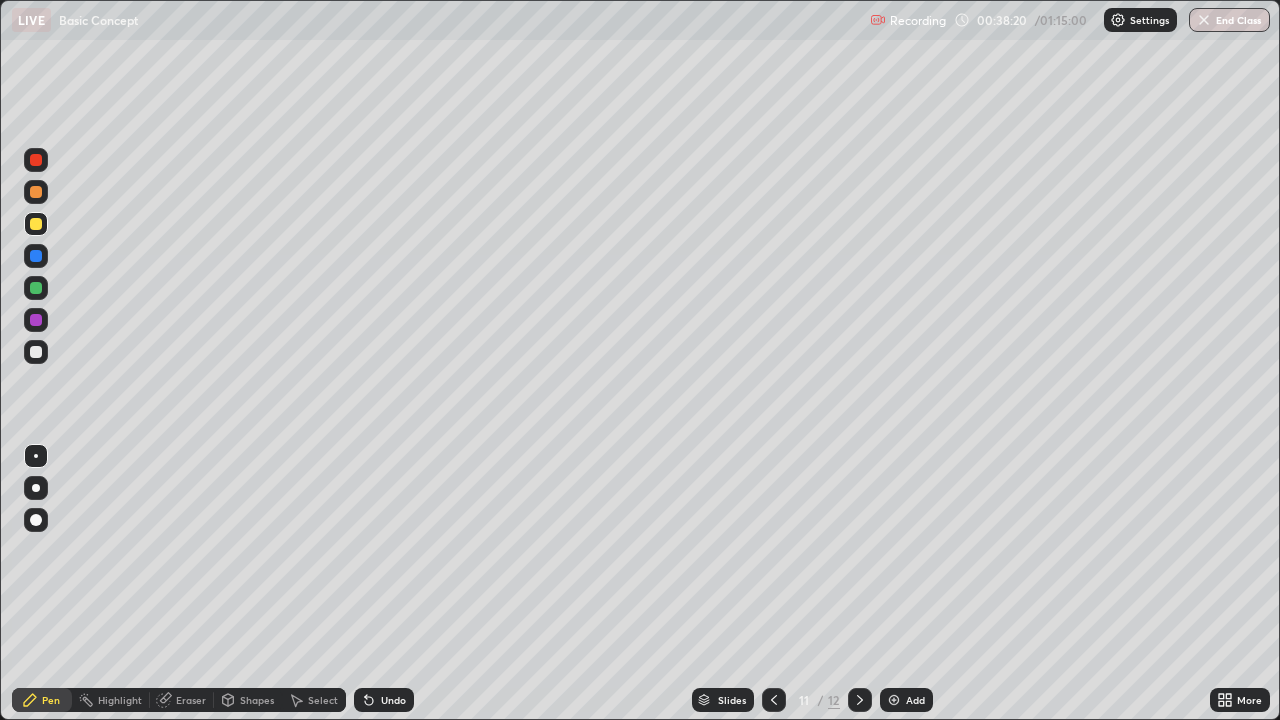 click on "Undo" at bounding box center [393, 700] 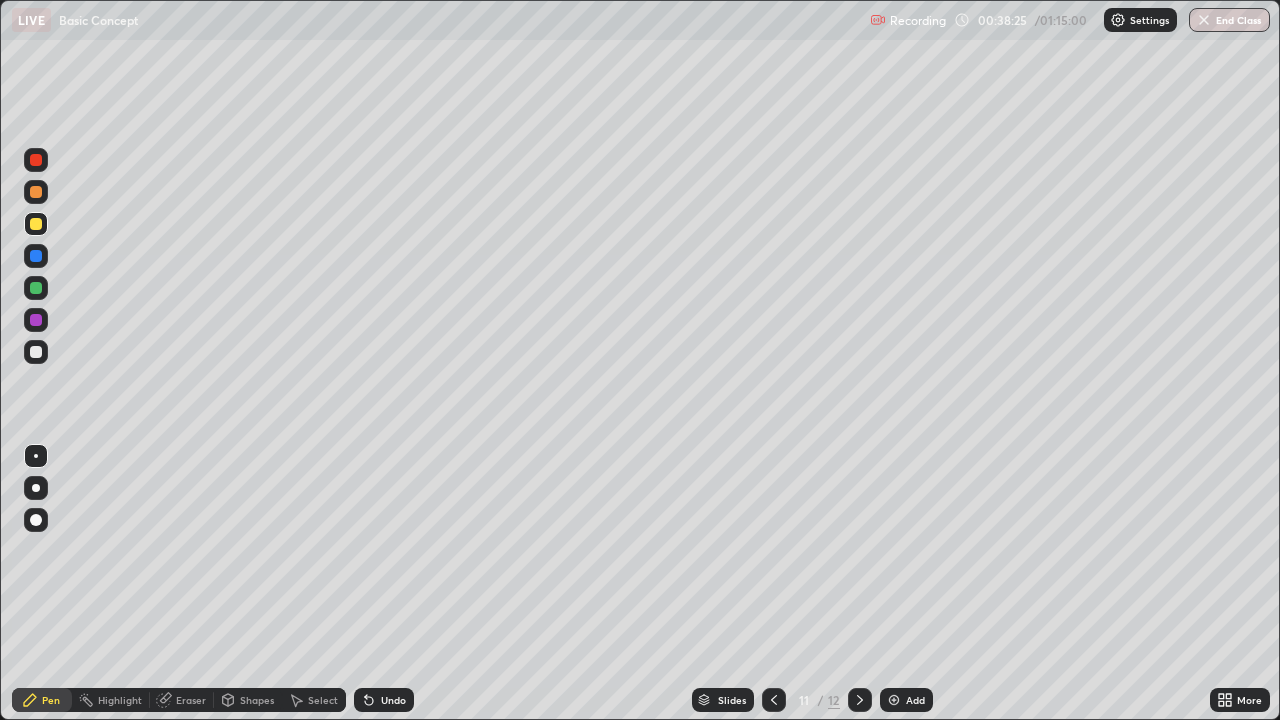 click 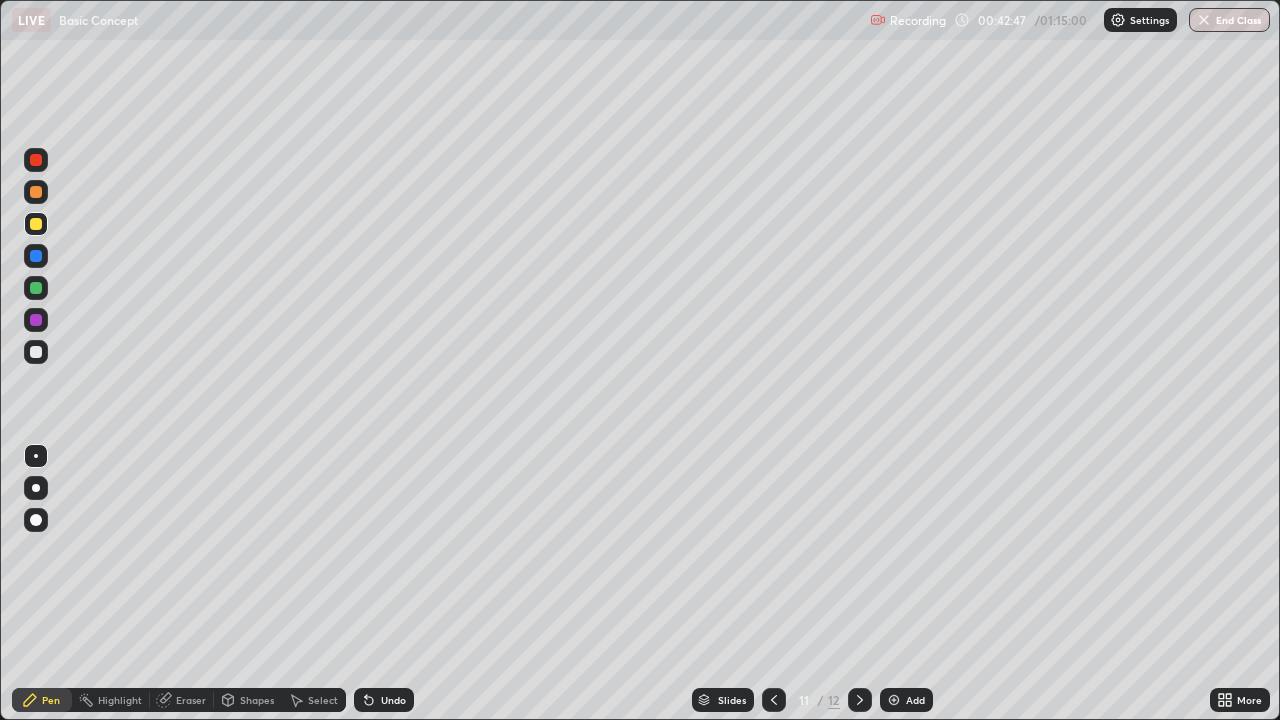 click on "Add" at bounding box center [906, 700] 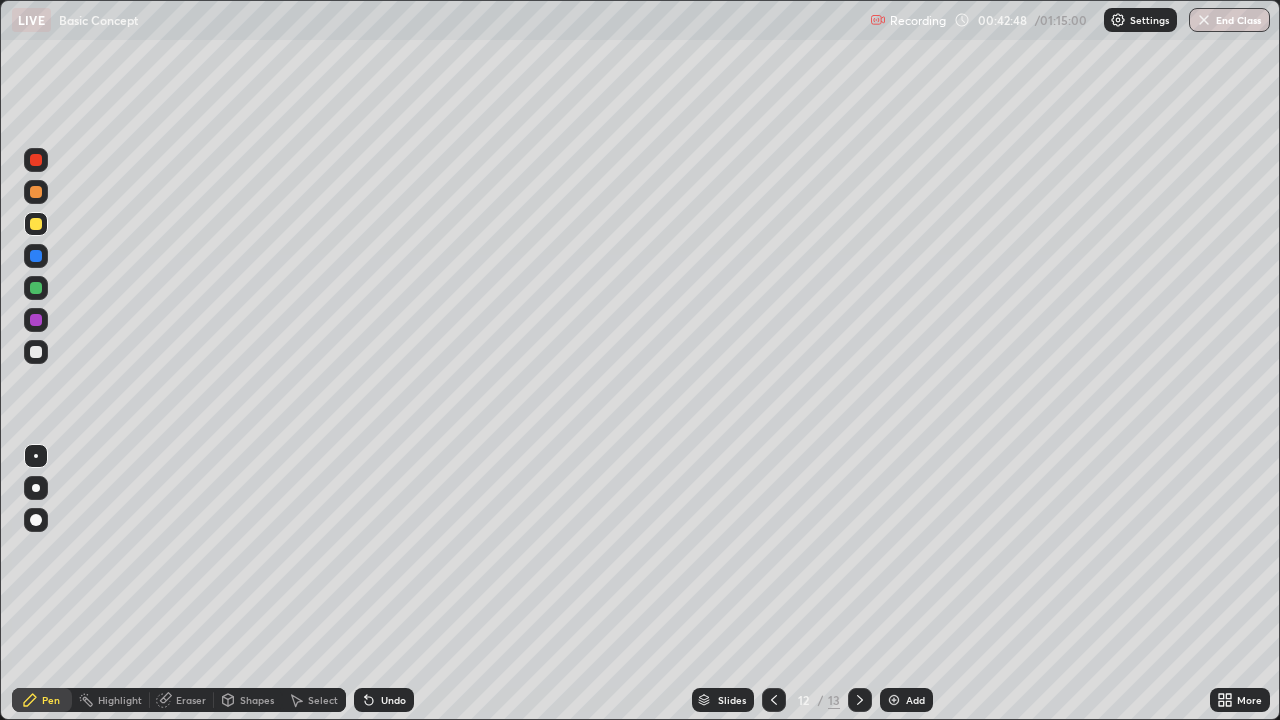 click at bounding box center (36, 352) 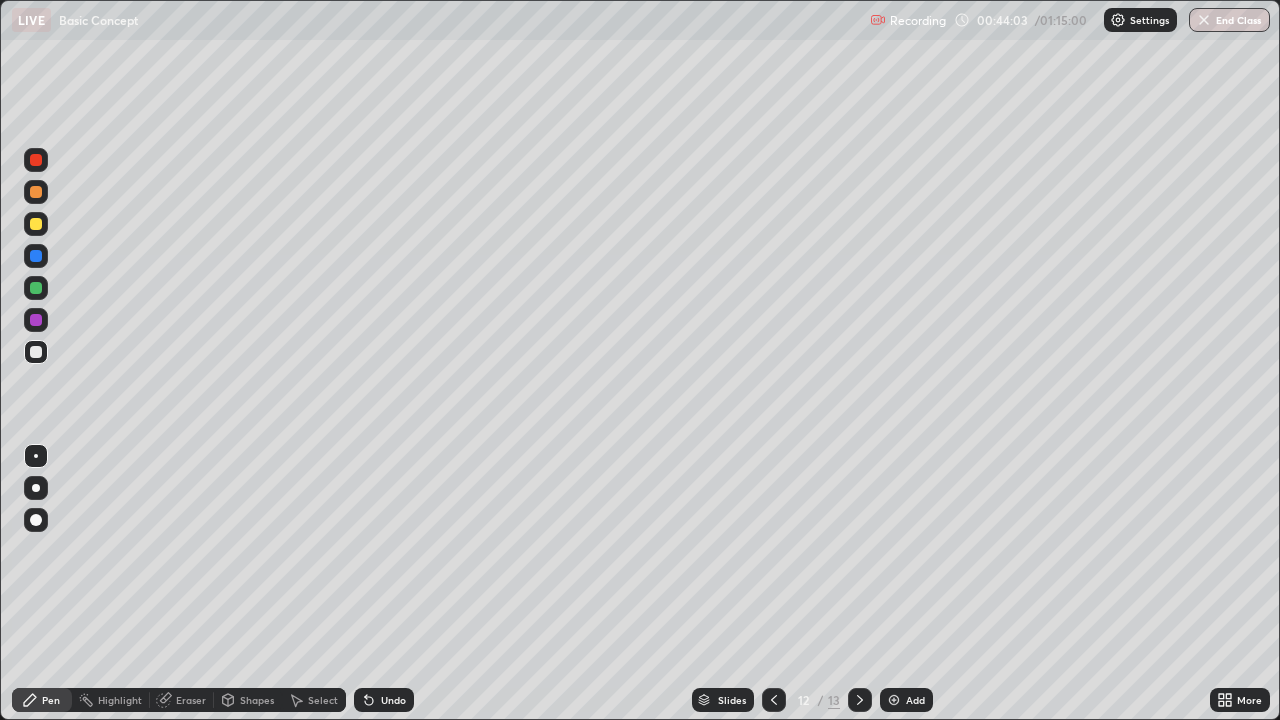 click at bounding box center [36, 224] 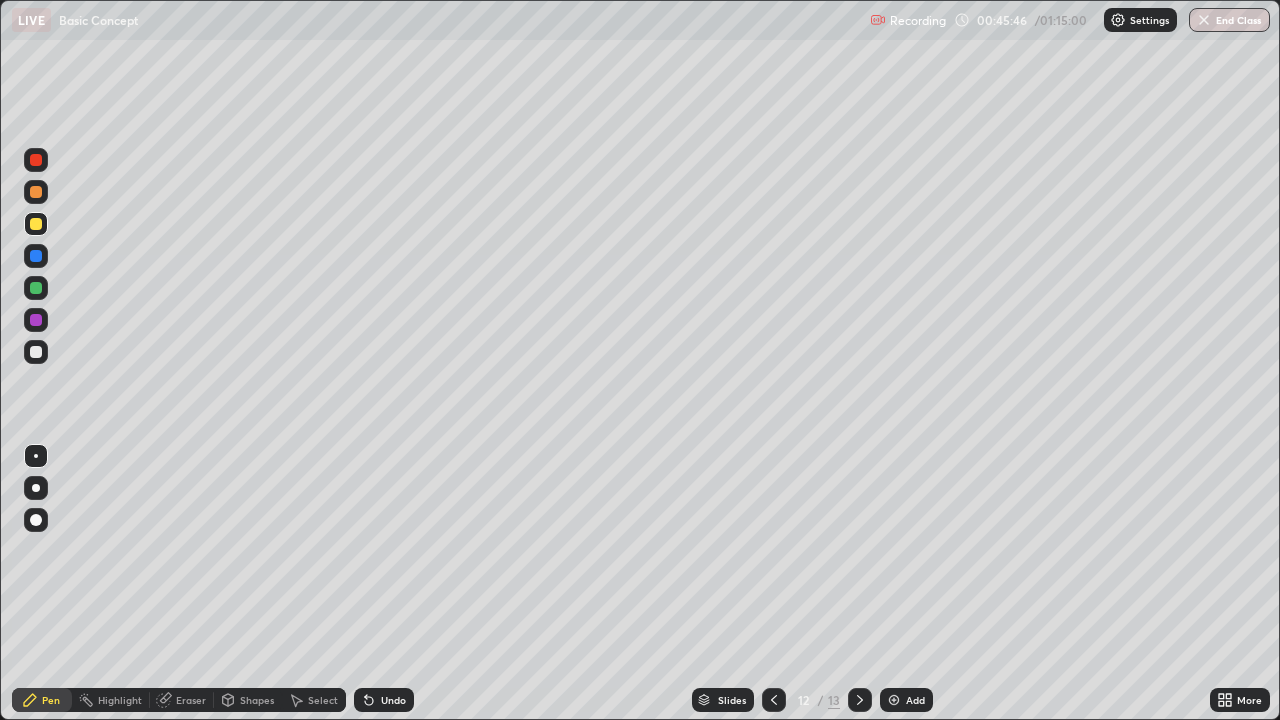 click at bounding box center (36, 352) 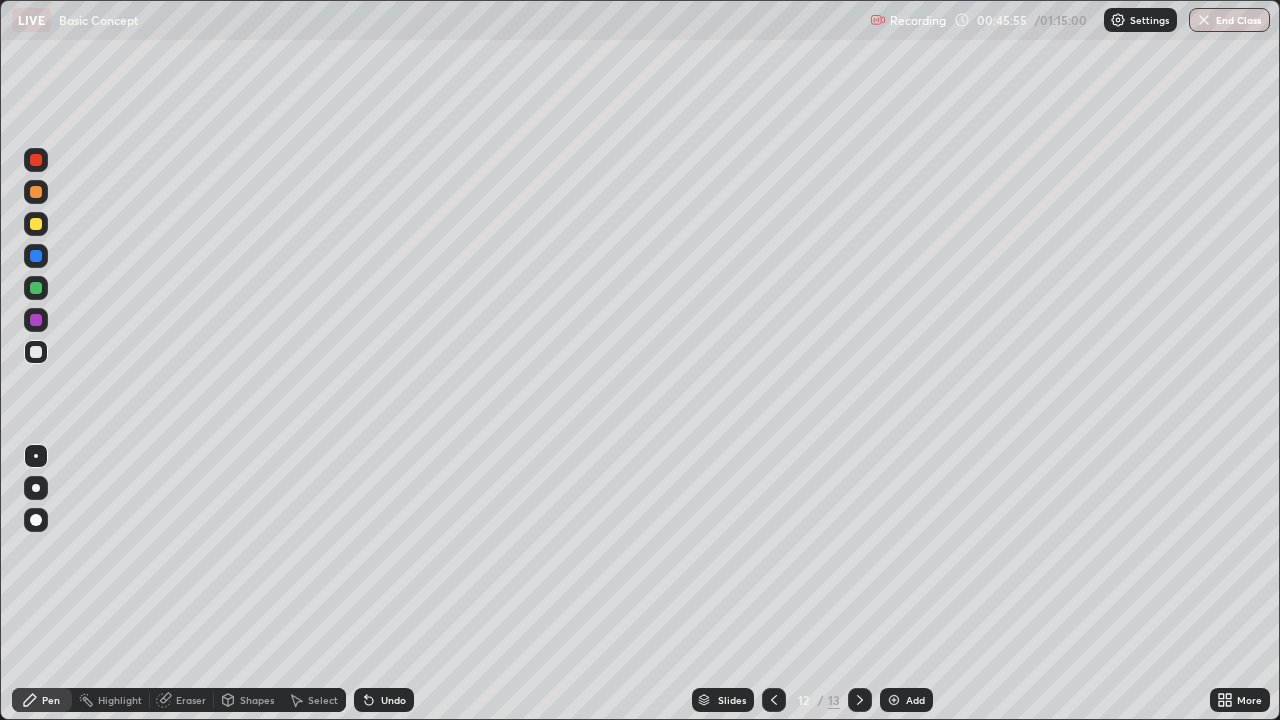 click on "Undo" at bounding box center (384, 700) 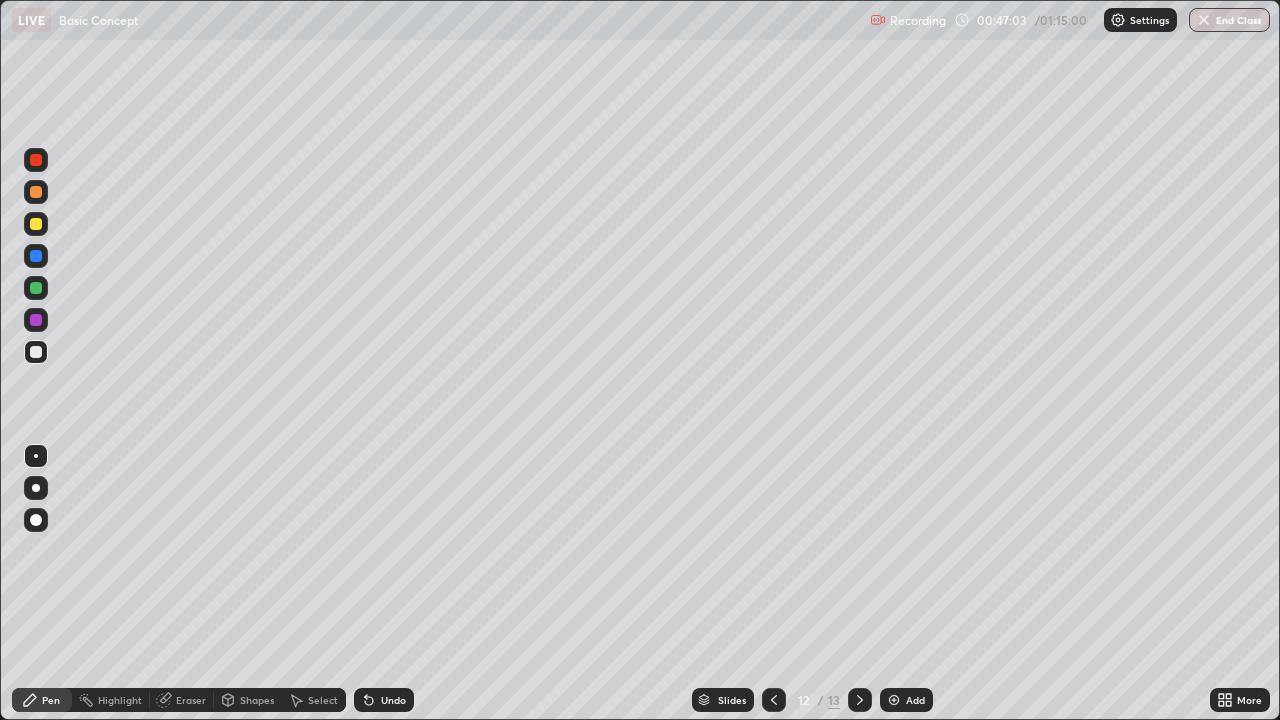 click at bounding box center (36, 224) 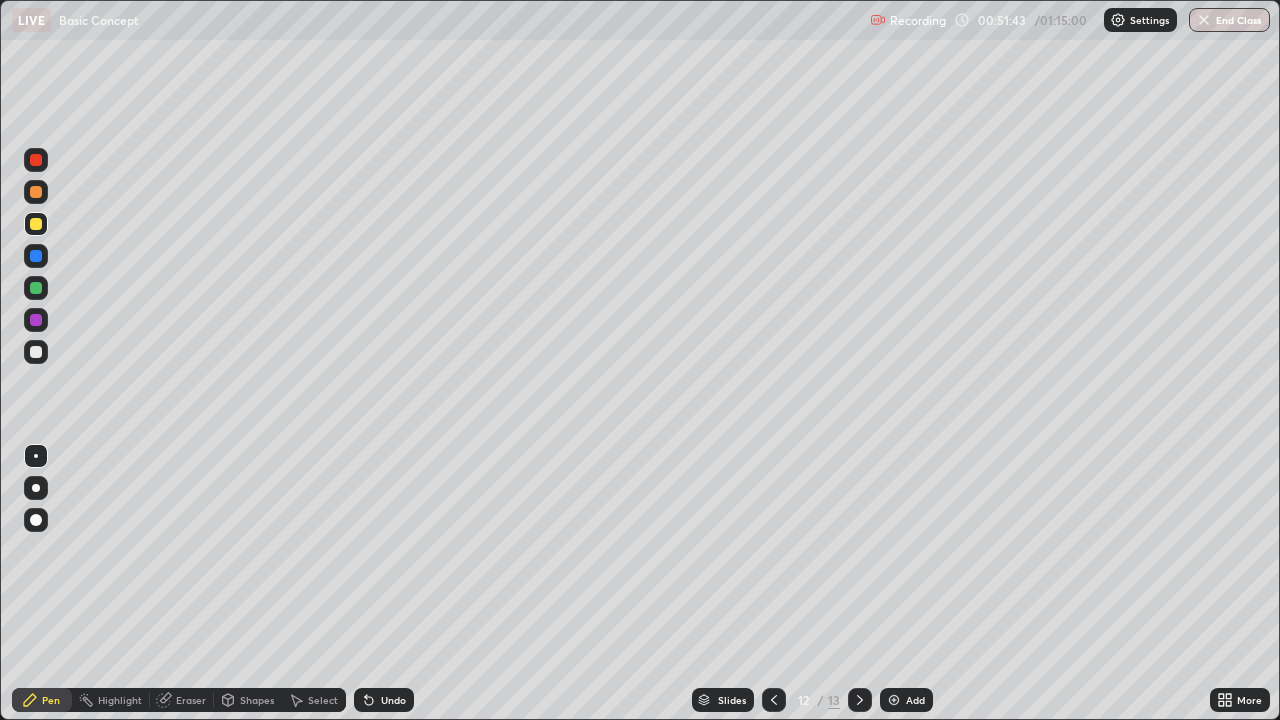 click at bounding box center [894, 700] 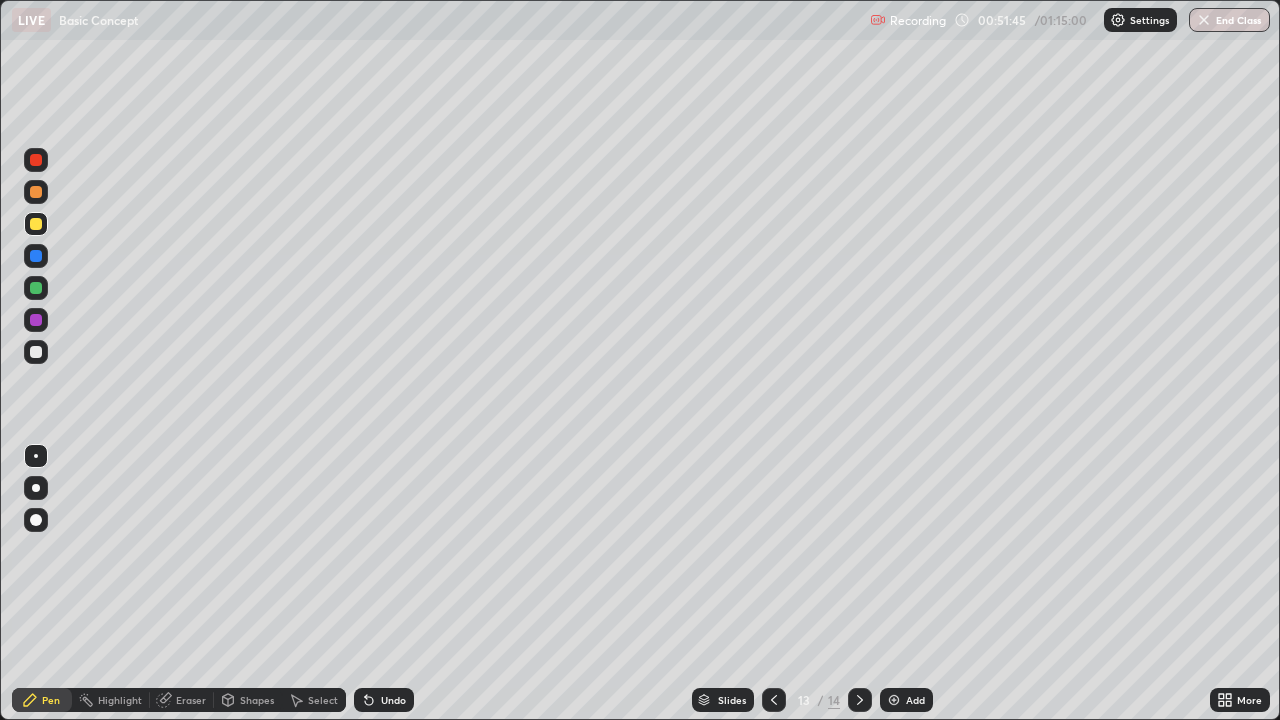 click at bounding box center (36, 352) 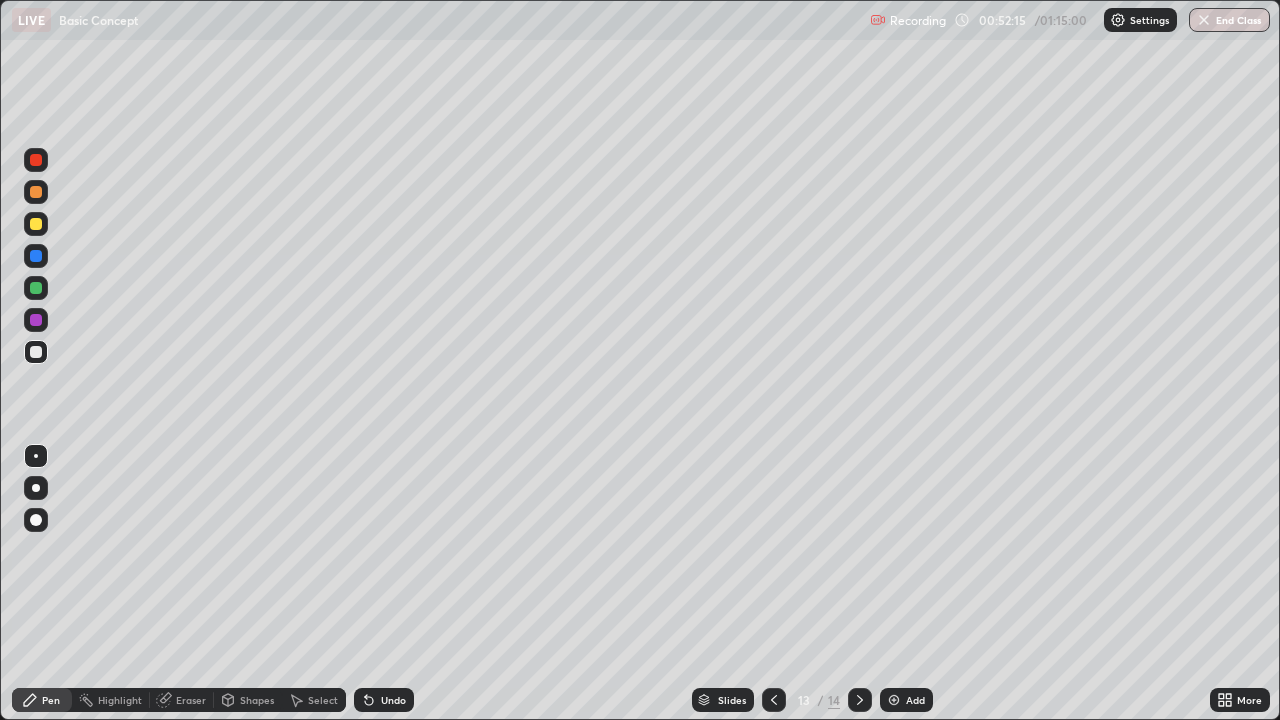 click on "Undo" at bounding box center (393, 700) 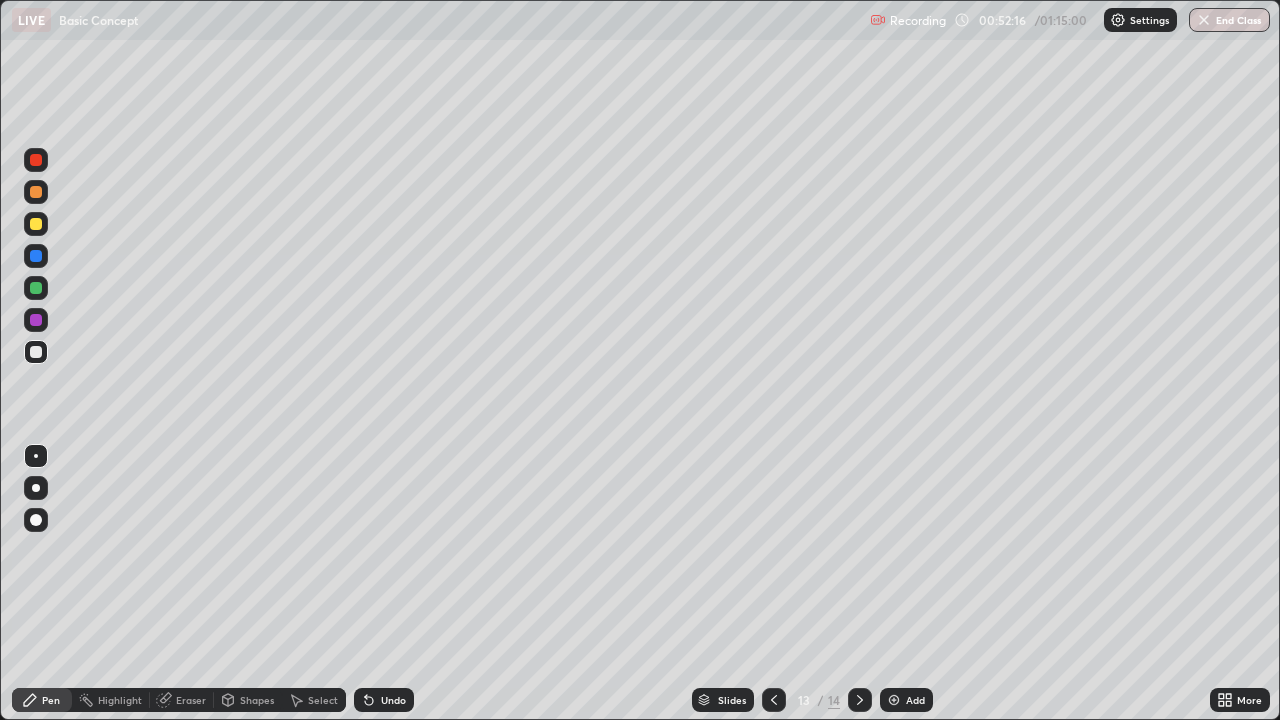 click on "Undo" at bounding box center [393, 700] 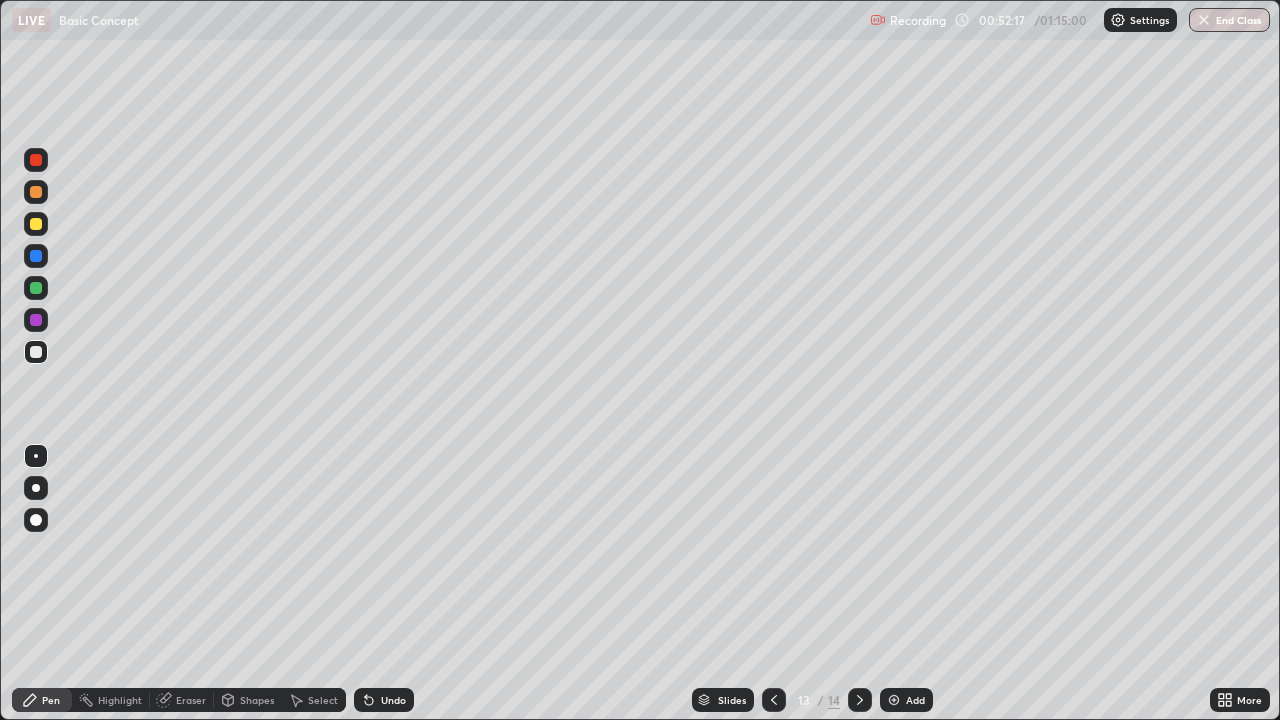 click on "Undo" at bounding box center [393, 700] 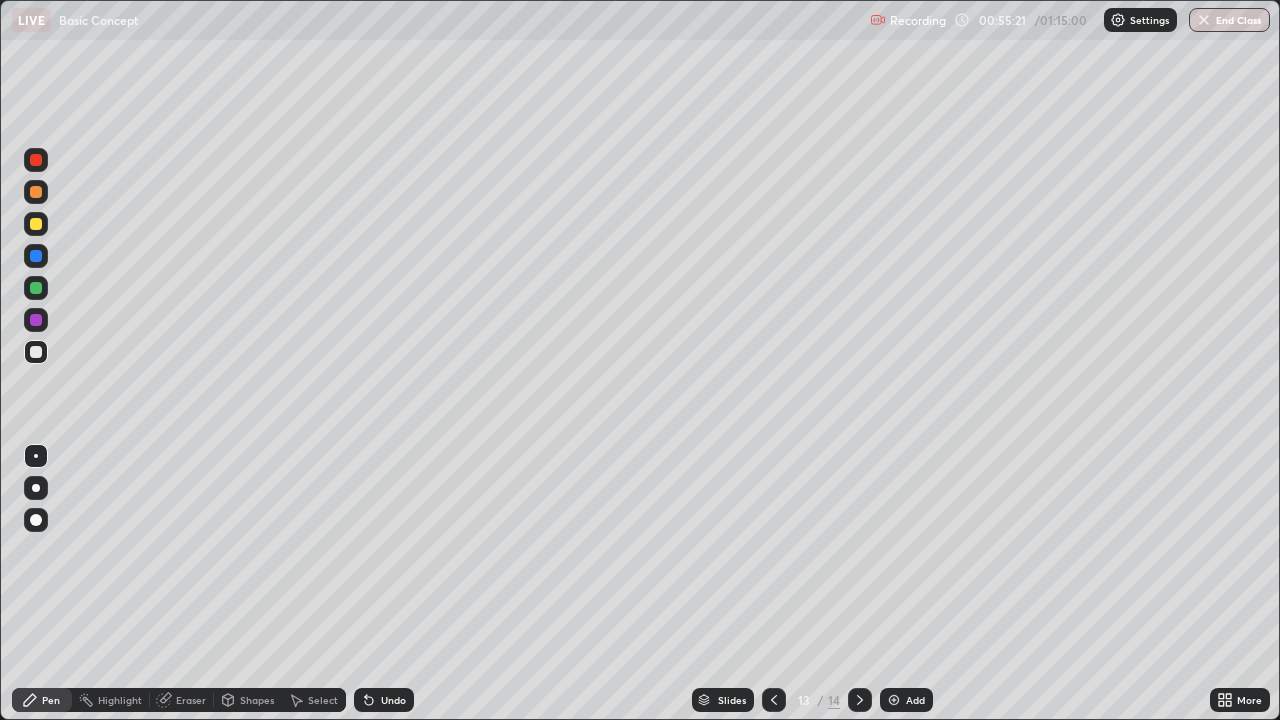 click at bounding box center [36, 224] 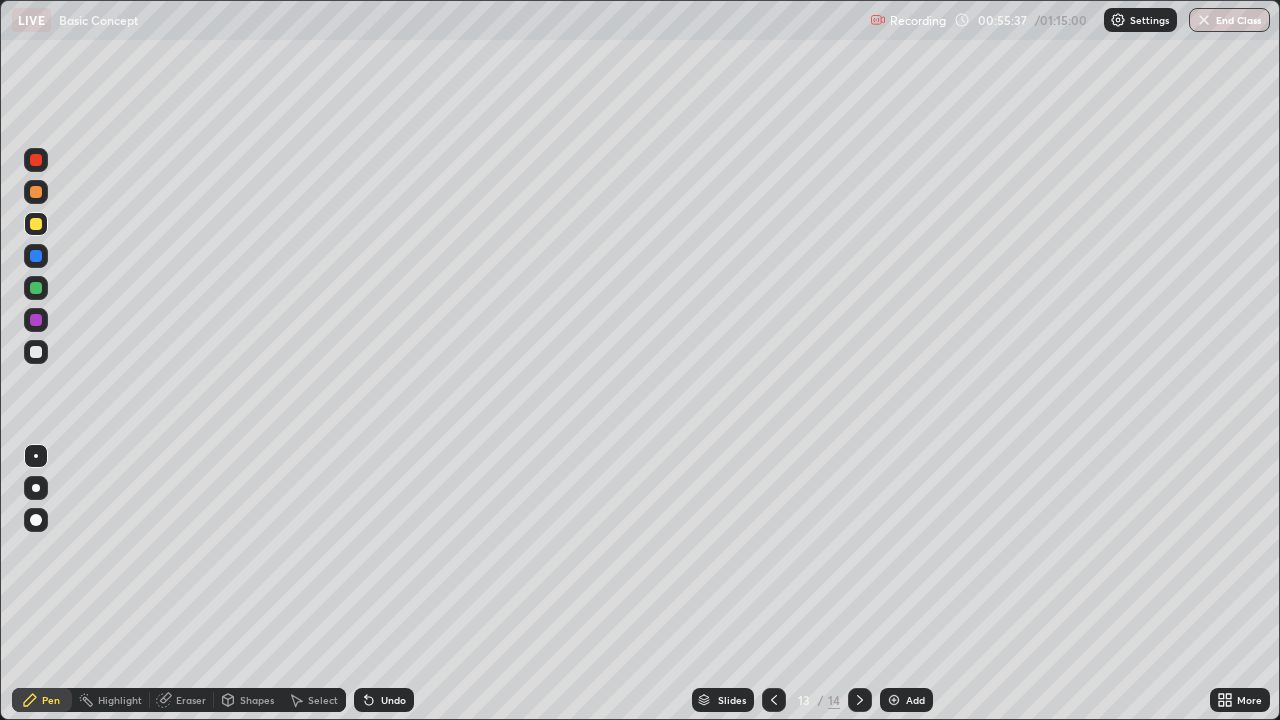 click on "Undo" at bounding box center (384, 700) 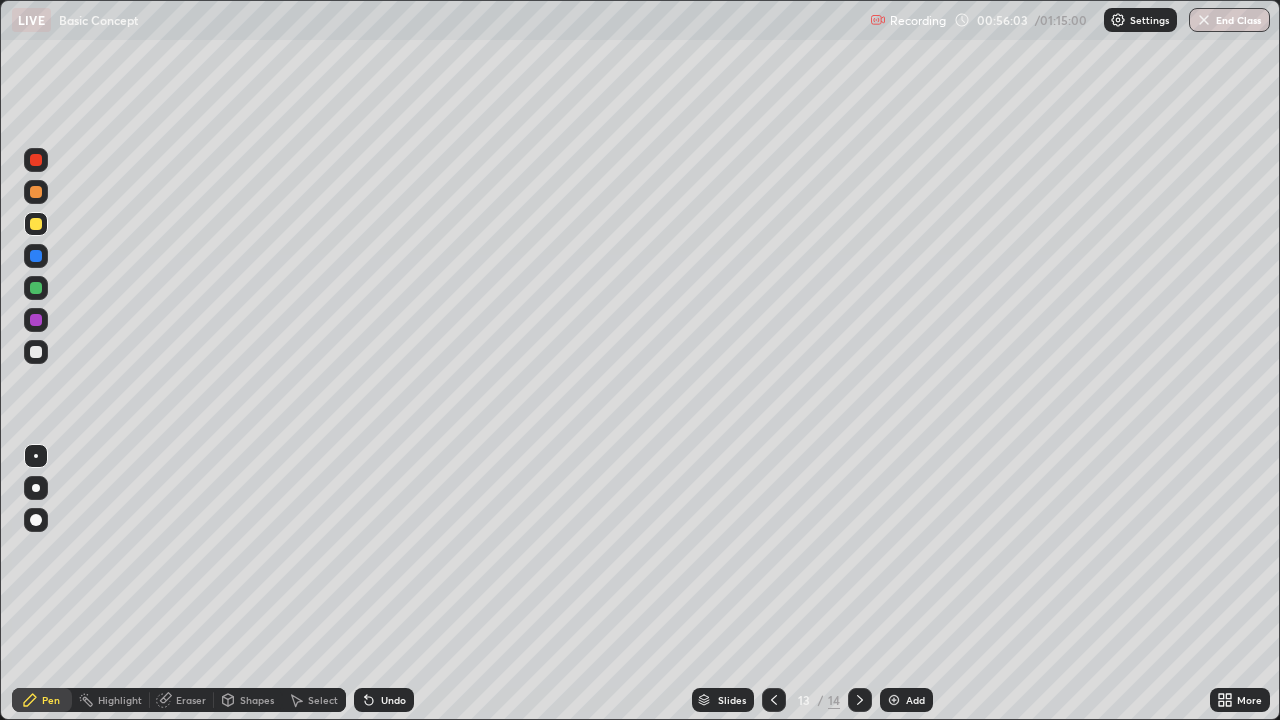 click at bounding box center [36, 352] 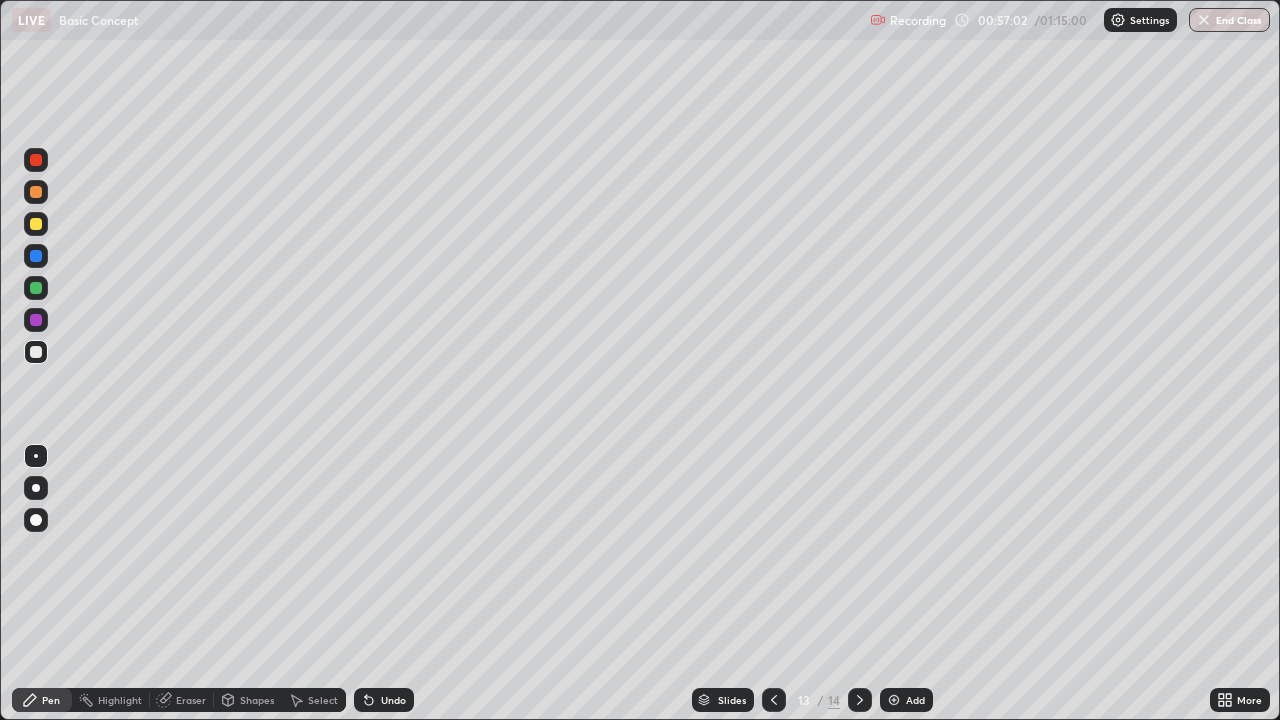 click at bounding box center [36, 288] 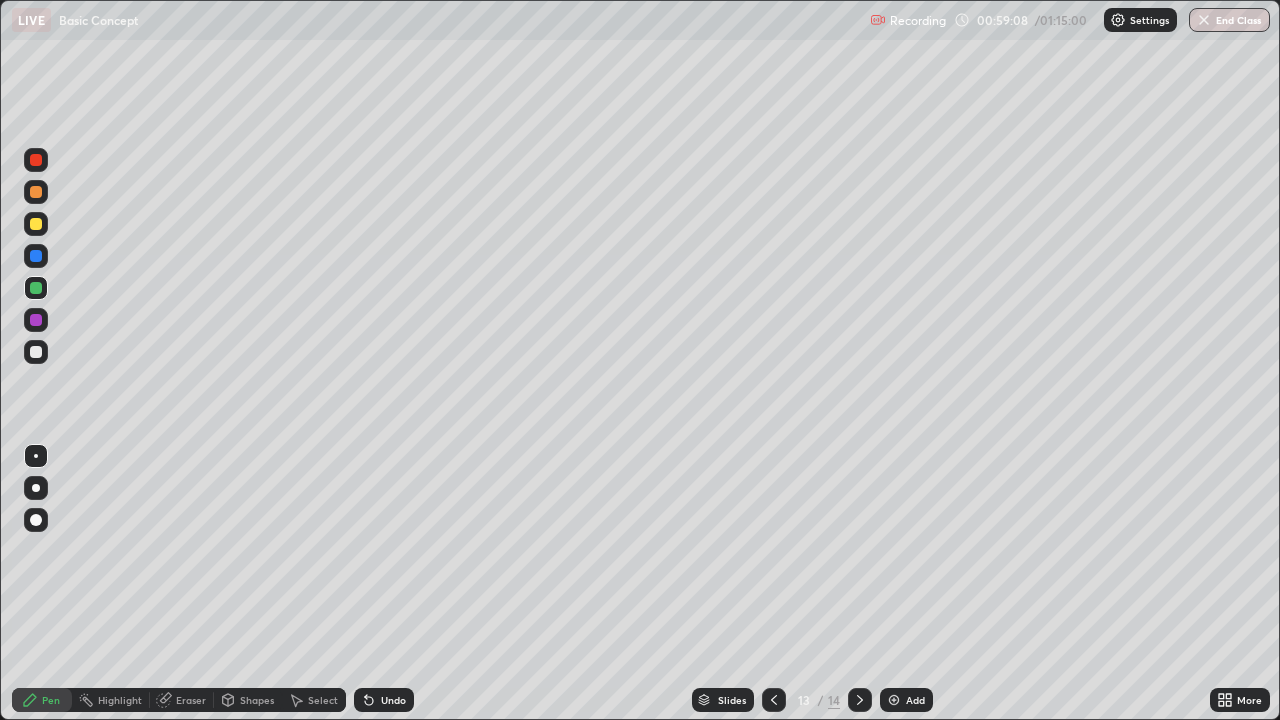 click on "Add" at bounding box center (915, 700) 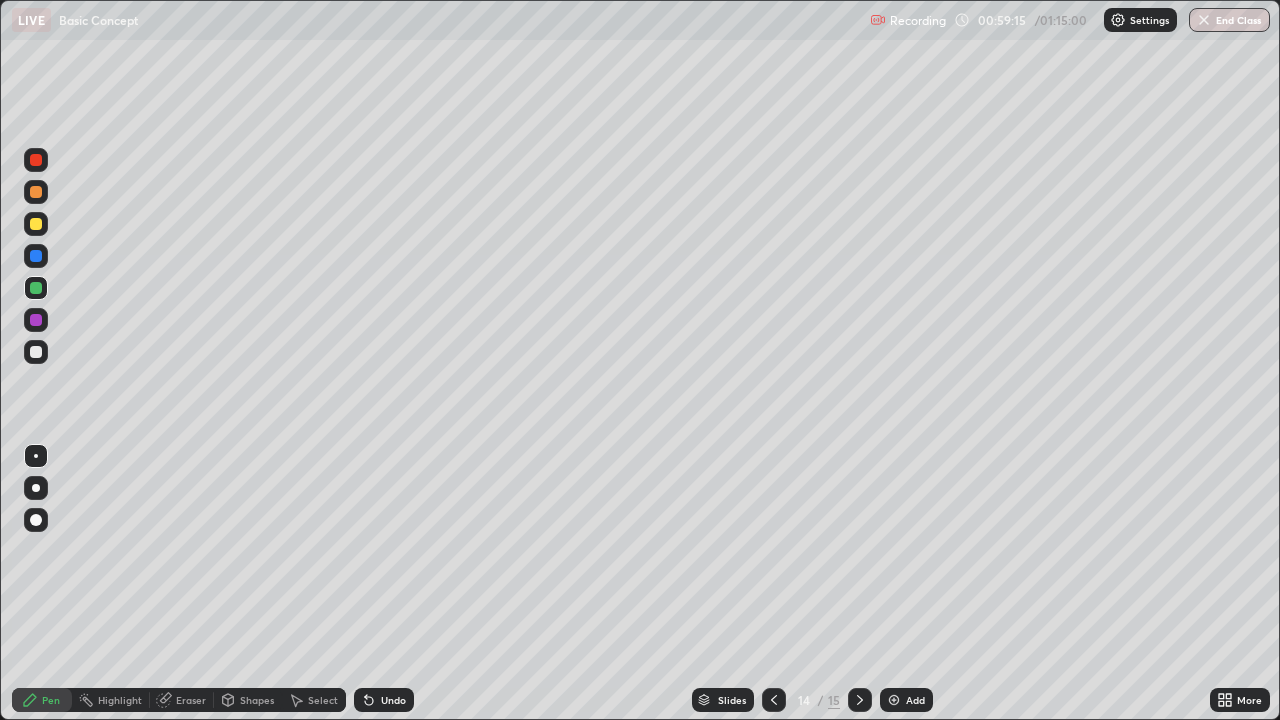 click at bounding box center [36, 352] 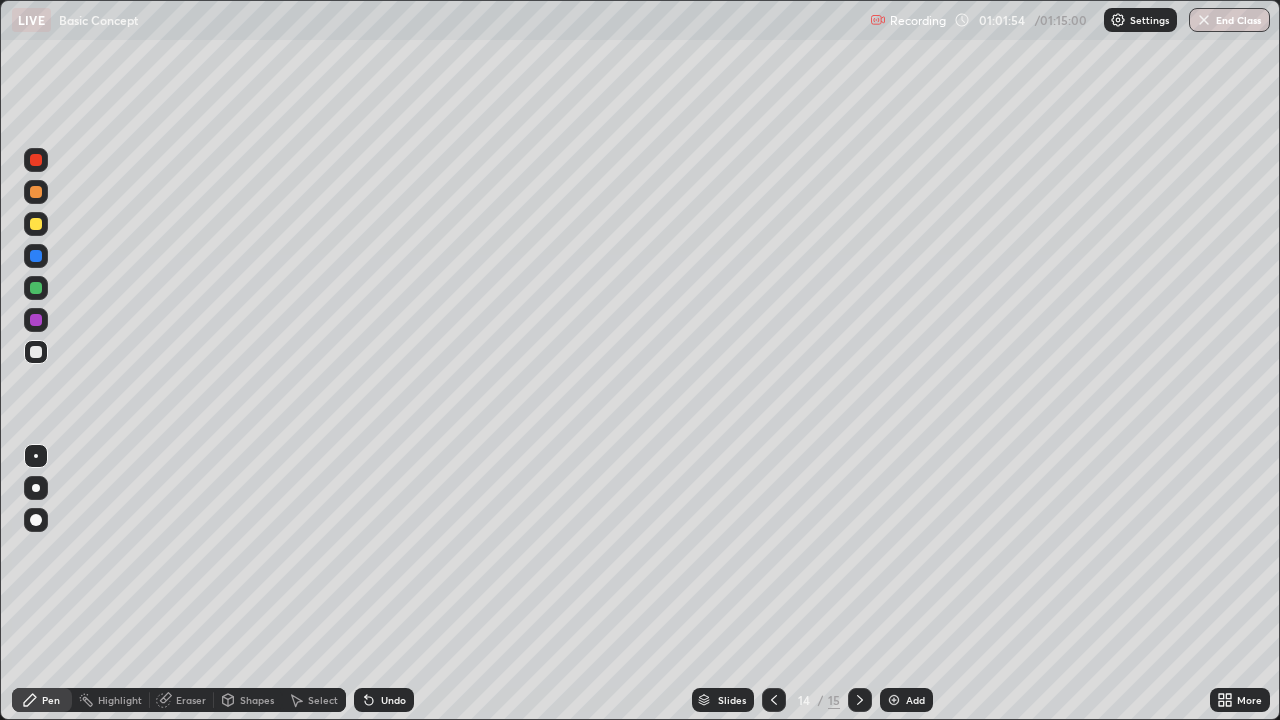 click on "Highlight" at bounding box center (120, 700) 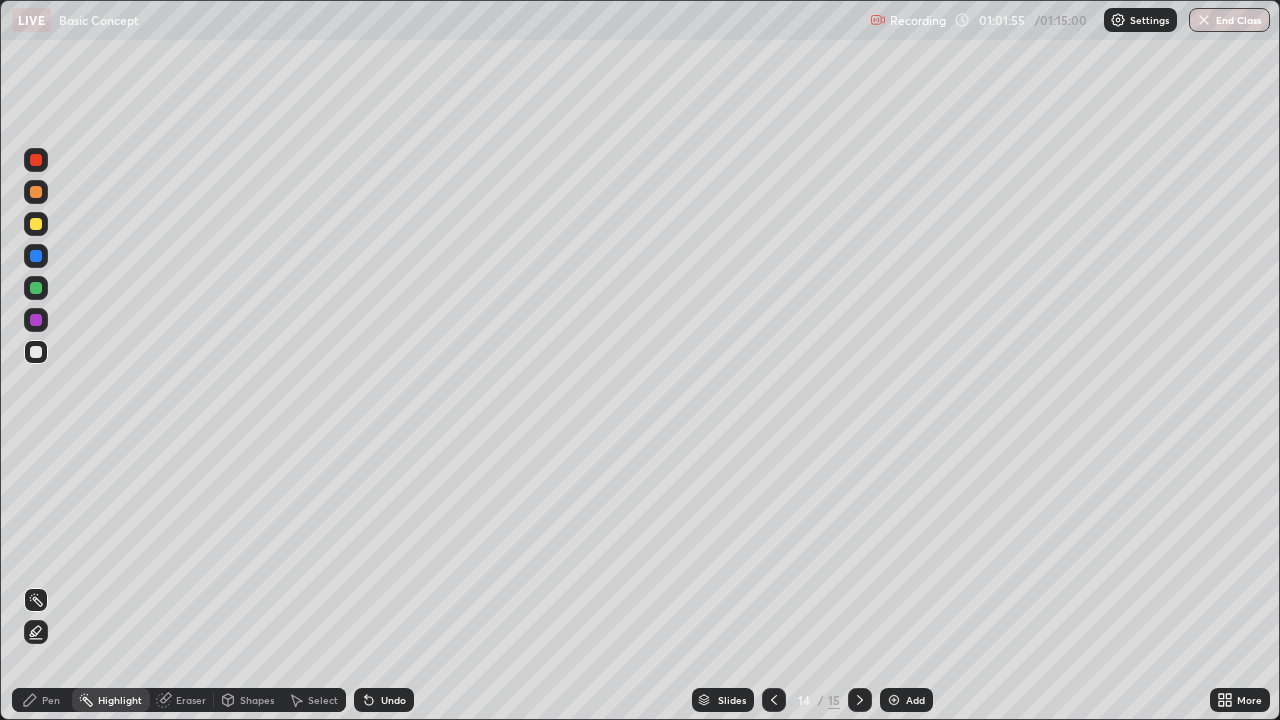 click on "Eraser" at bounding box center [182, 700] 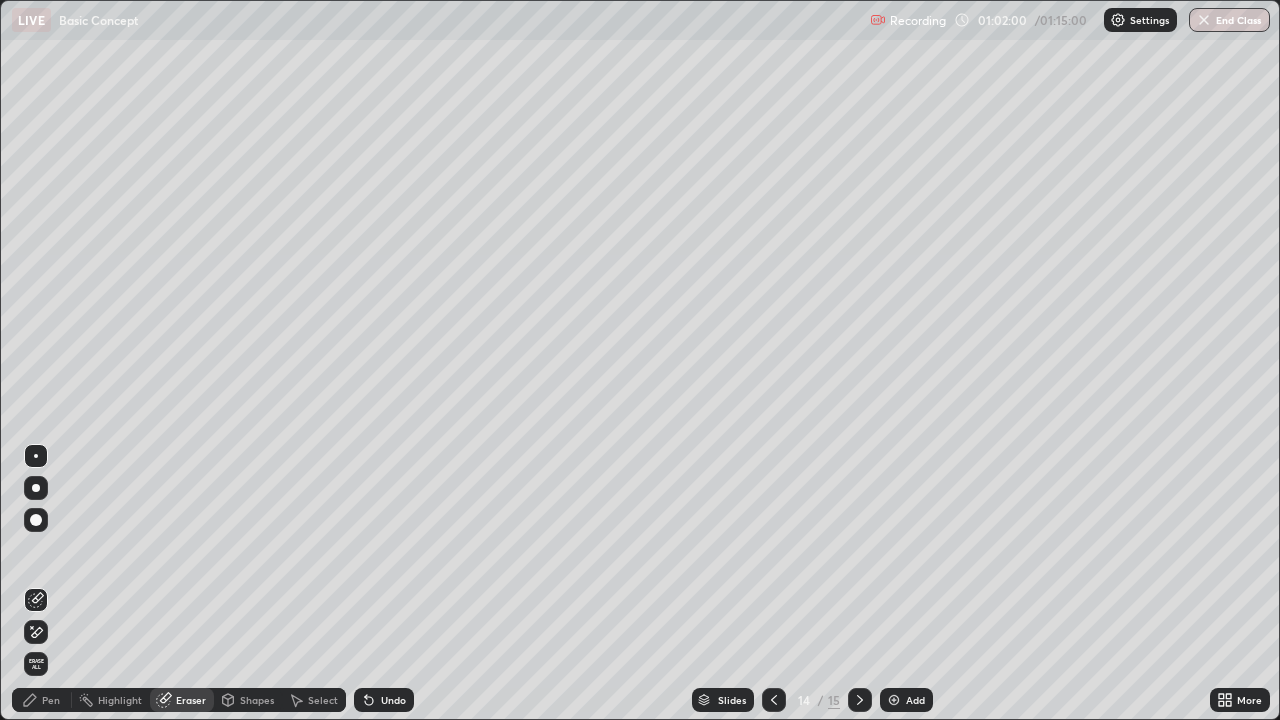 click on "Pen" at bounding box center [51, 700] 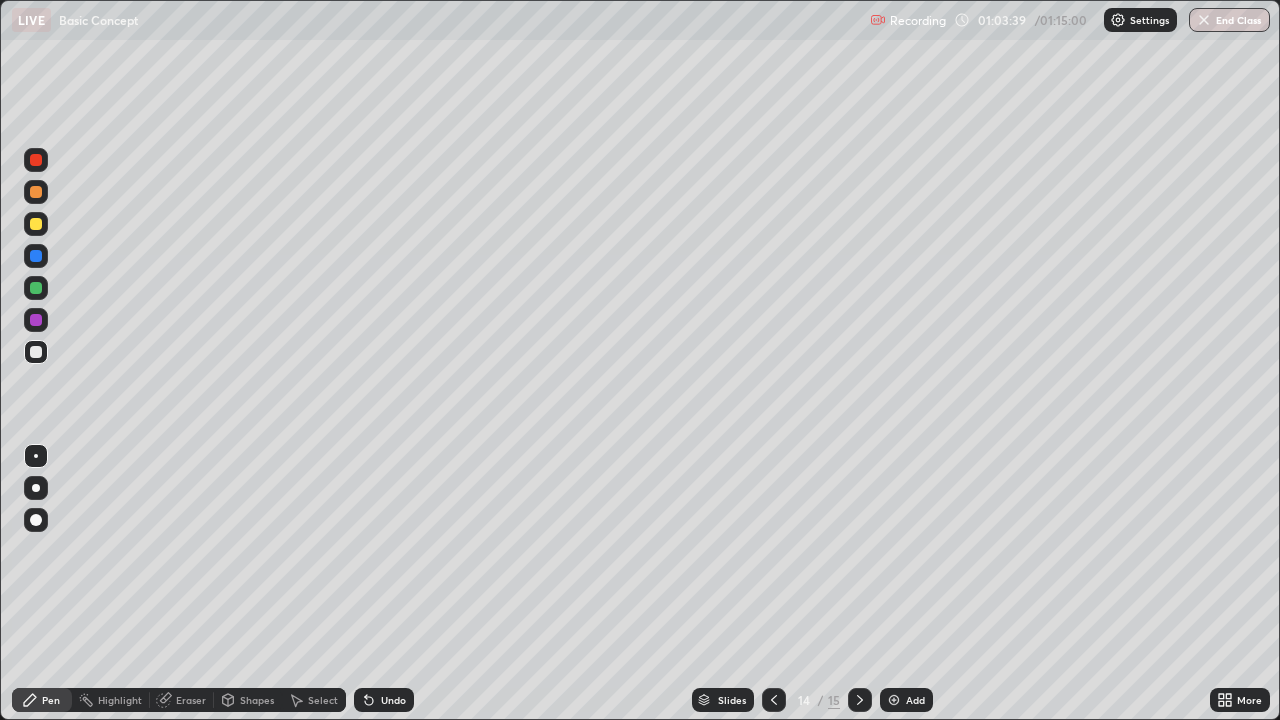 click at bounding box center [894, 700] 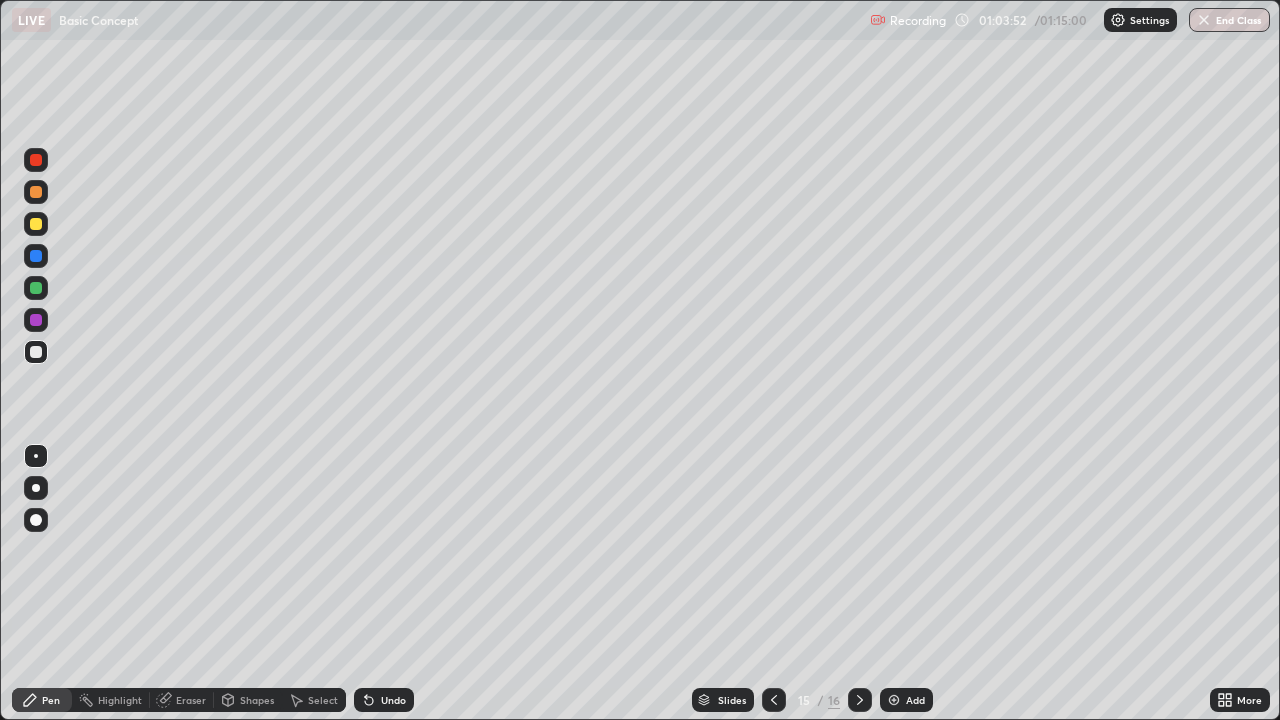 click 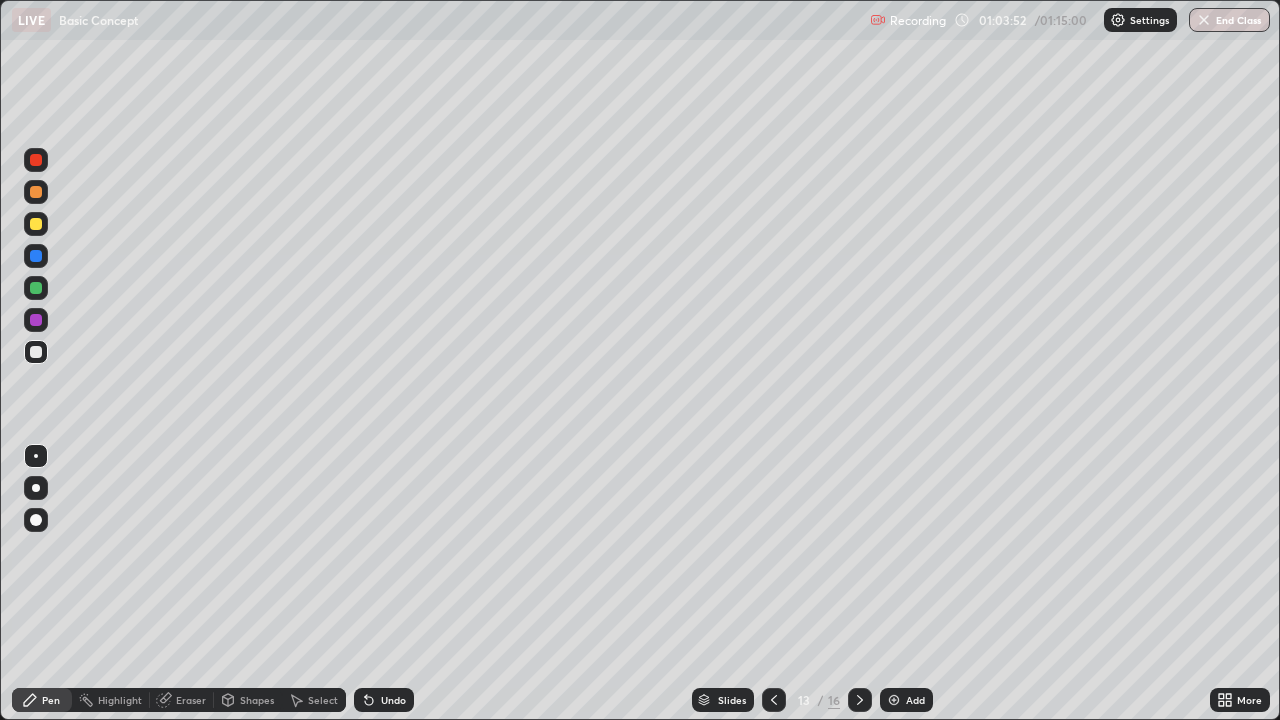 click 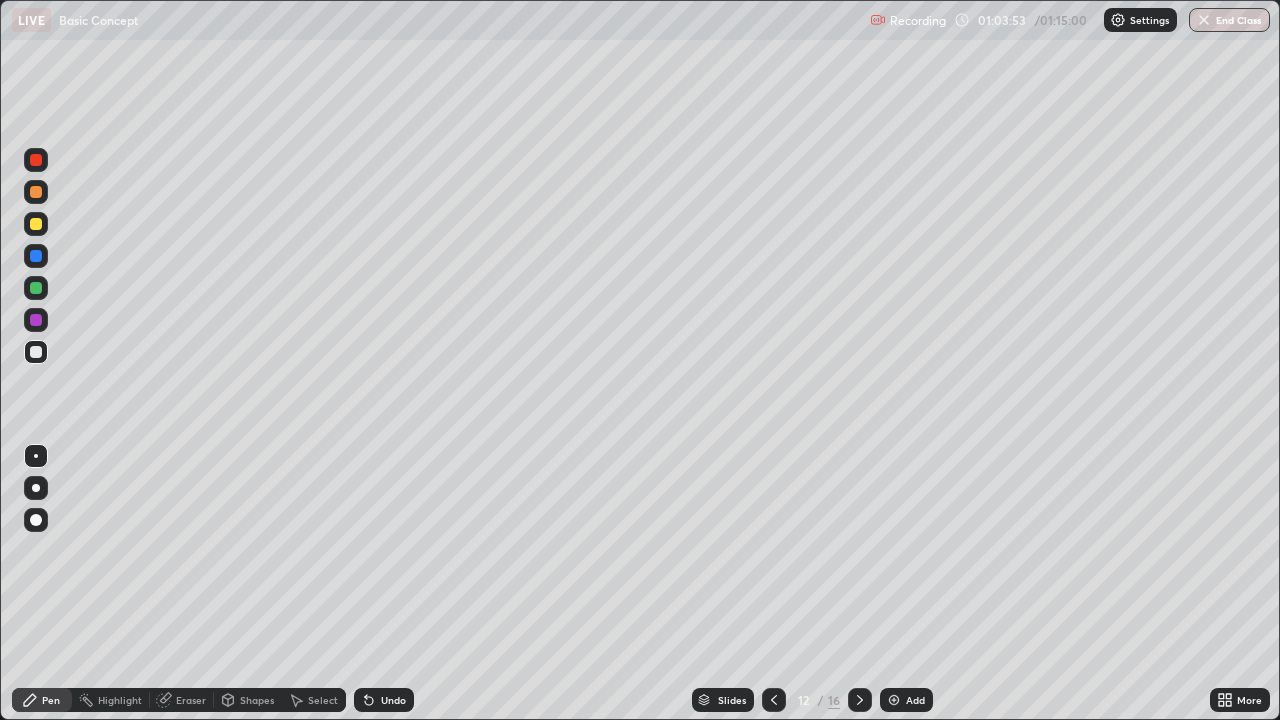 click 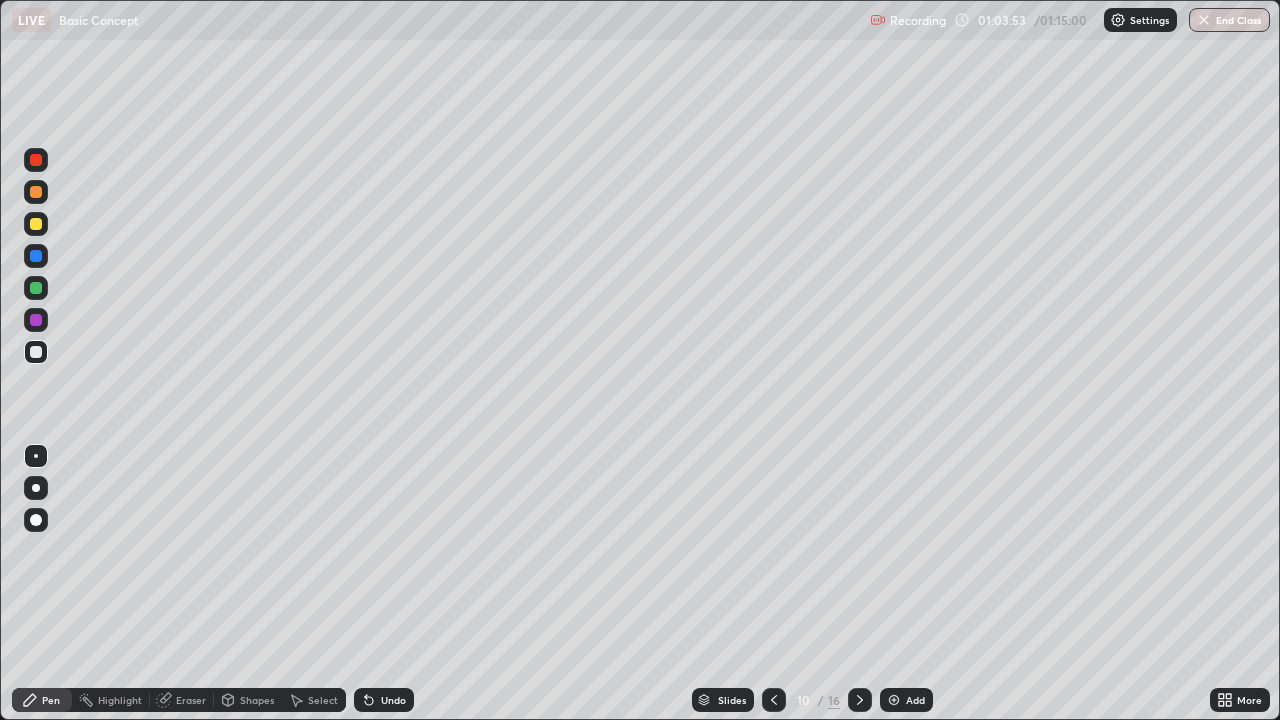 click 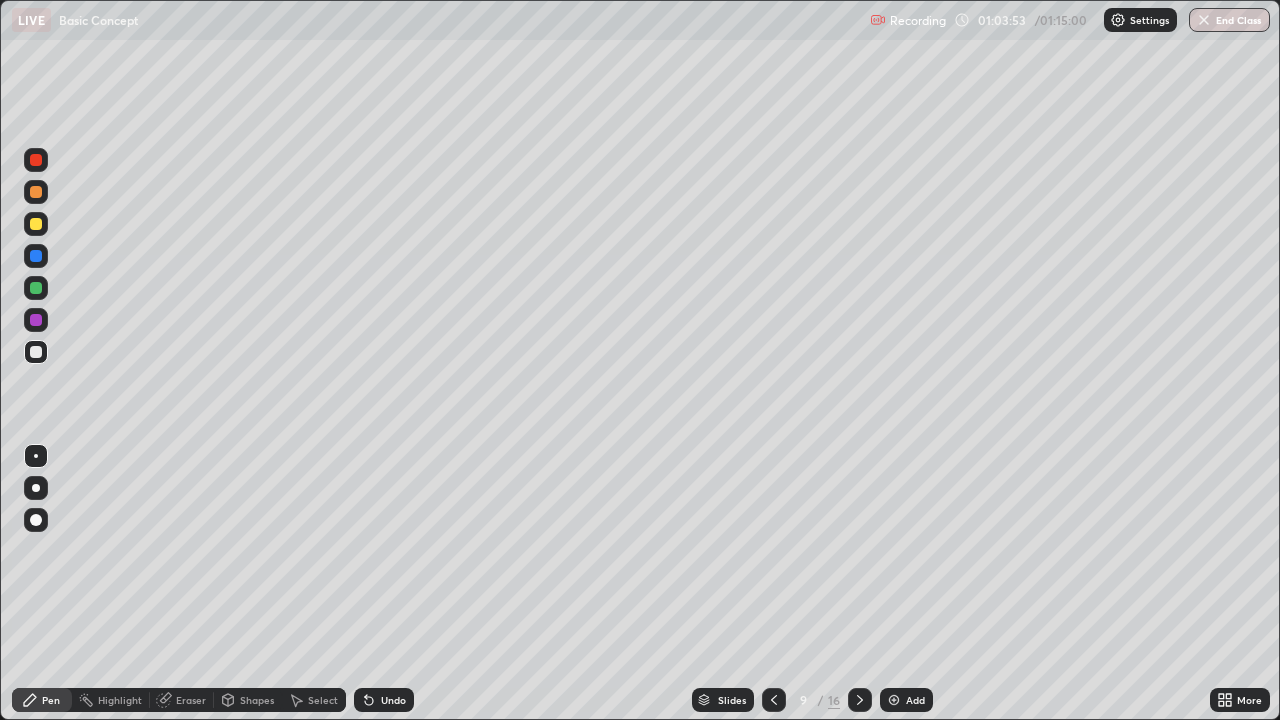 click 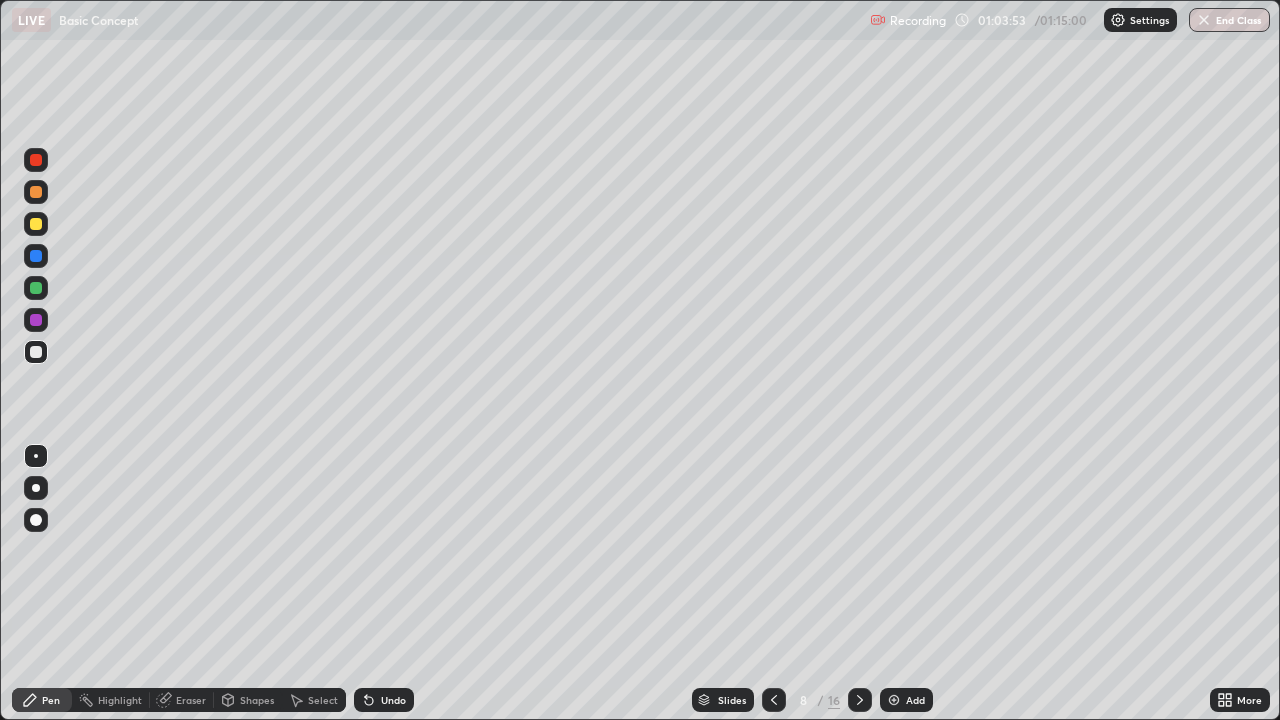 click 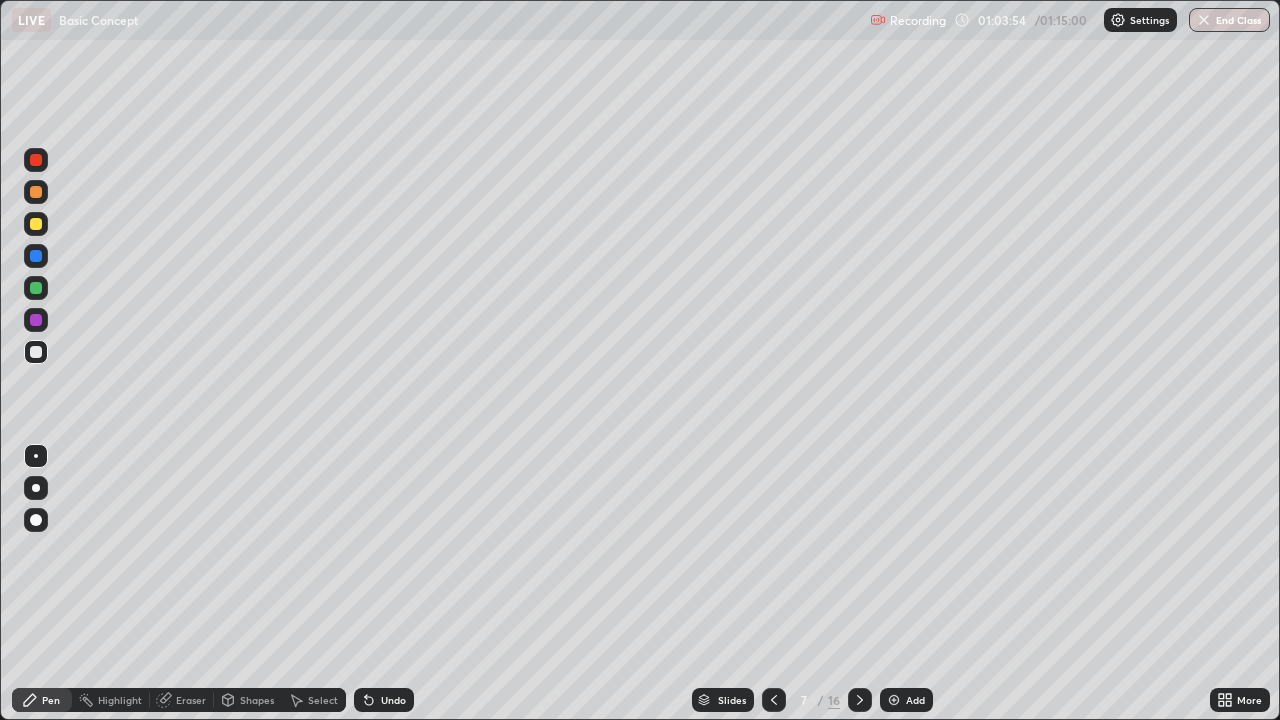 click 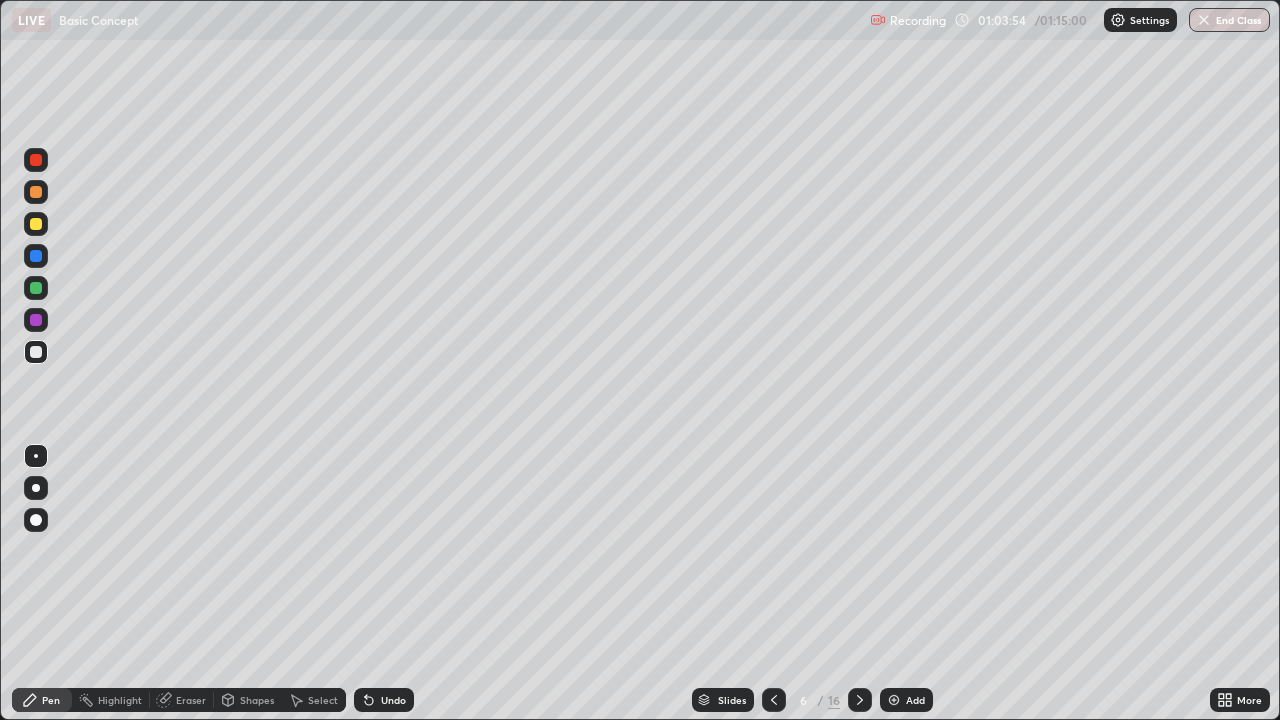 click 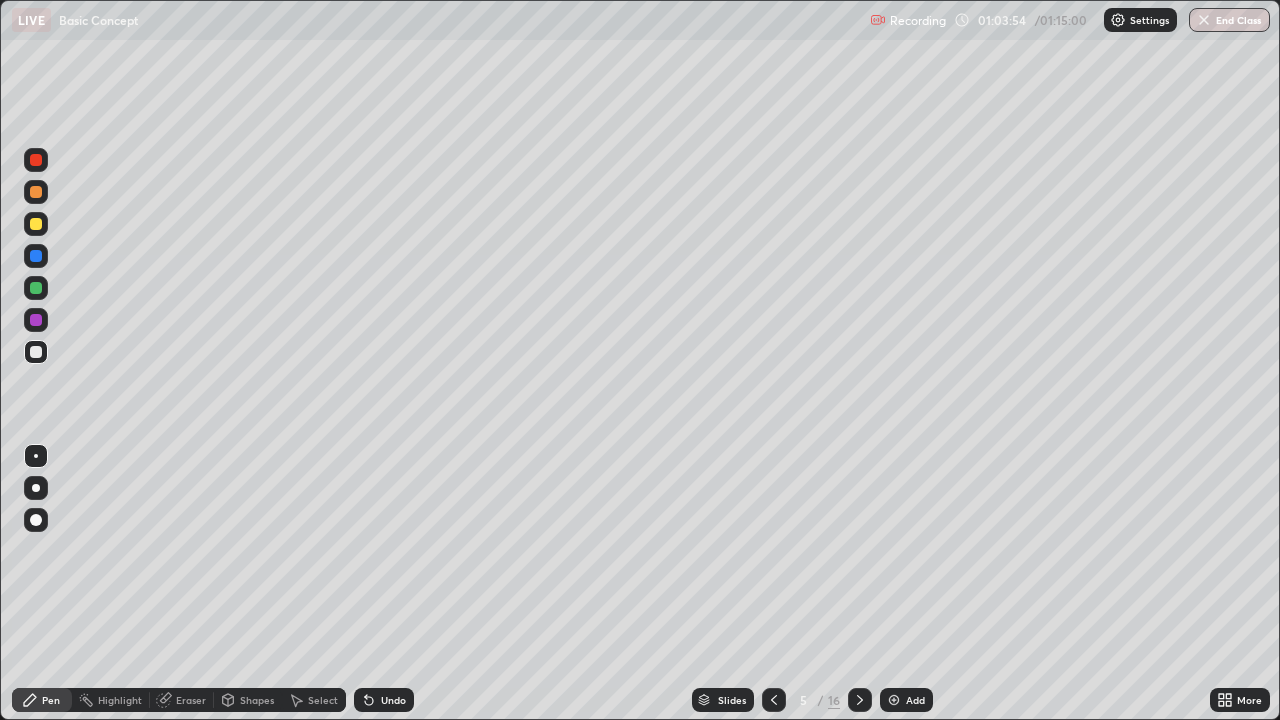 click 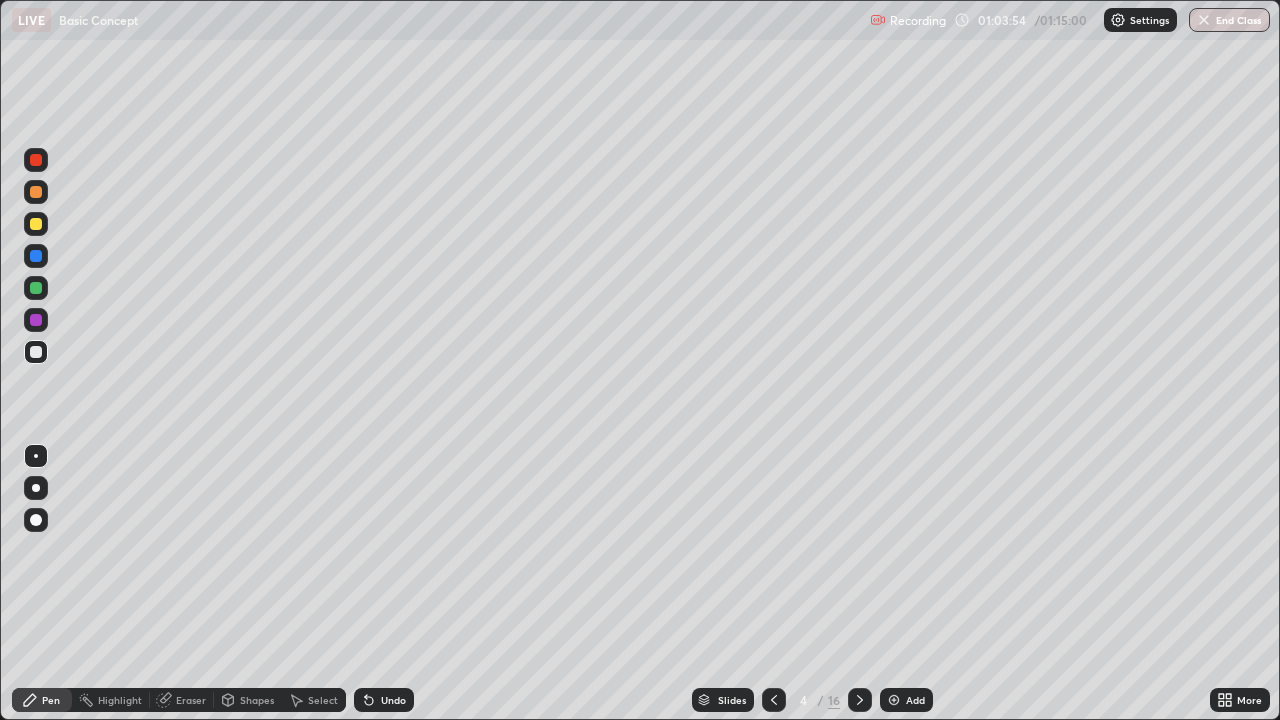 click 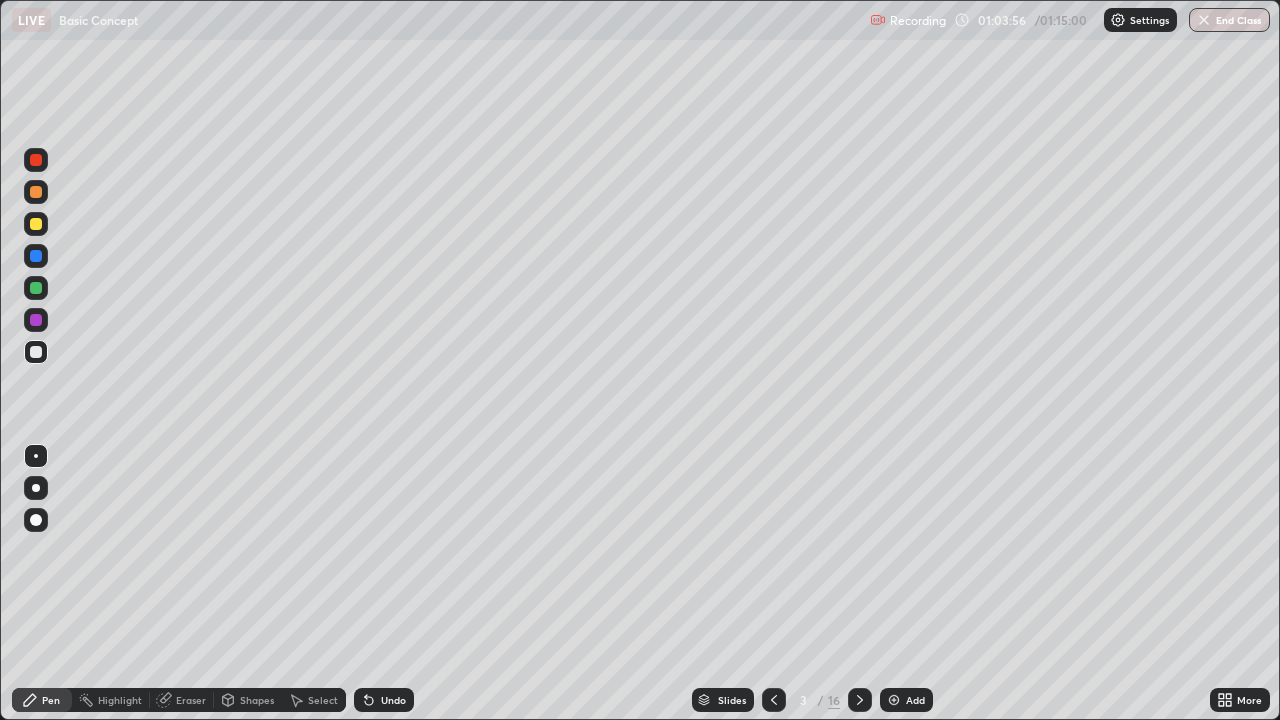click 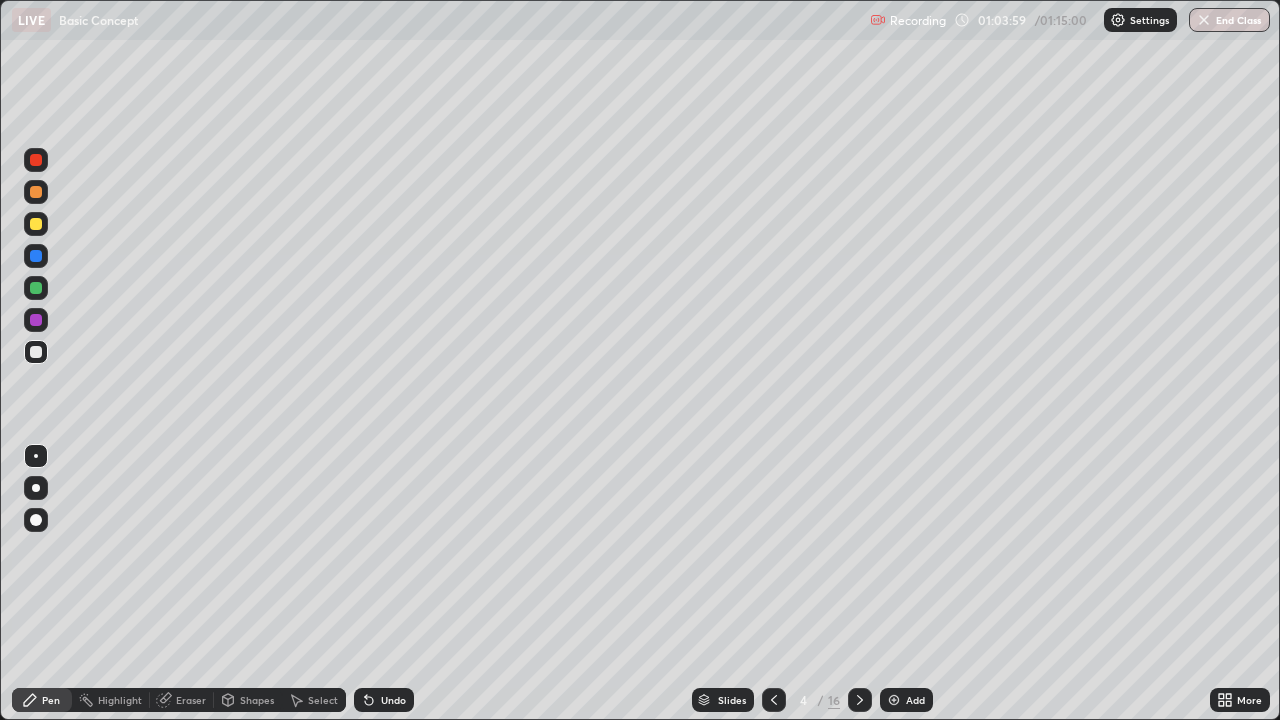 click 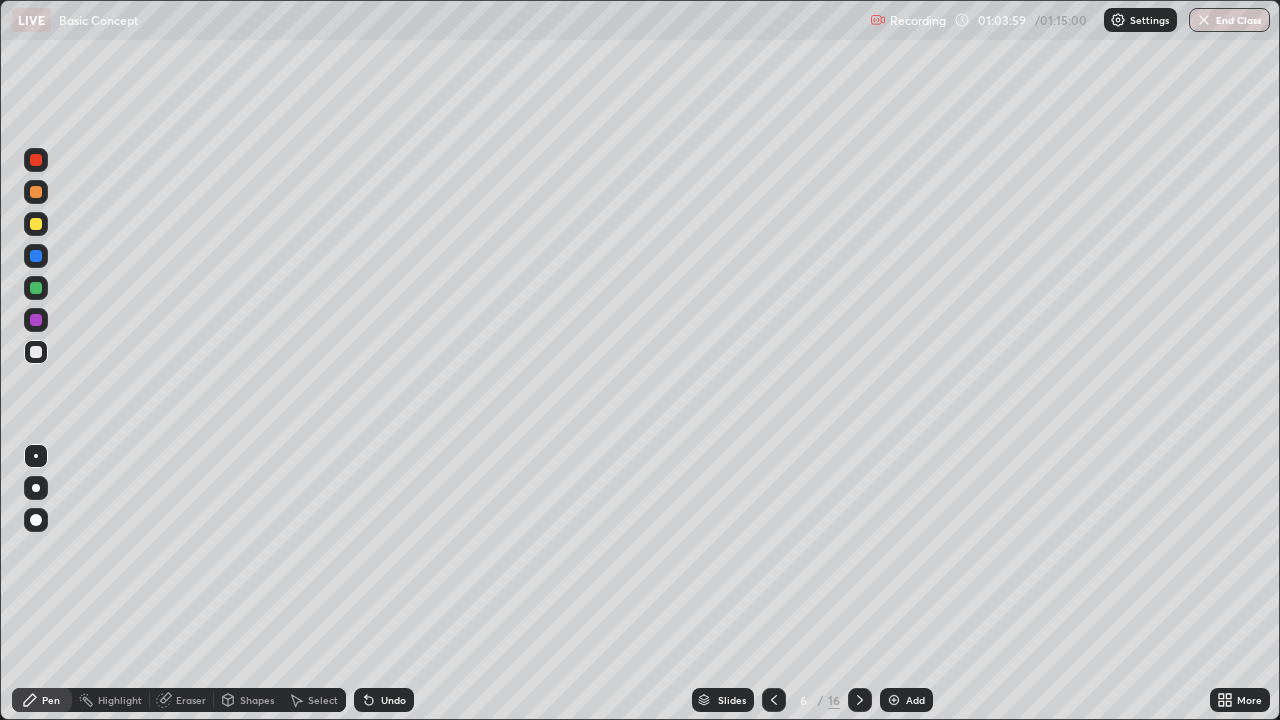 click 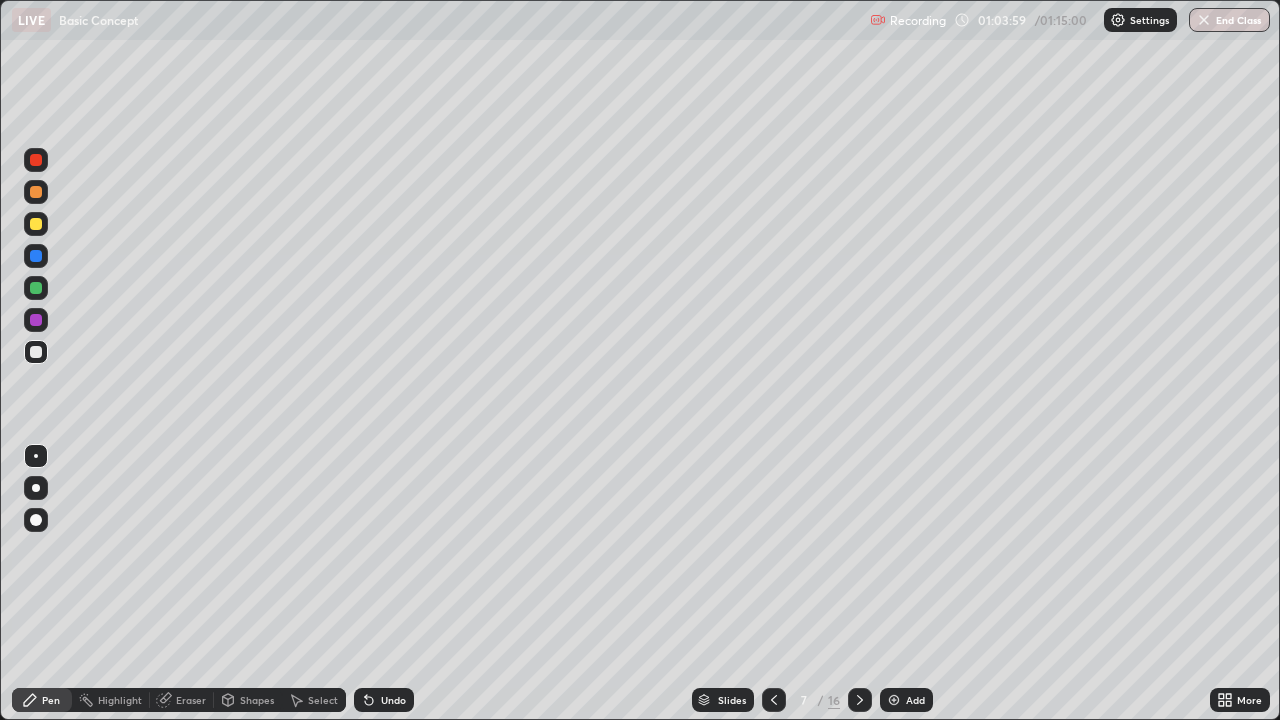 click 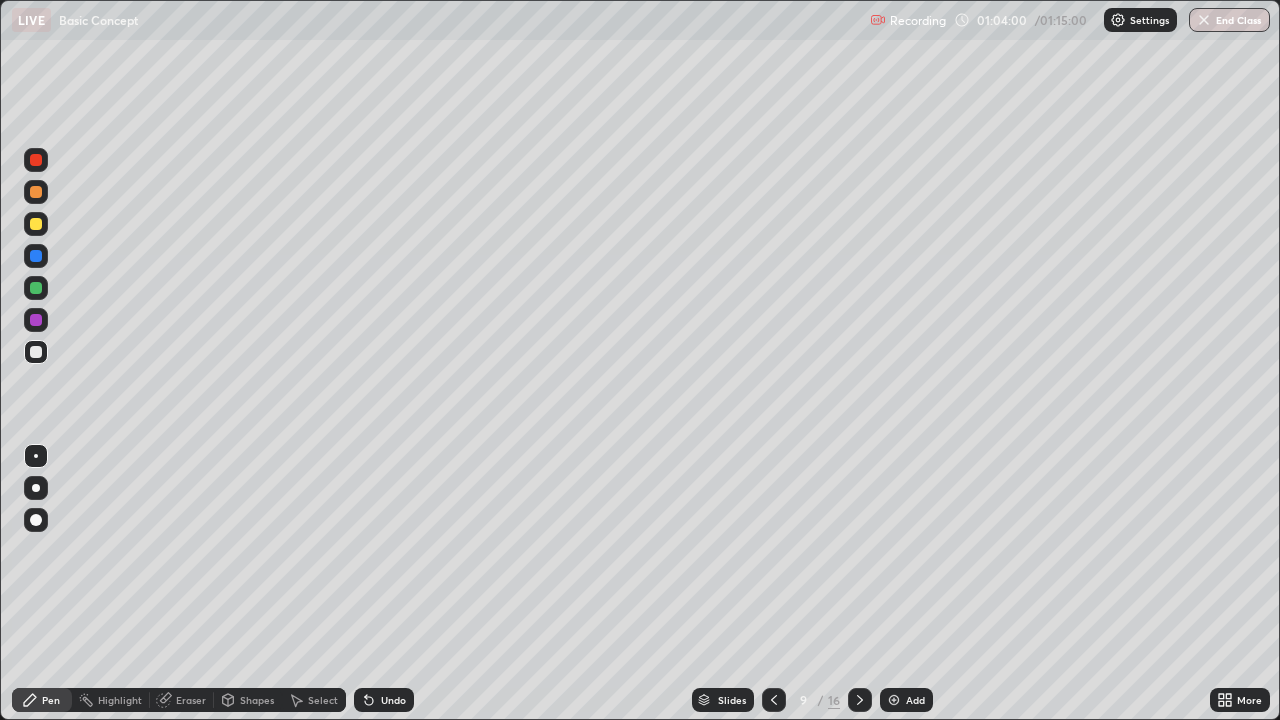 click 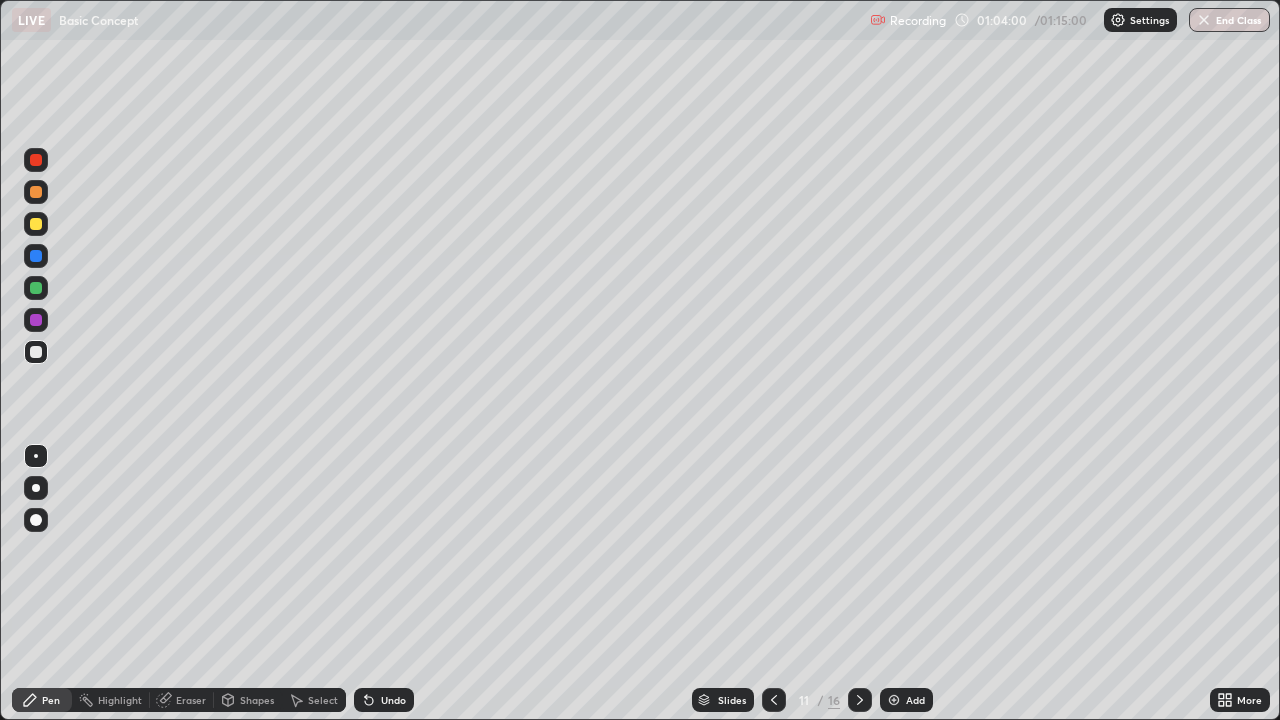 click 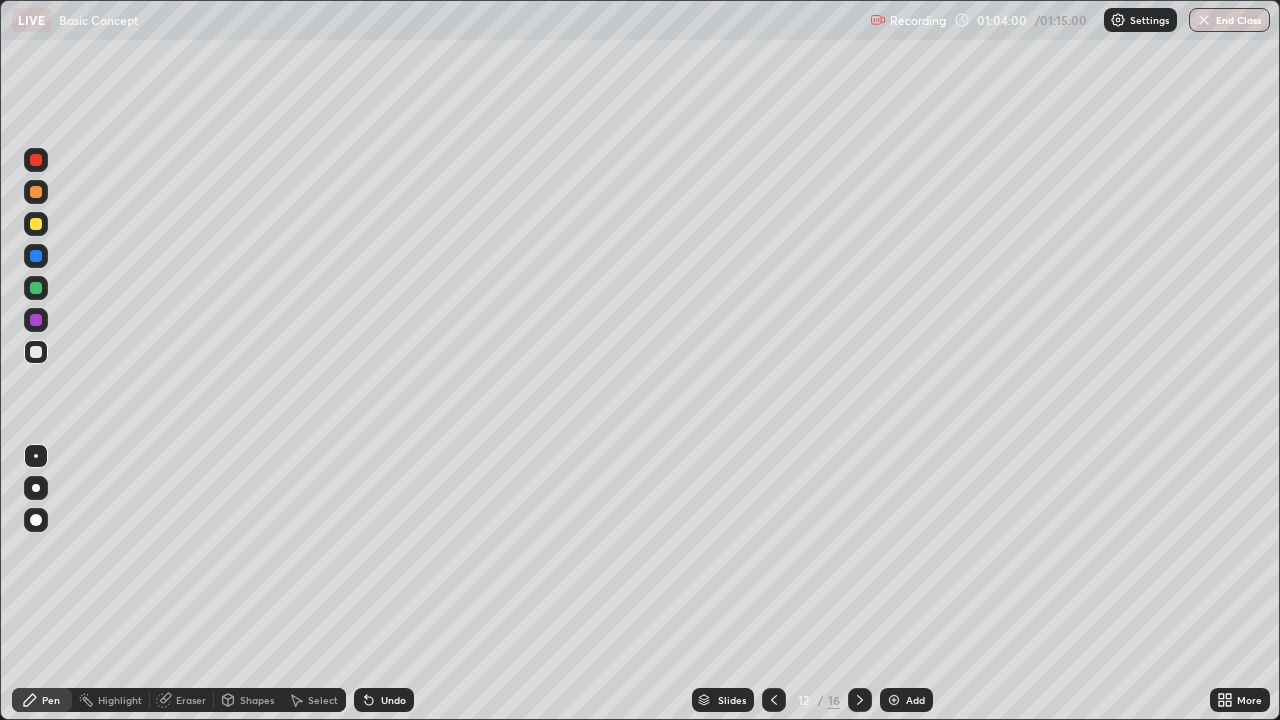 click 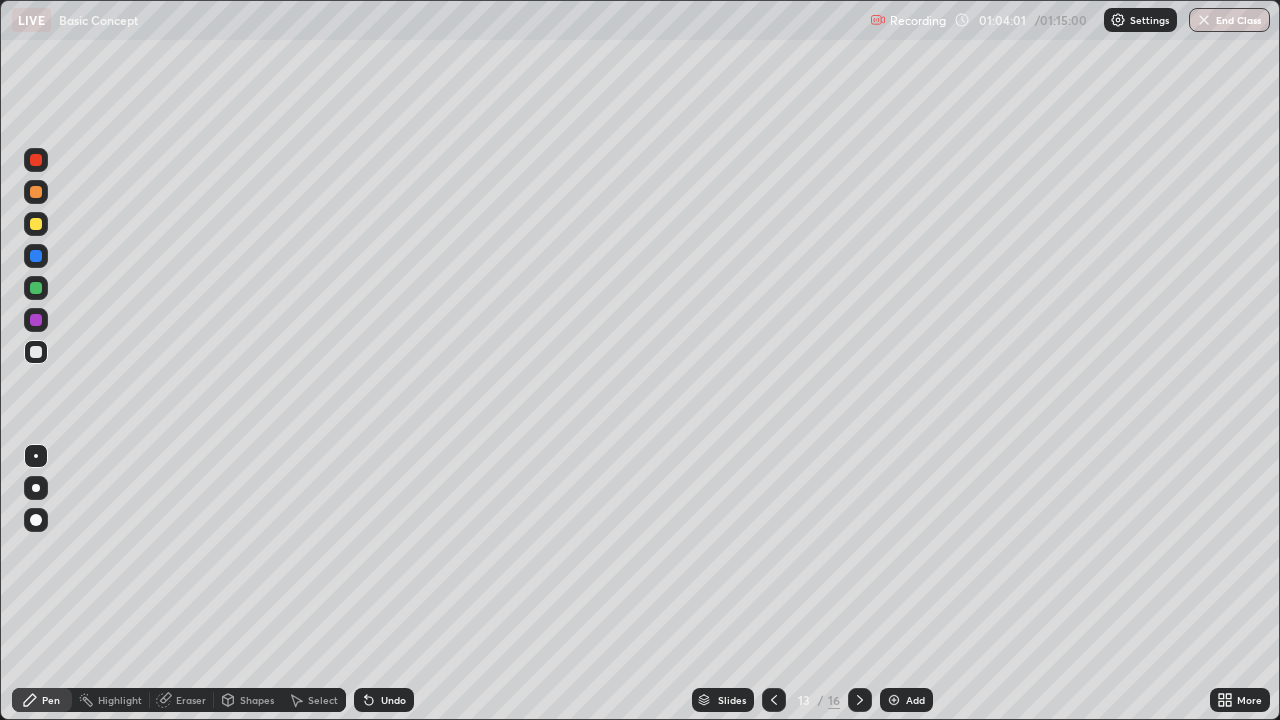 click 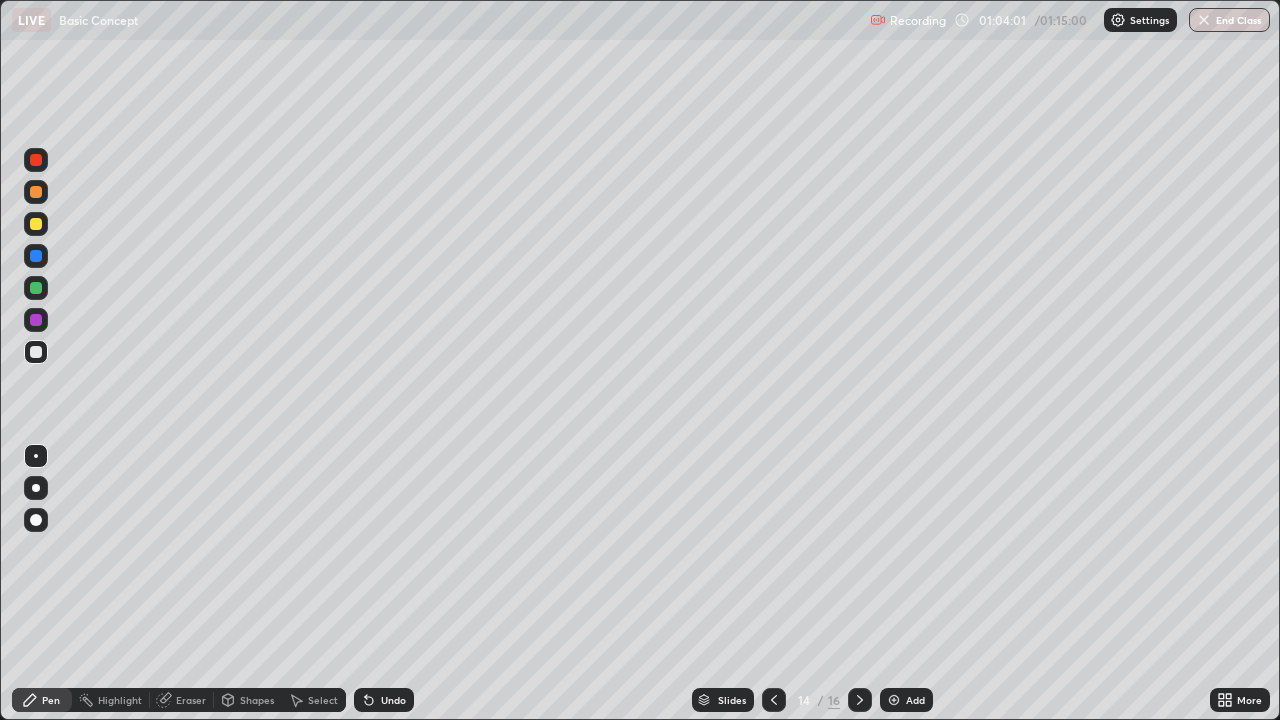 click 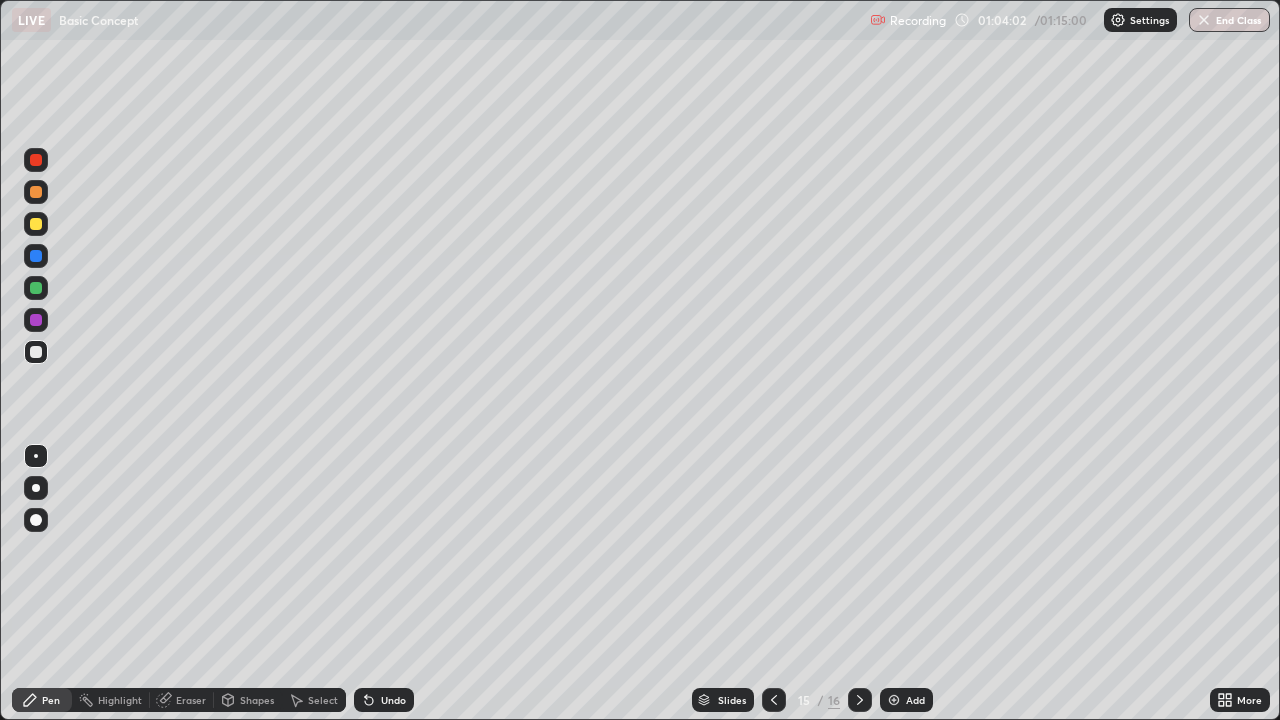 click 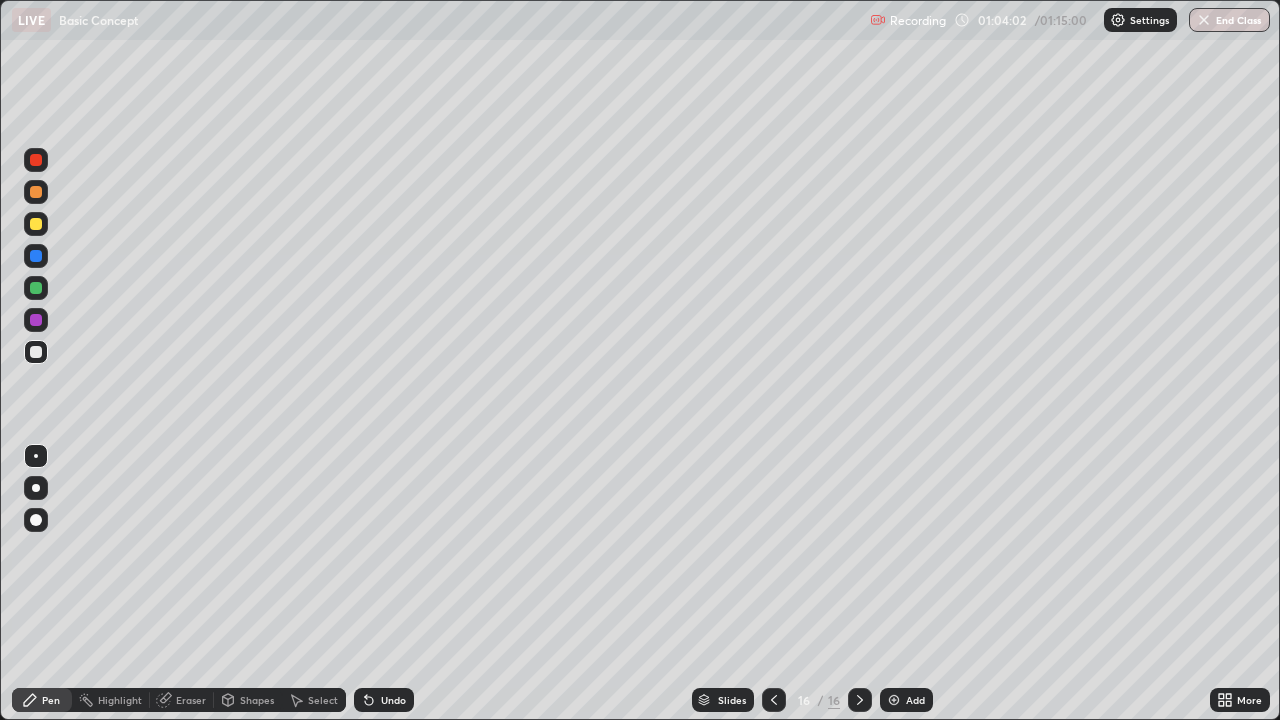 click 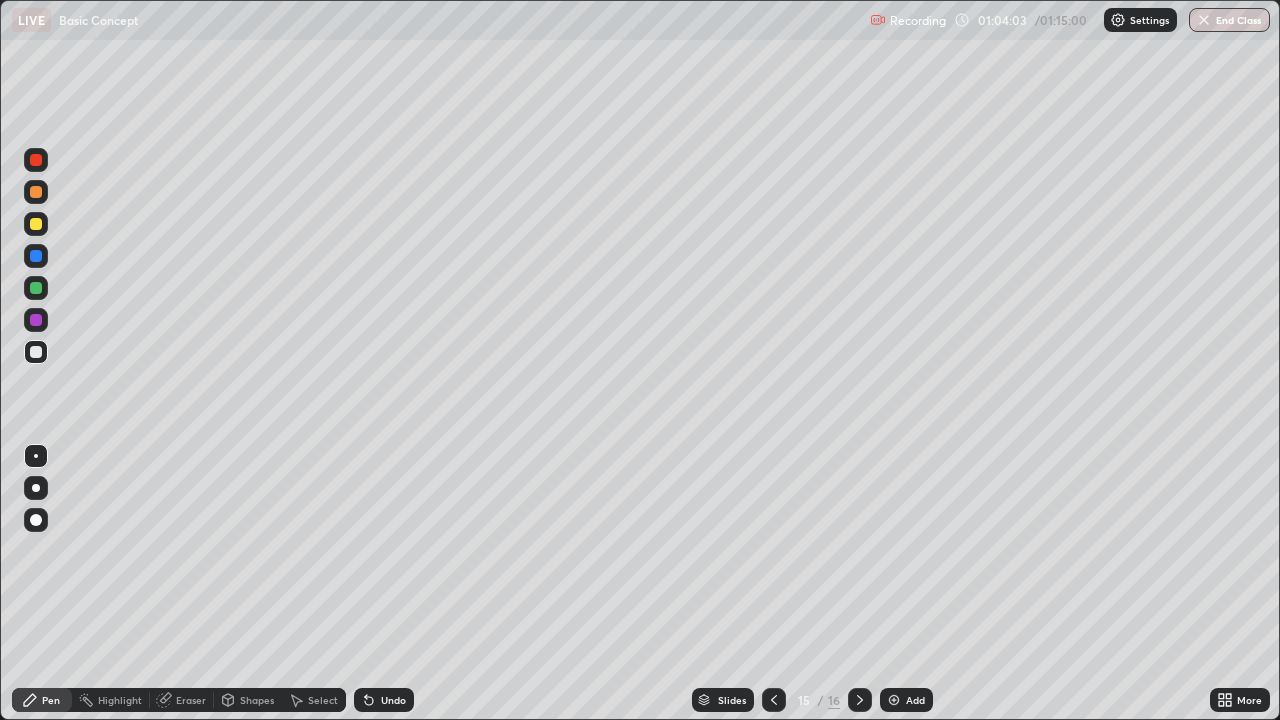 click 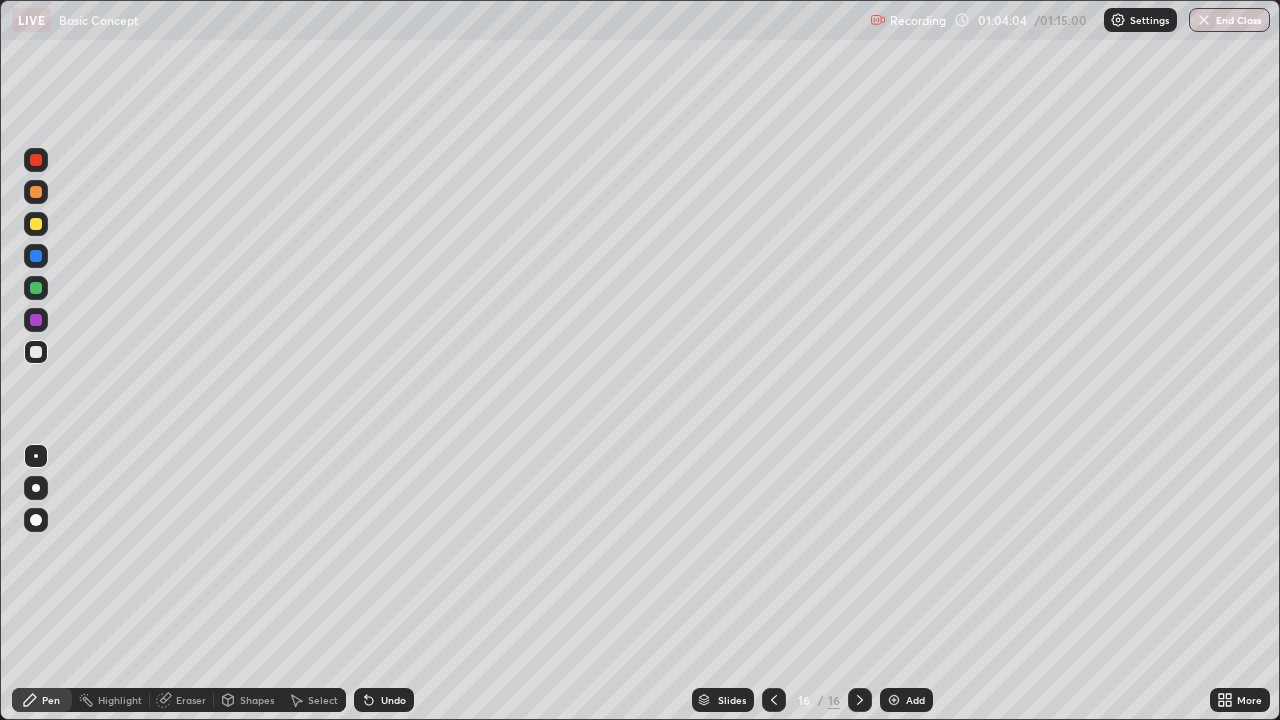 click at bounding box center [36, 224] 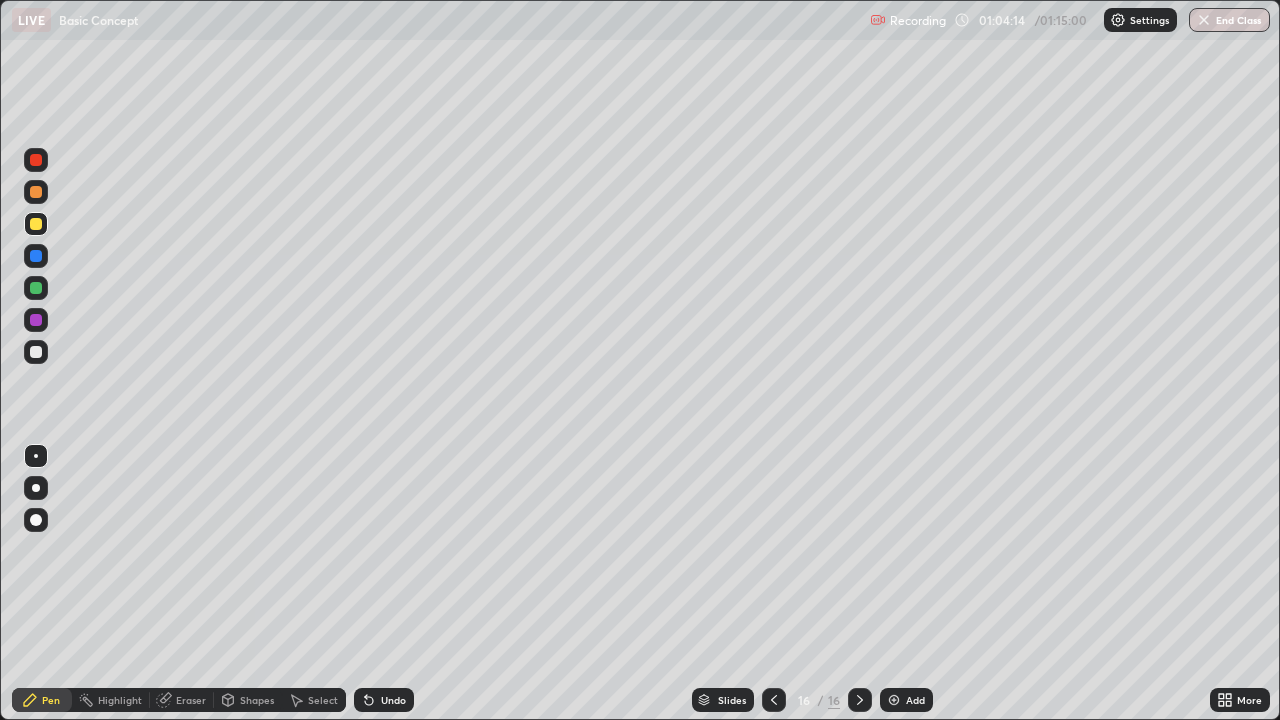 click at bounding box center (36, 352) 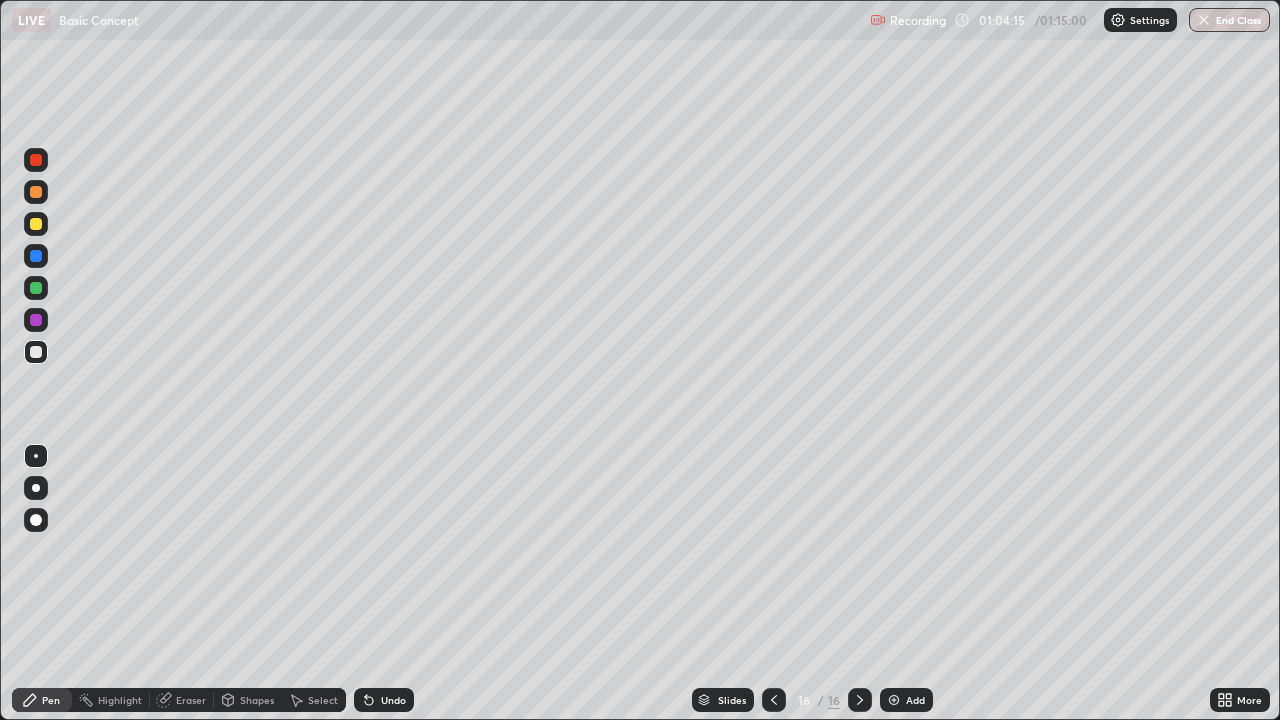 click at bounding box center [36, 224] 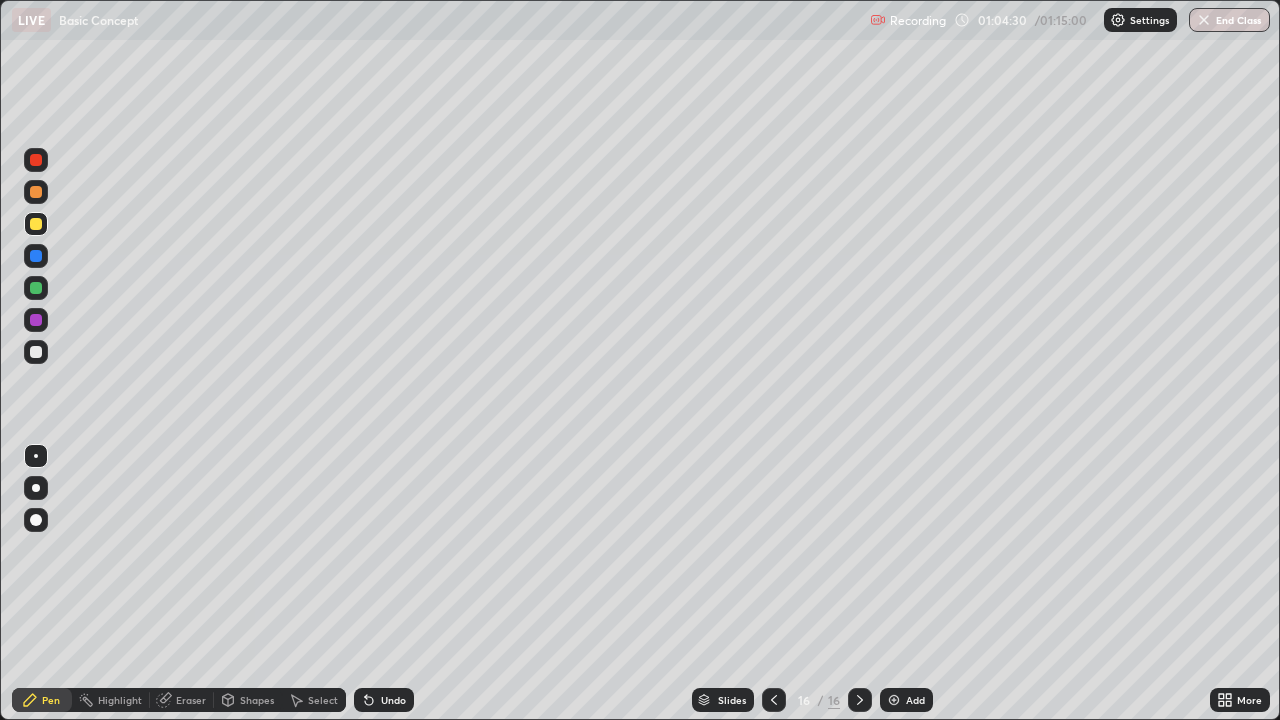 click at bounding box center [36, 352] 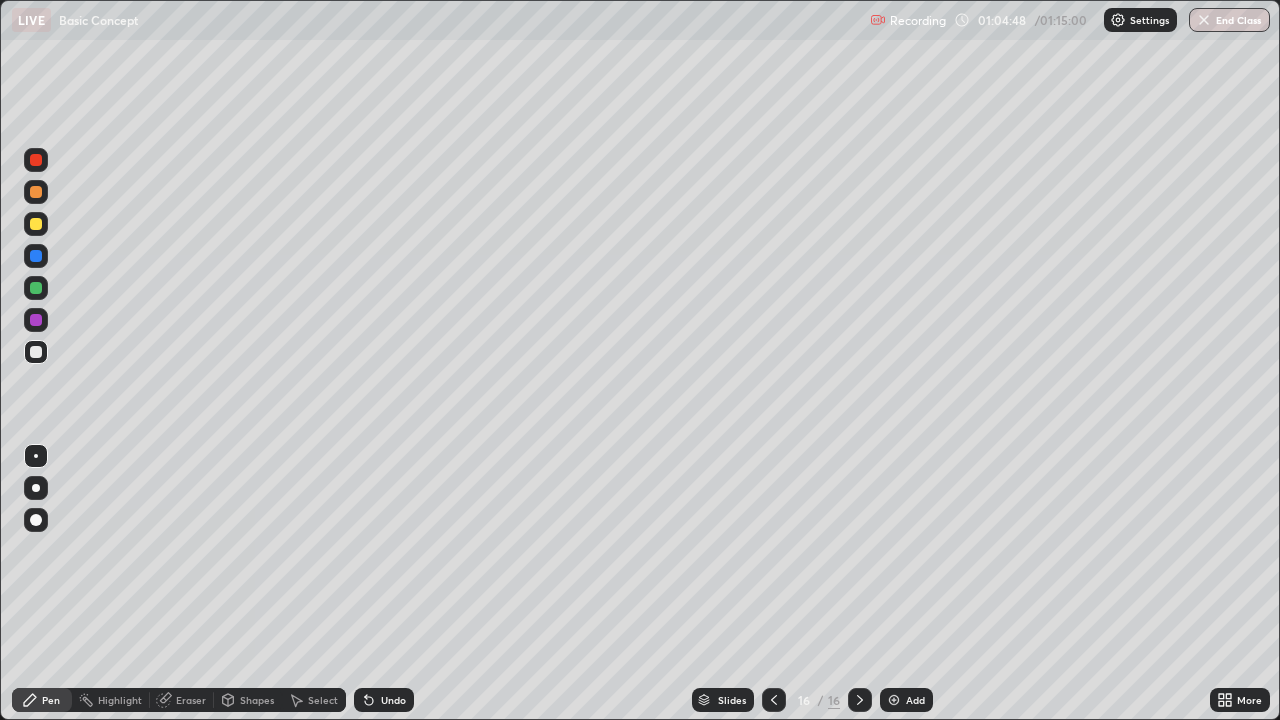 click at bounding box center [36, 456] 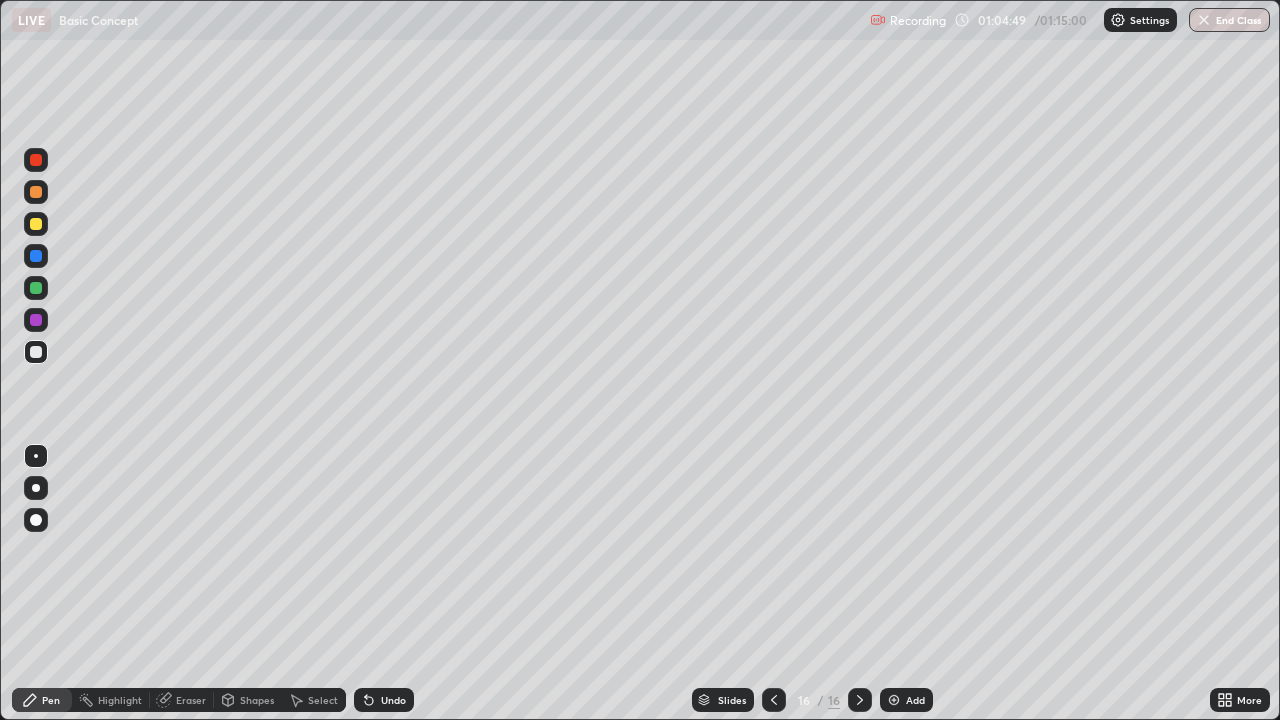 click at bounding box center [36, 352] 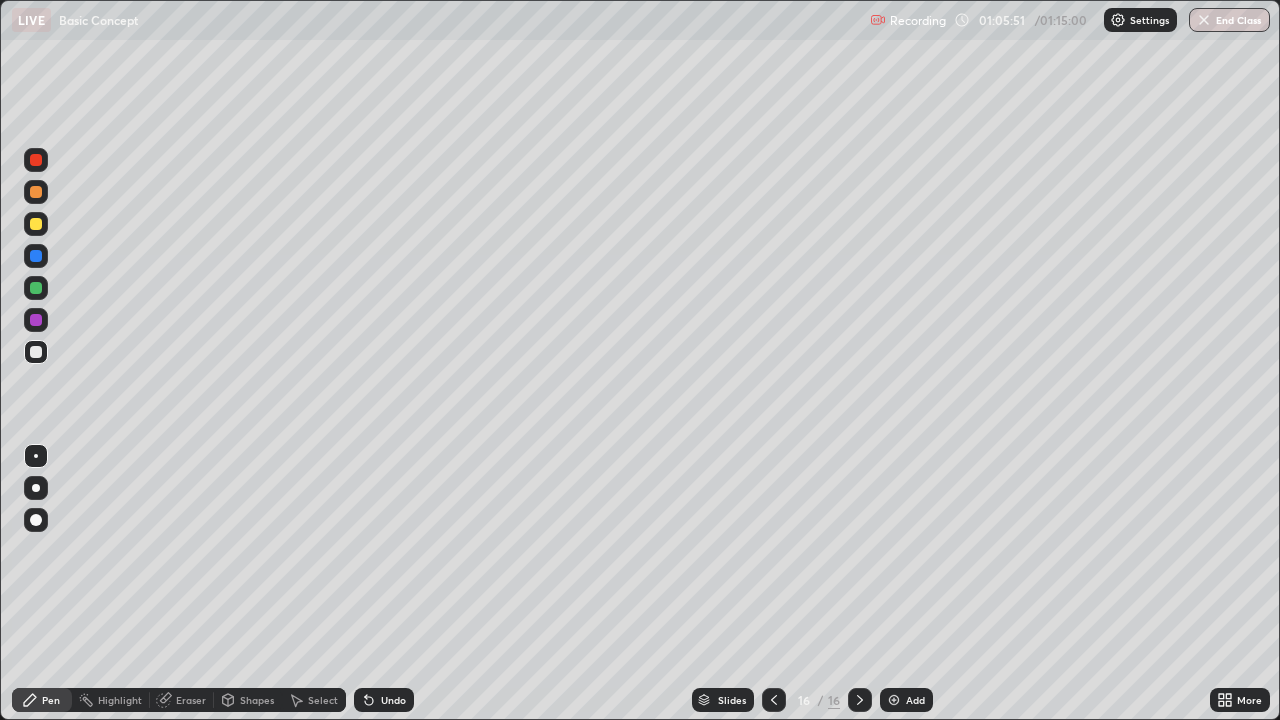 click on "Select" at bounding box center (323, 700) 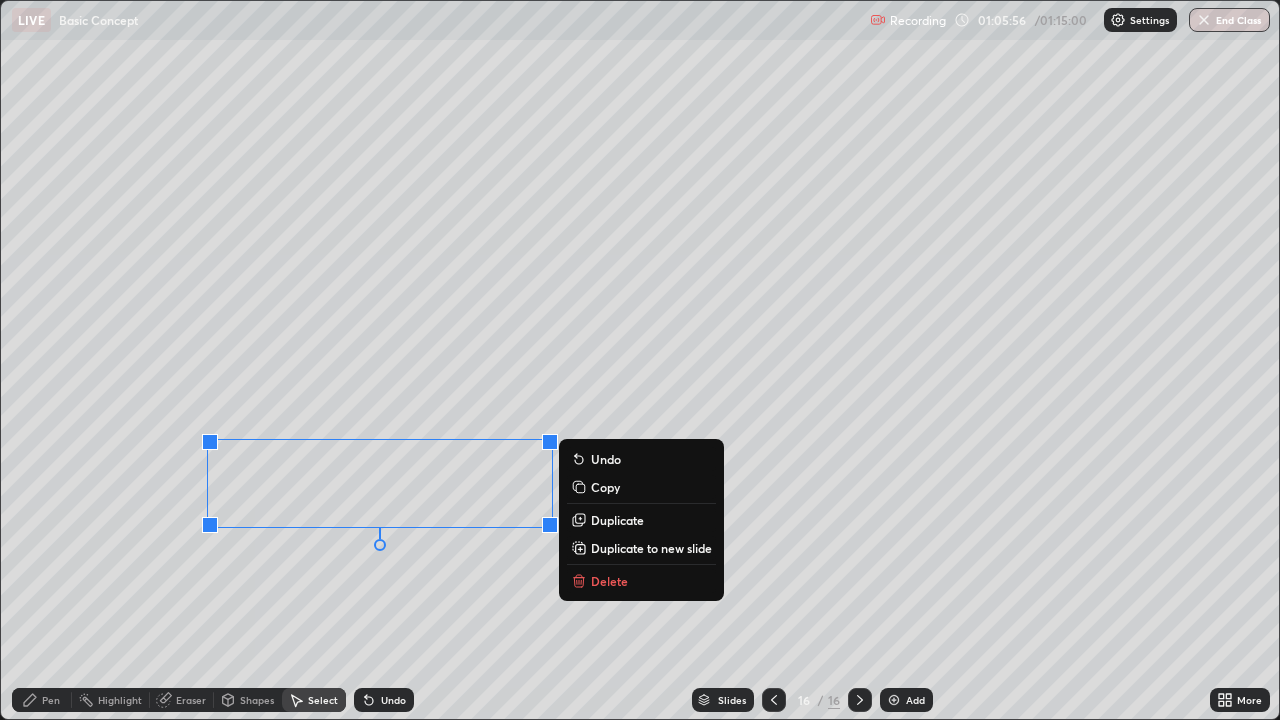 click on "0 ° Undo Copy Duplicate Duplicate to new slide Delete" at bounding box center (640, 360) 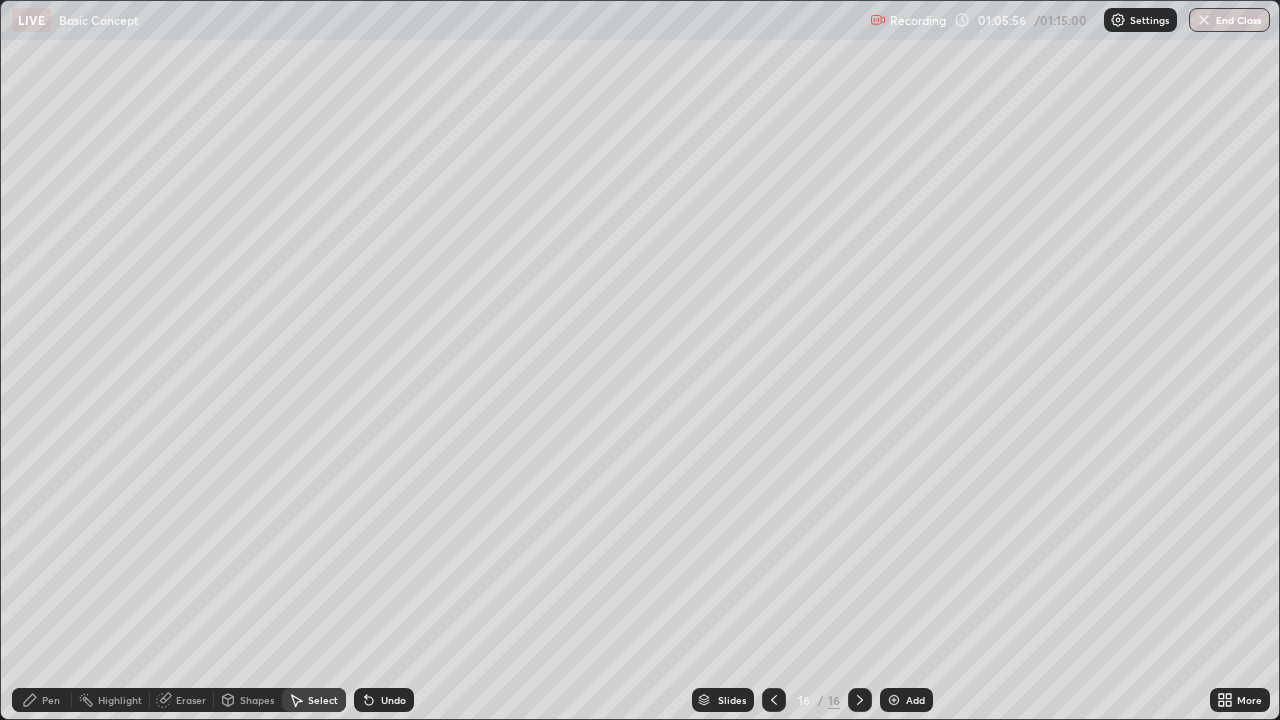 click on "Pen" at bounding box center (51, 700) 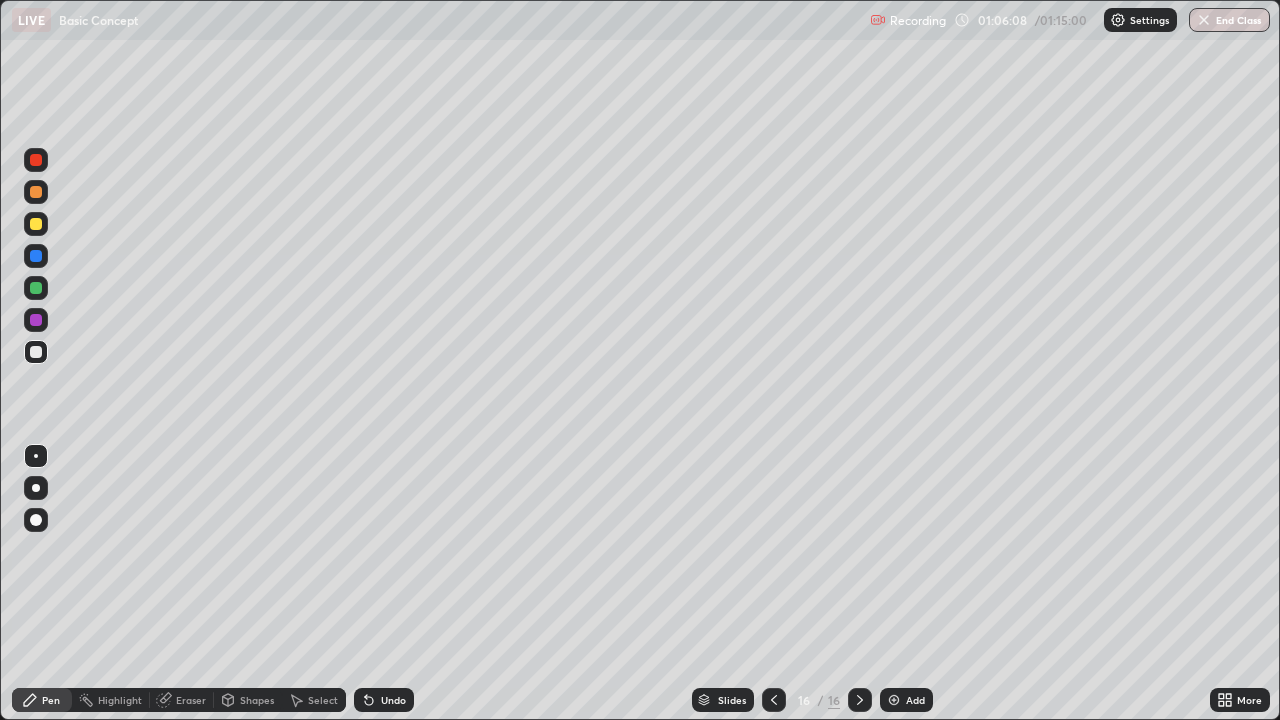 click on "Undo" at bounding box center (384, 700) 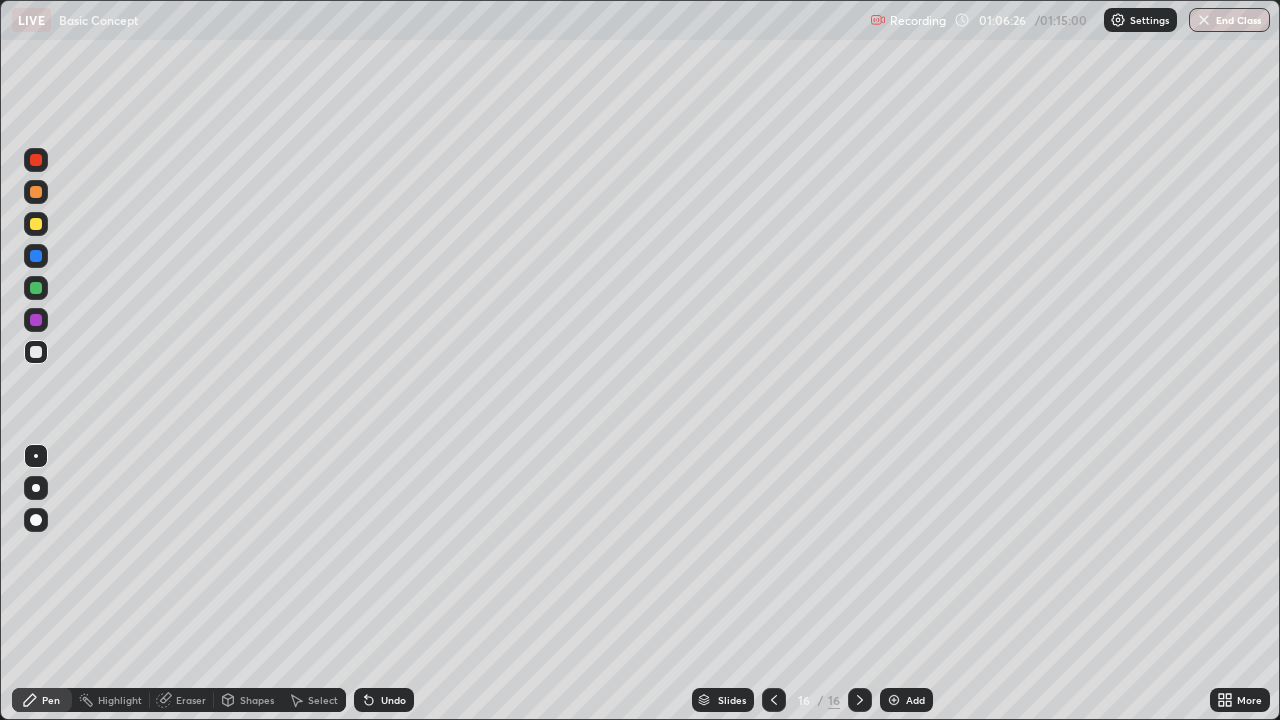 click at bounding box center [36, 224] 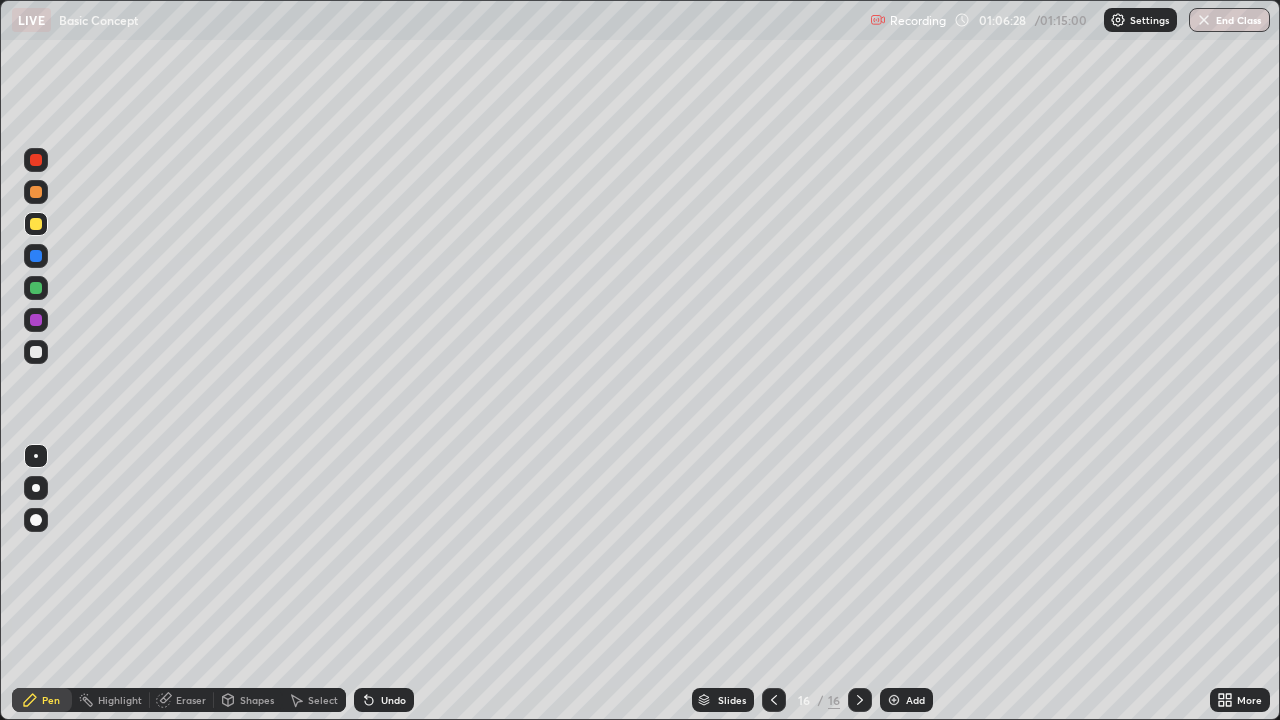 click at bounding box center (36, 456) 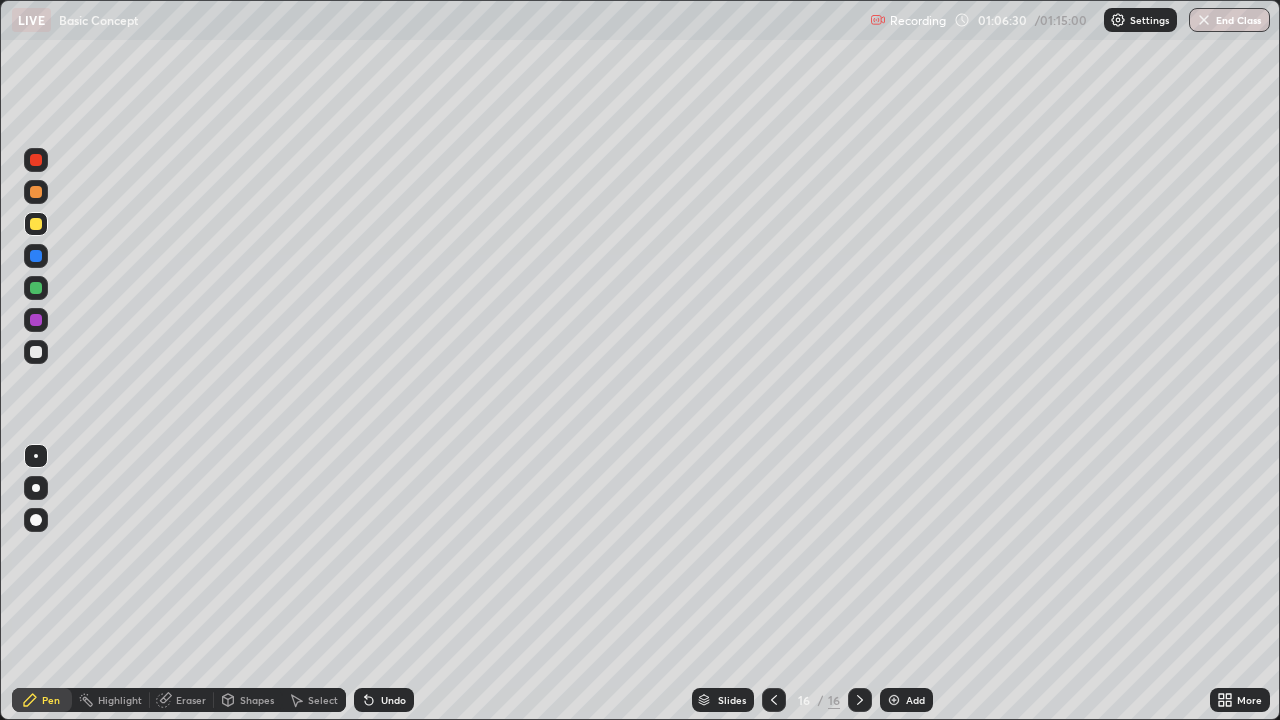 click at bounding box center [36, 352] 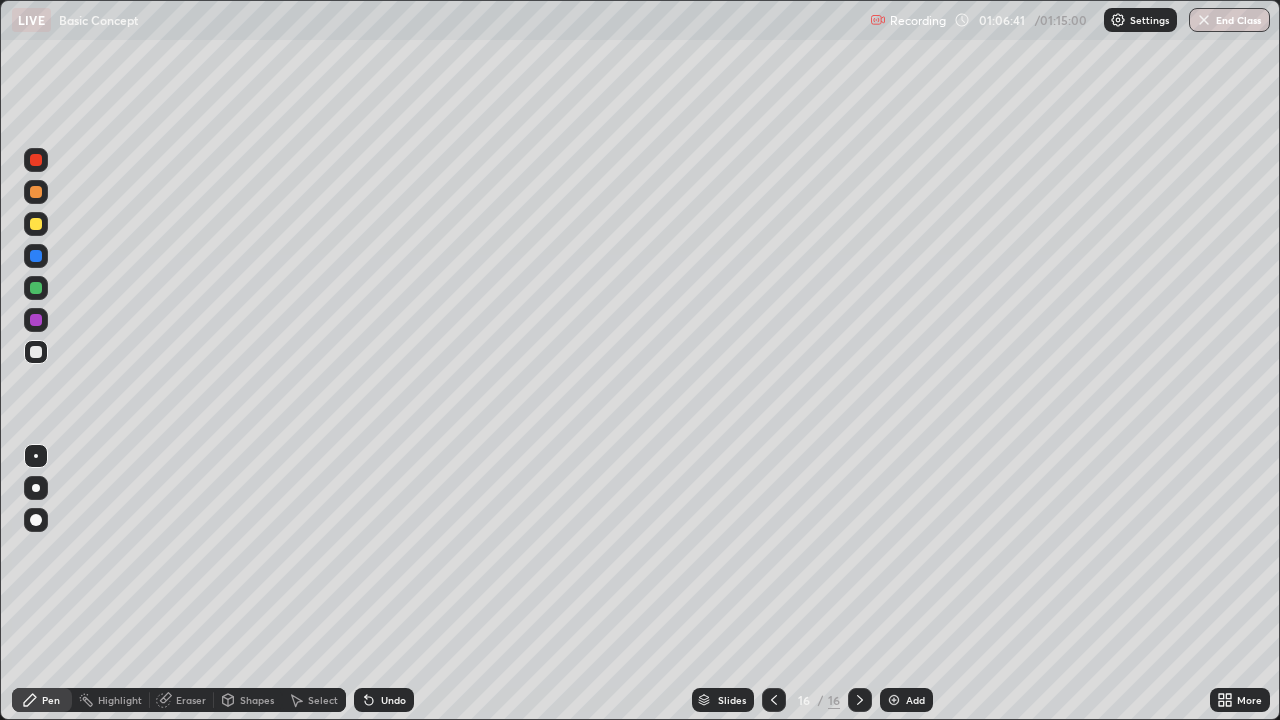 click at bounding box center (36, 224) 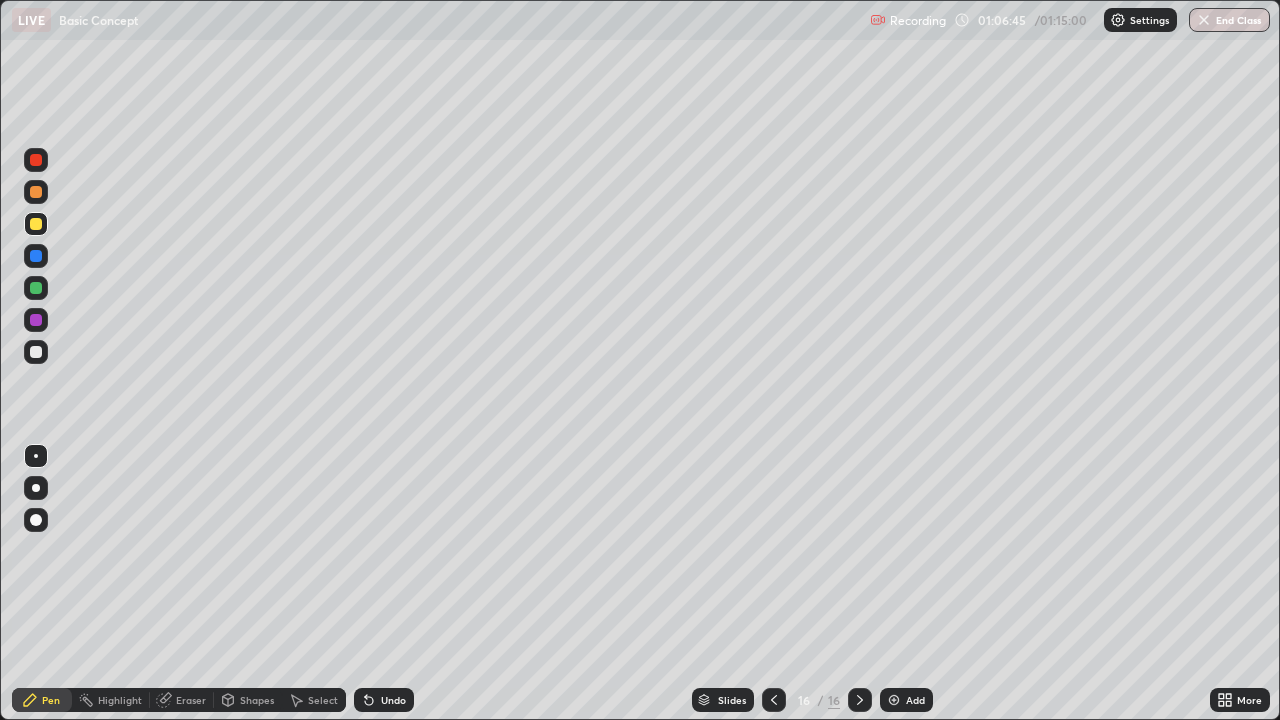 click at bounding box center (36, 352) 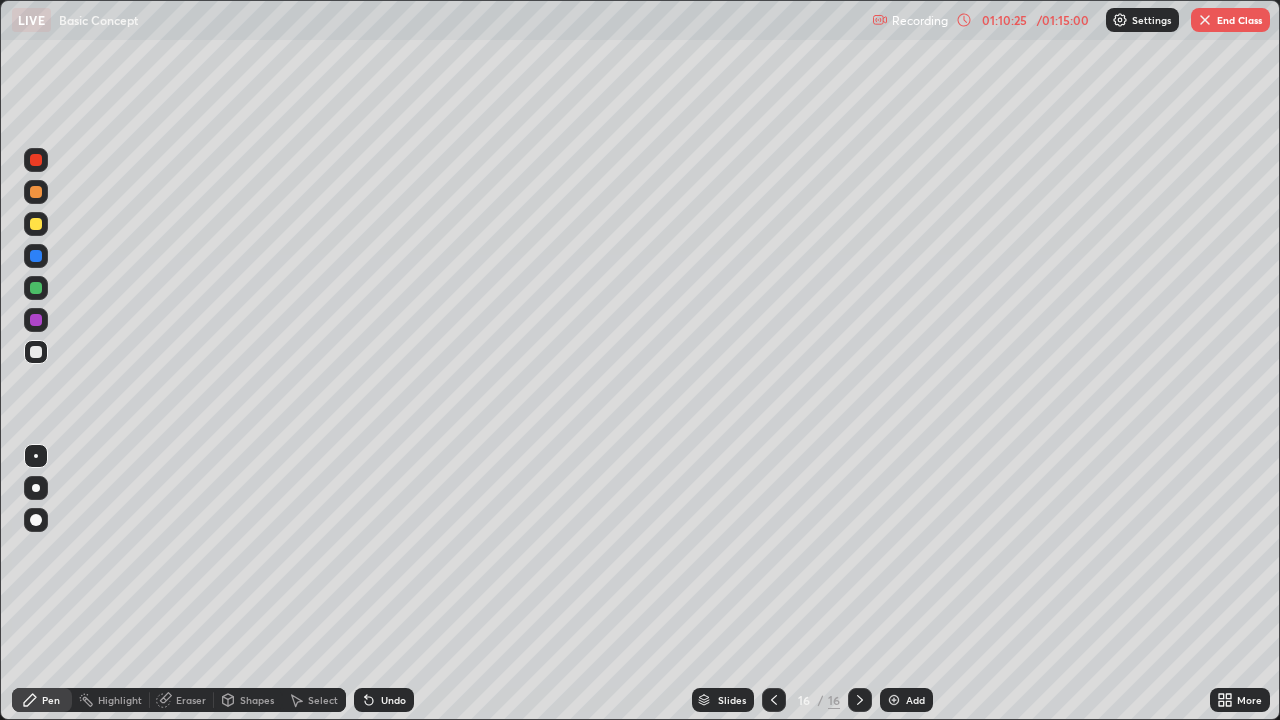 click on "End Class" at bounding box center (1230, 20) 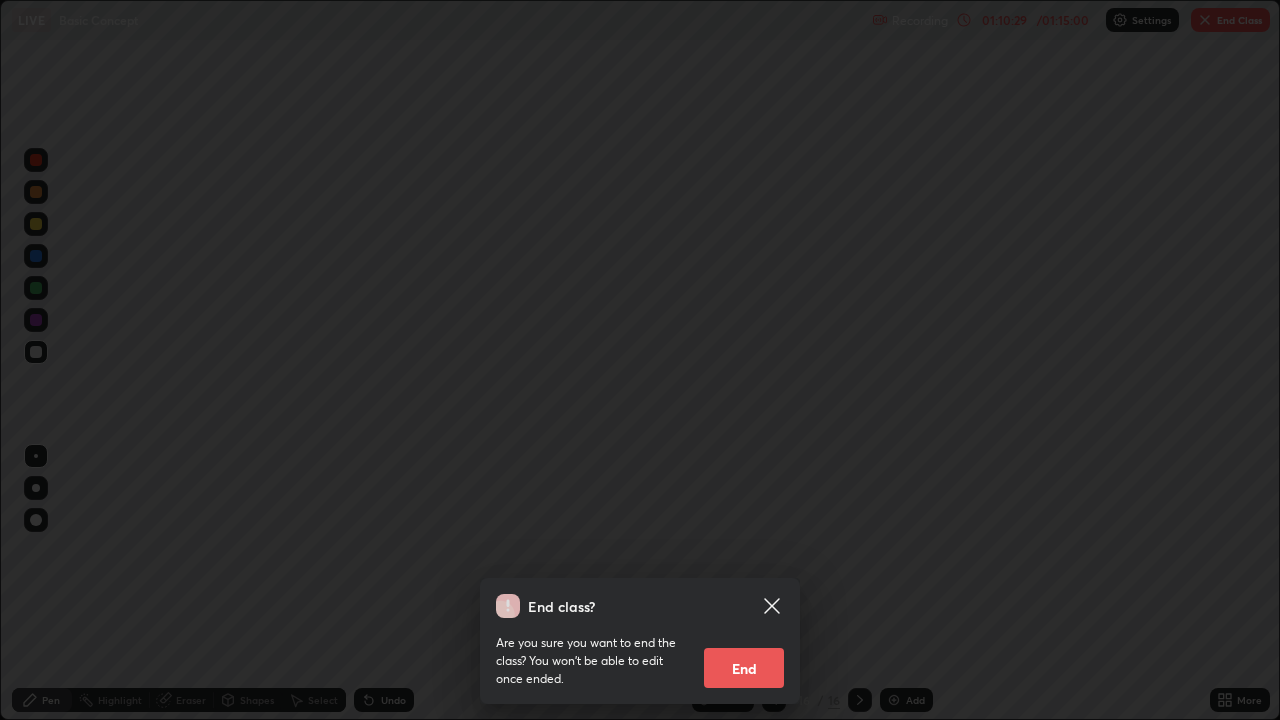 click on "End" at bounding box center (744, 668) 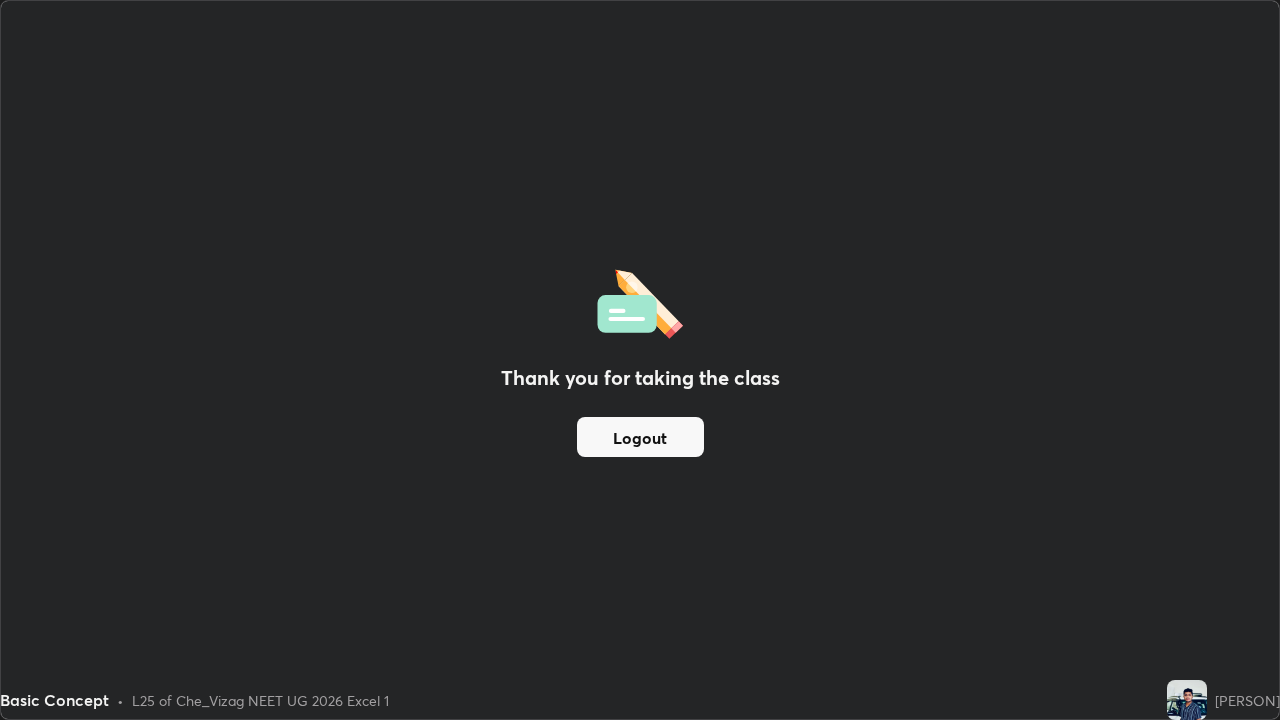 click on "Logout" at bounding box center (640, 437) 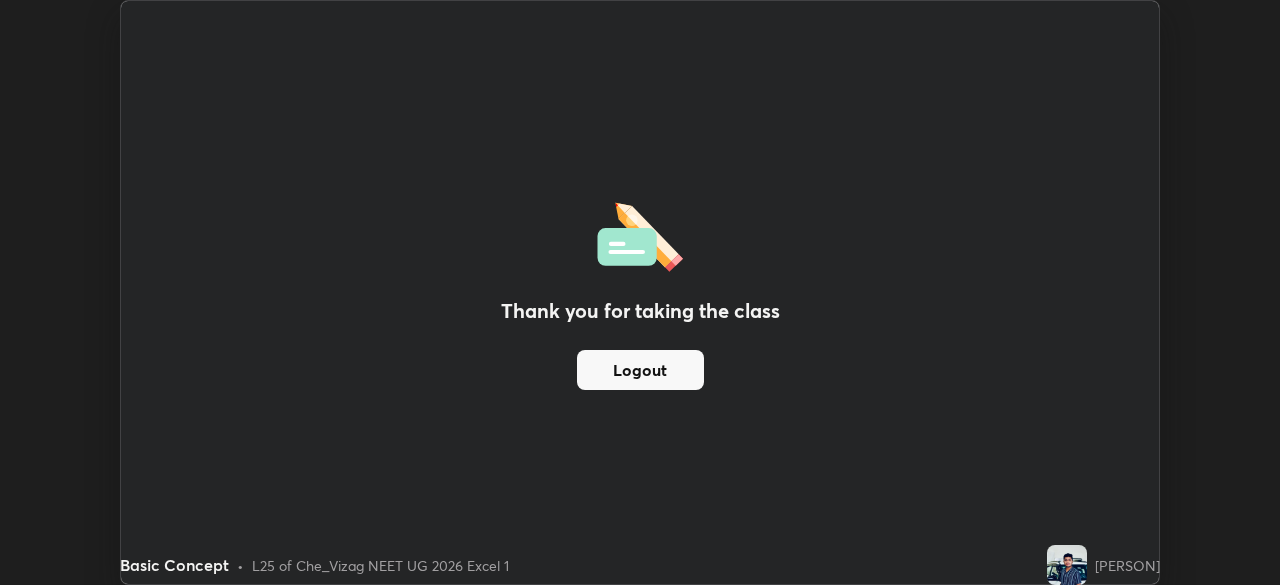 scroll, scrollTop: 585, scrollLeft: 1280, axis: both 